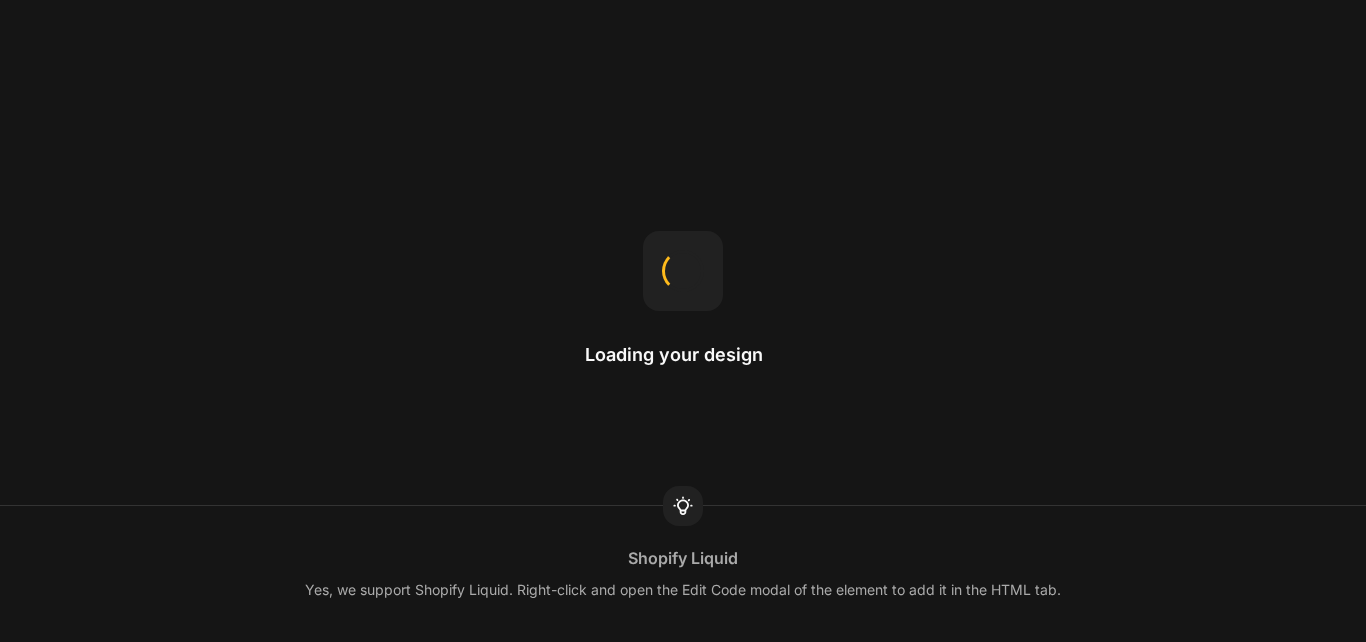 scroll, scrollTop: 0, scrollLeft: 0, axis: both 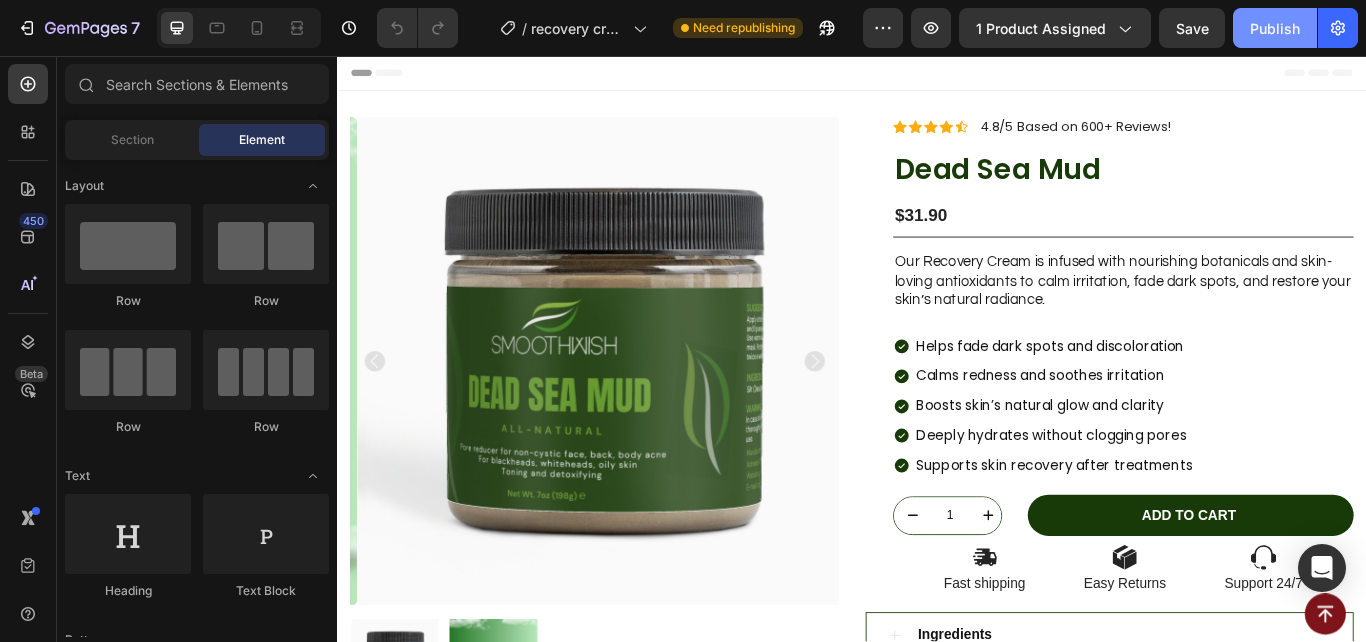 click on "Publish" at bounding box center (1275, 28) 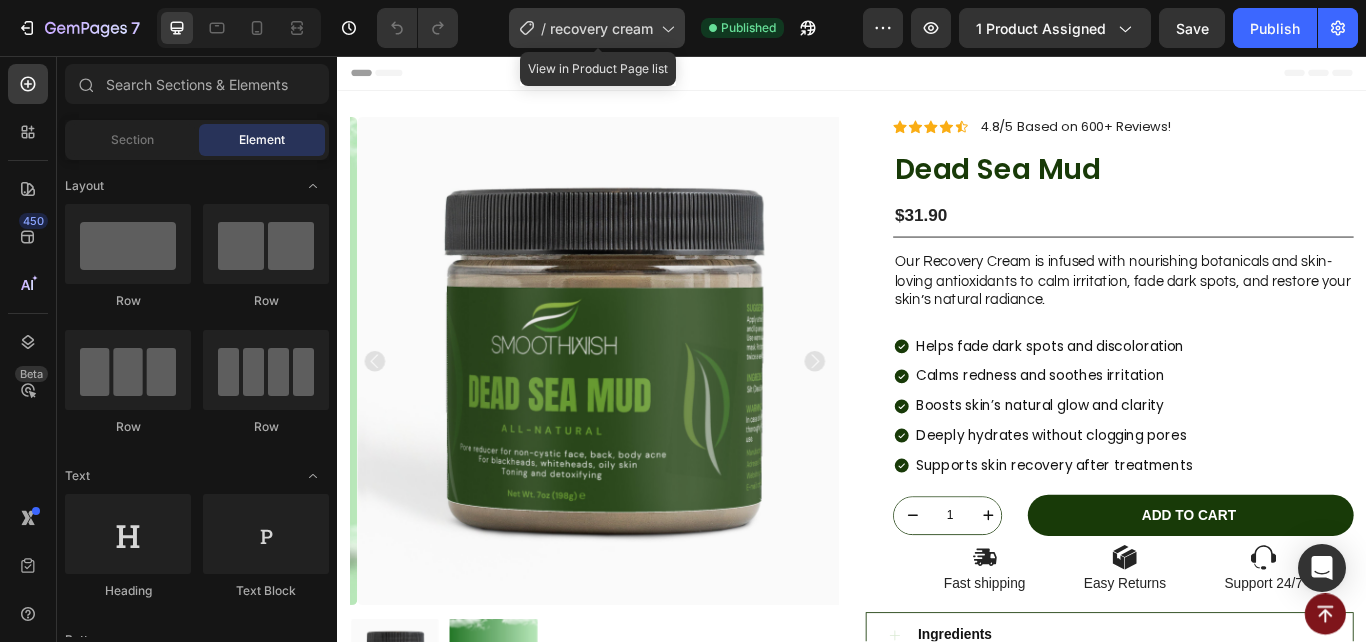 click on "/  recovery cream" 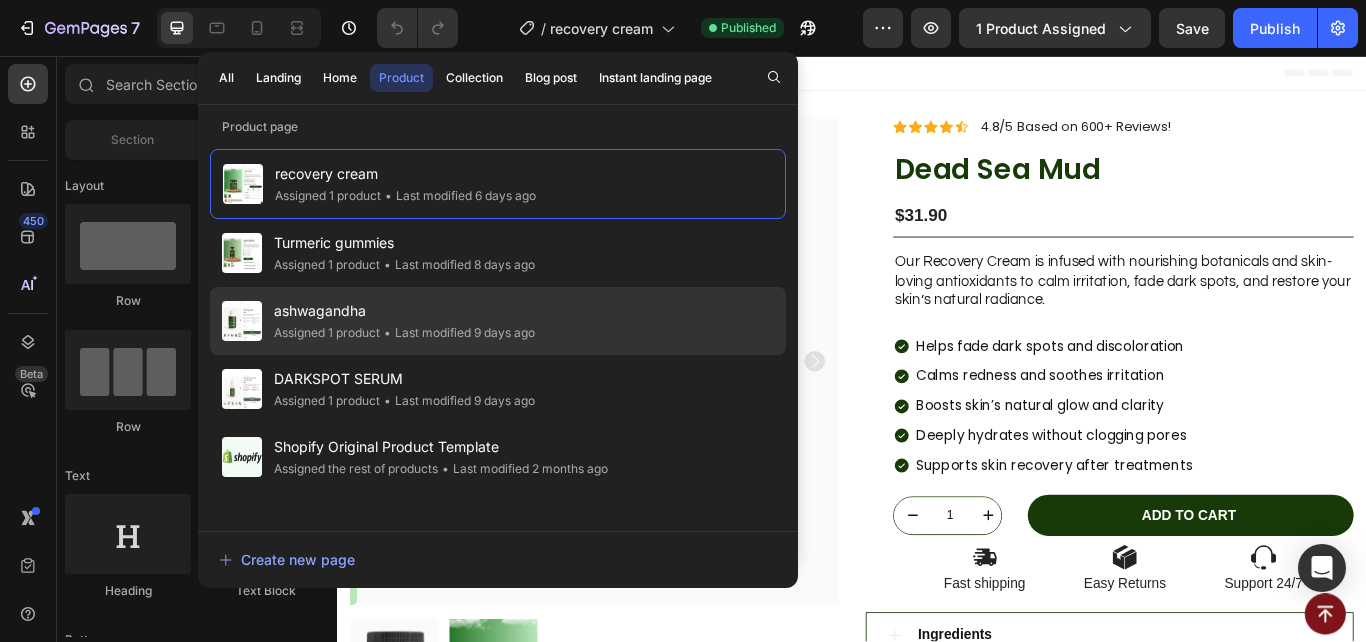 click on "ashwagandha" at bounding box center [404, 311] 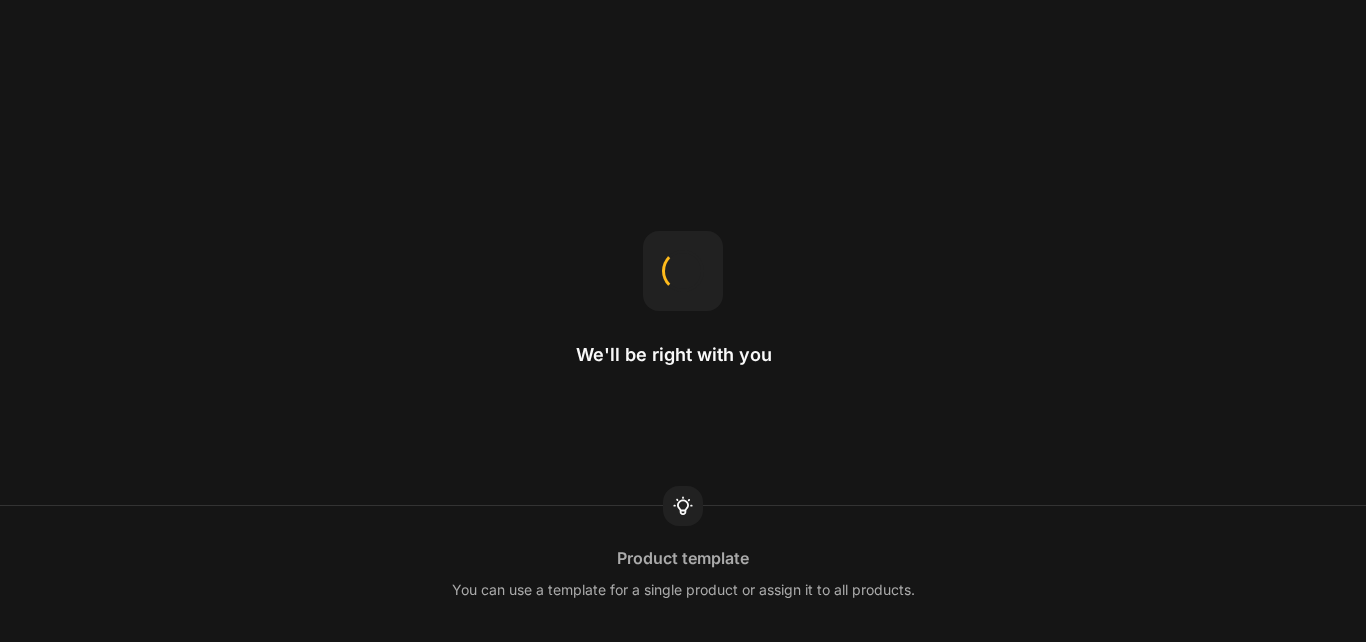scroll, scrollTop: 0, scrollLeft: 0, axis: both 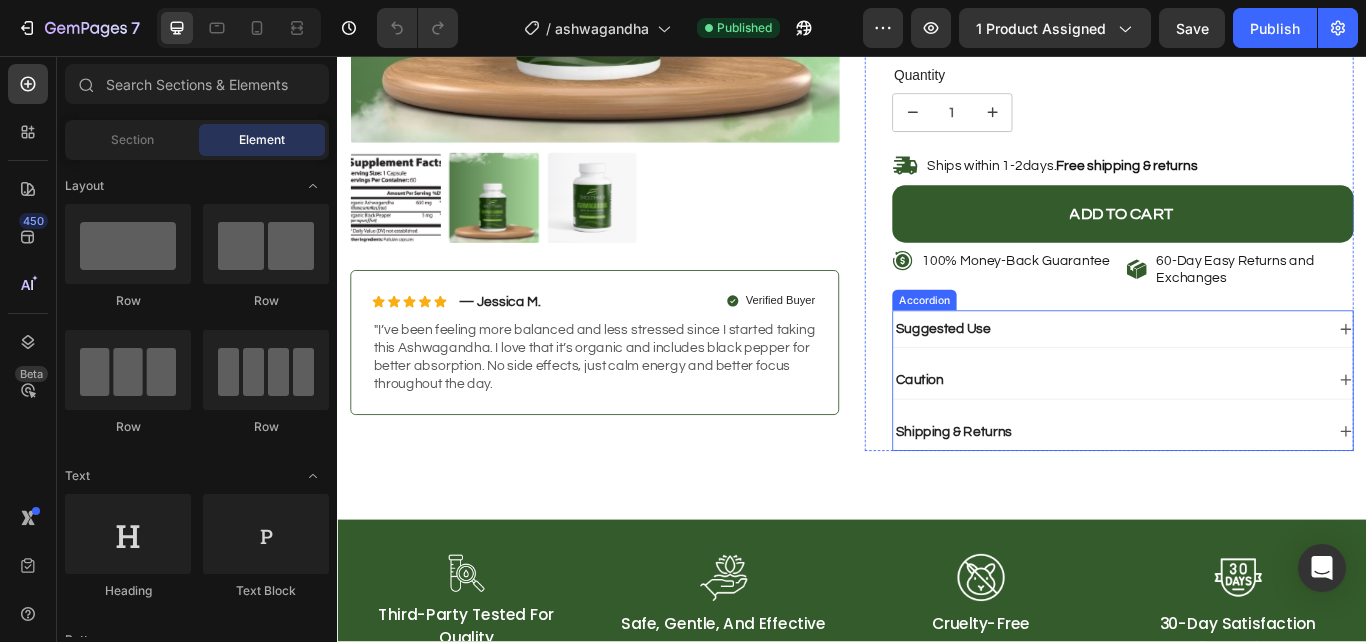 click 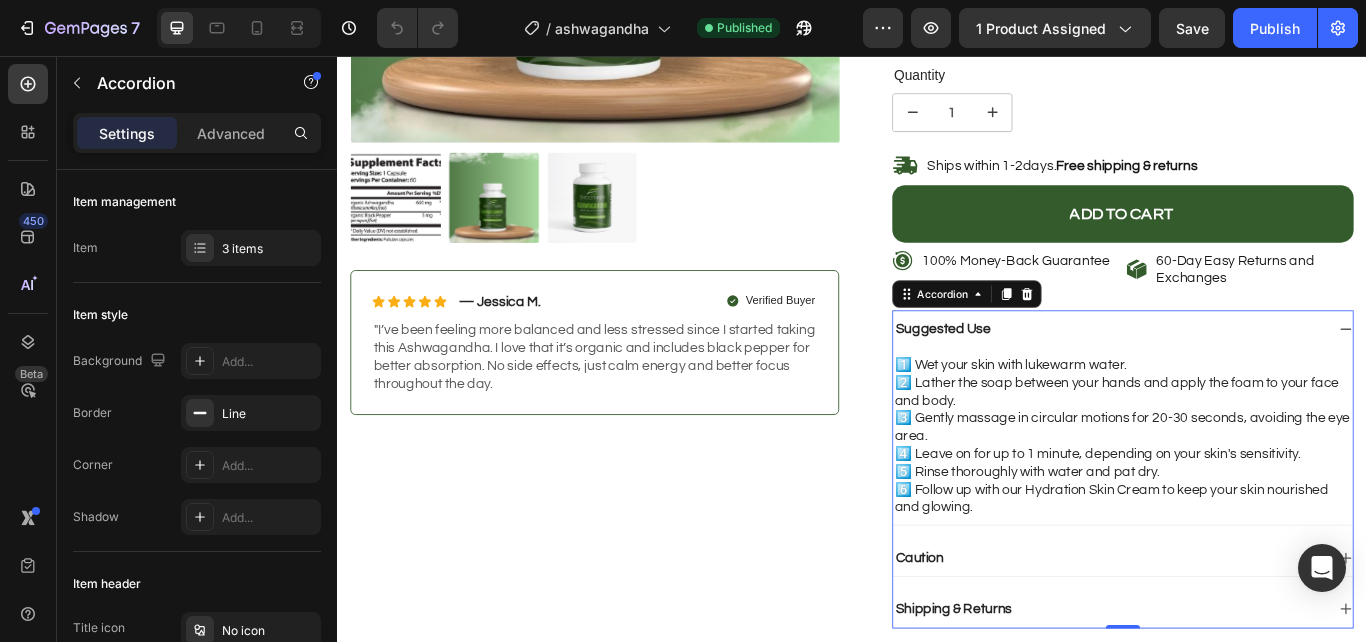 click 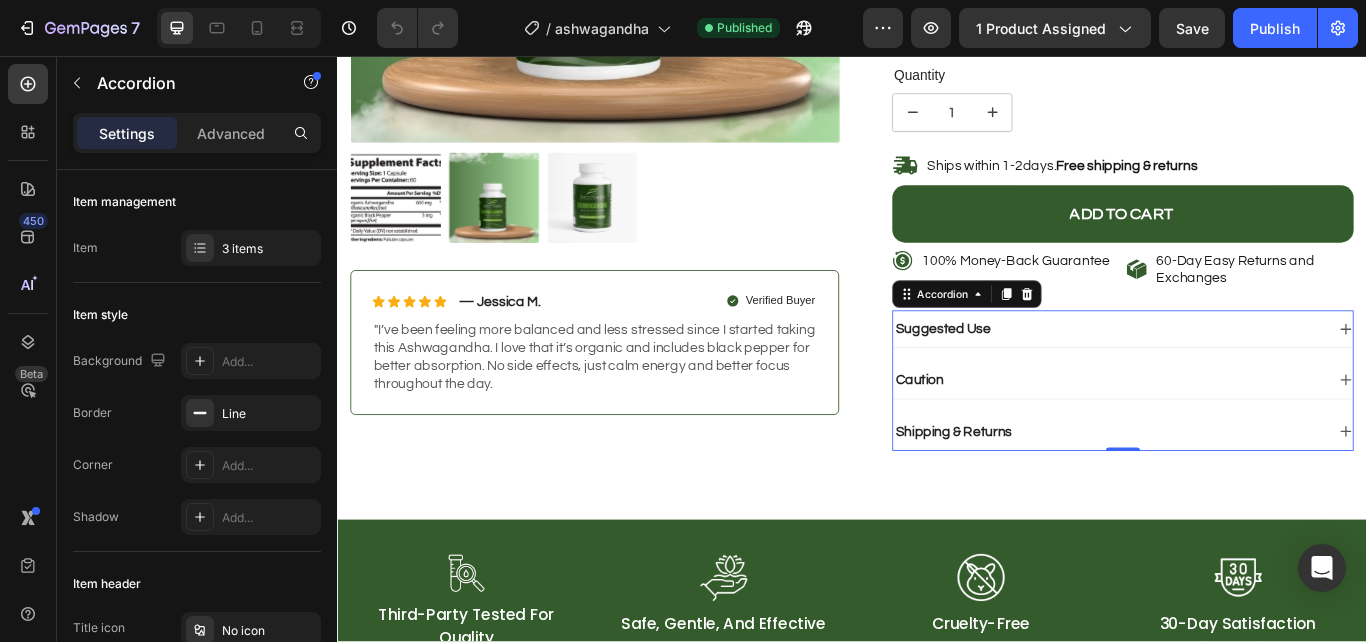 click 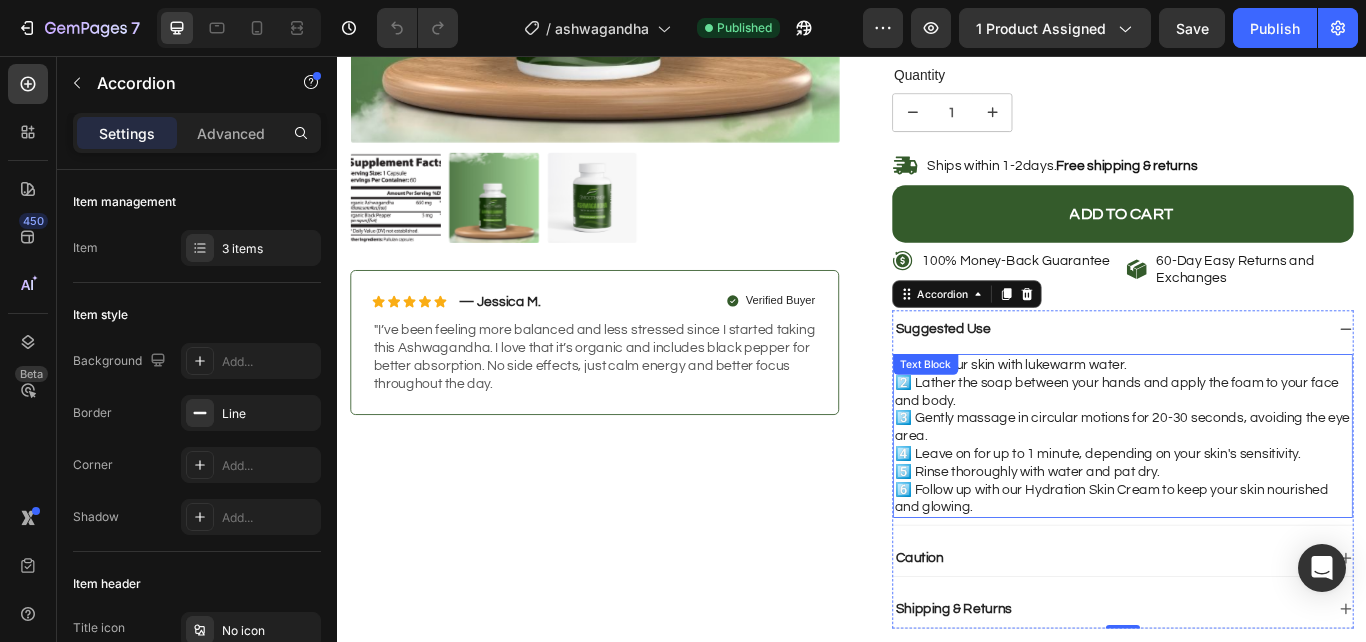 click on "1️⃣ Wet your skin with lukewarm water. 2️⃣ Lather the soap between your hands and apply the foam to your face and body. 3️⃣ Gently massage in circular motions for 20-30 seconds, avoiding the eye area. 4️⃣ Leave on for up to 1 minute, depending on your skin's sensitivity. 5️⃣ Rinse thoroughly with water and pat dry. 6️⃣ Follow up with our Hydration Skin Cream to keep your skin nourished and glowing." at bounding box center [1253, 499] 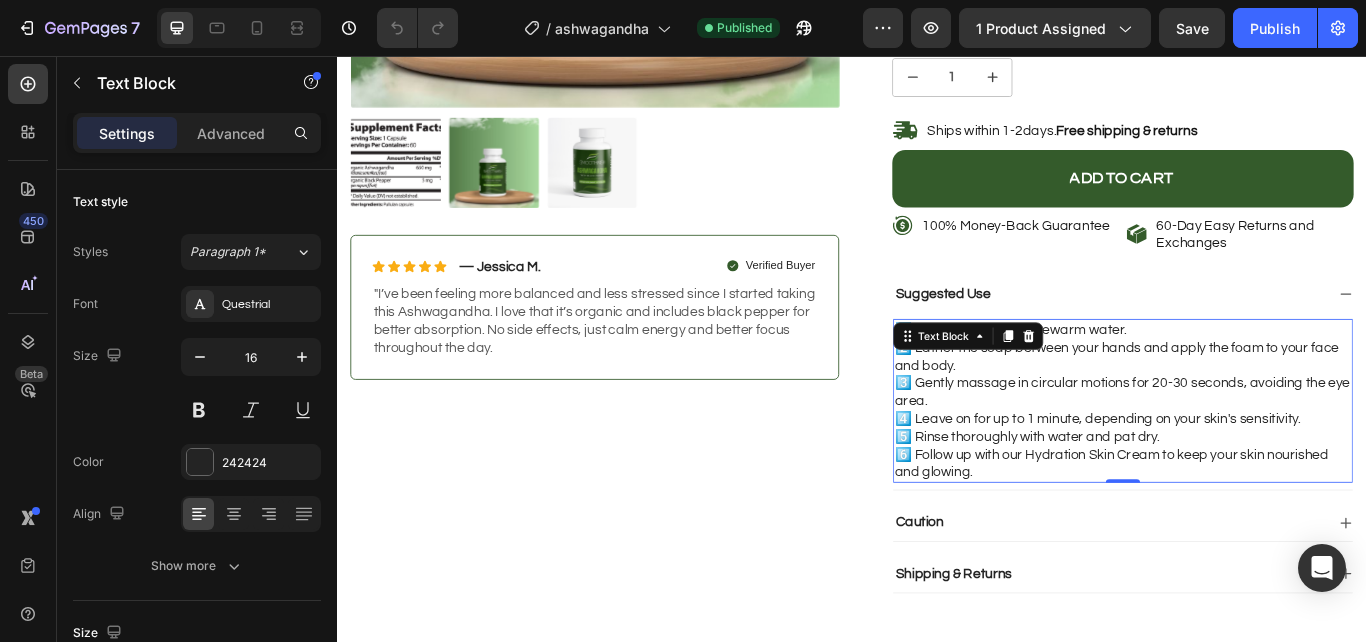 scroll, scrollTop: 660, scrollLeft: 0, axis: vertical 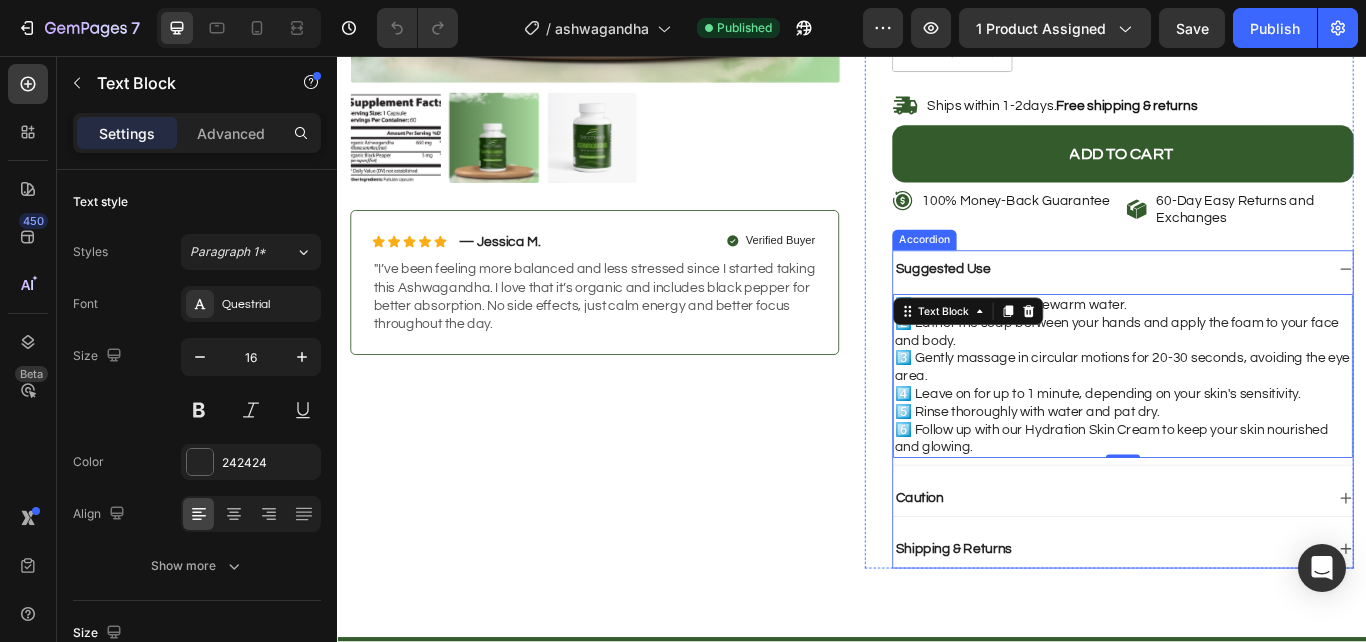 click 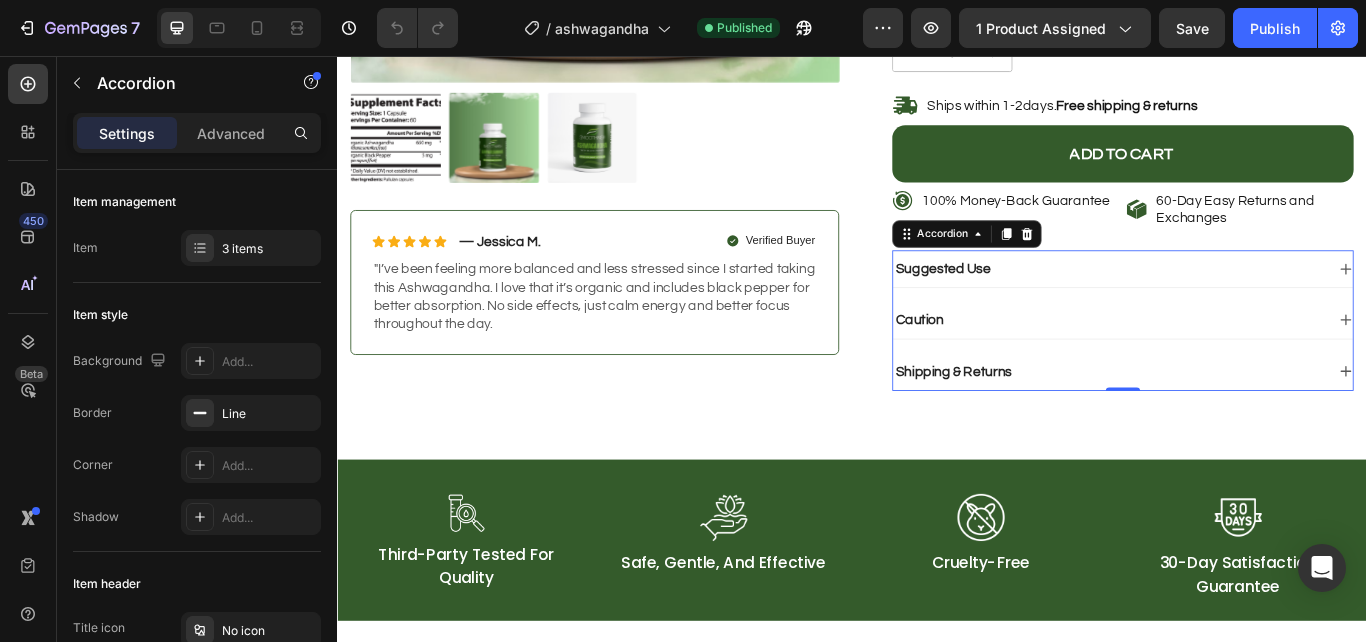 click 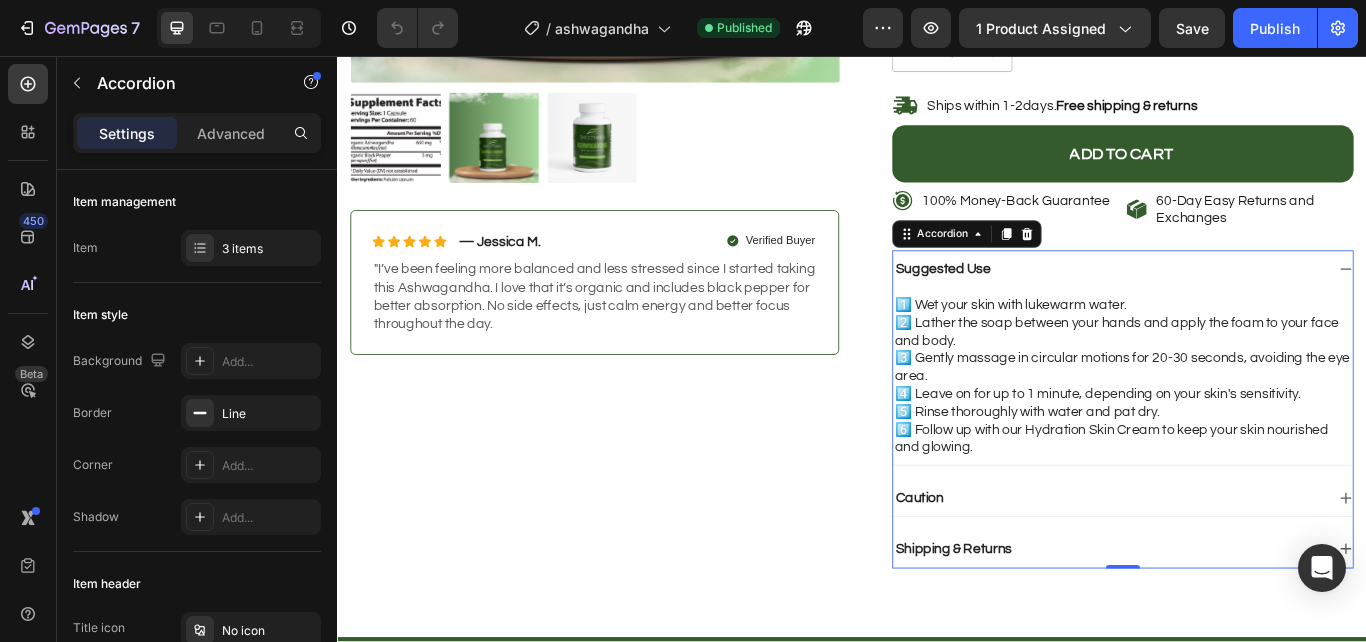 click on "Suggested Use" at bounding box center [1253, 304] 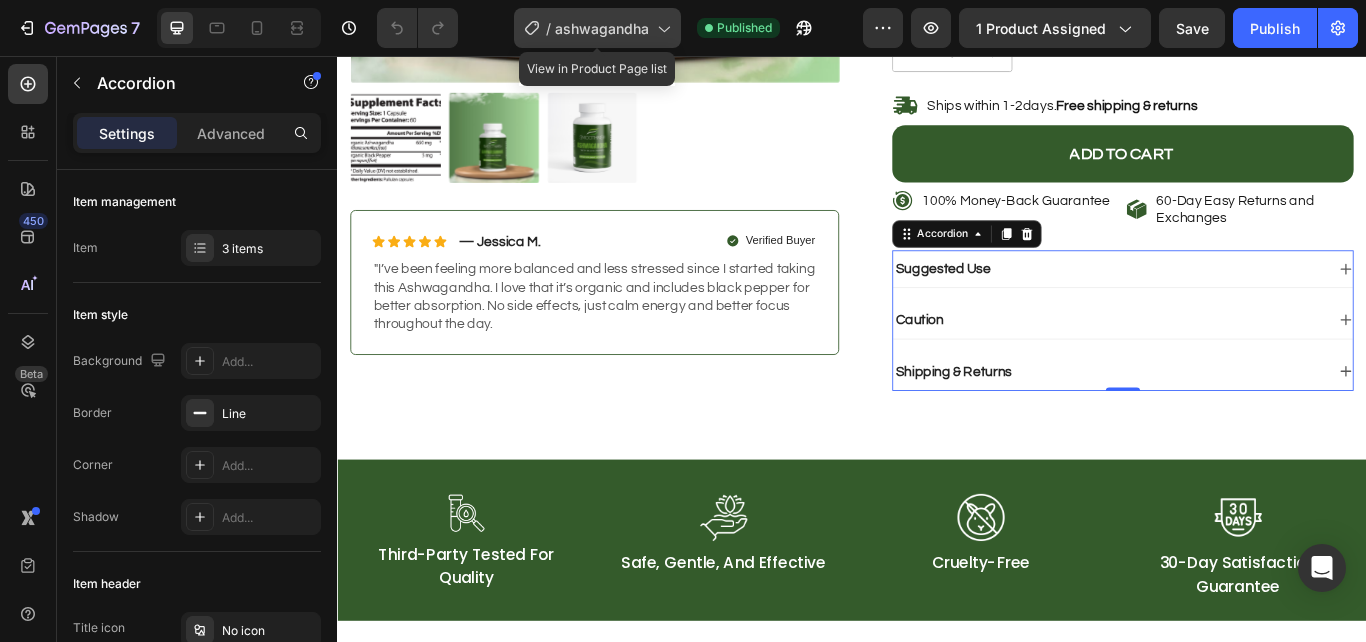 click 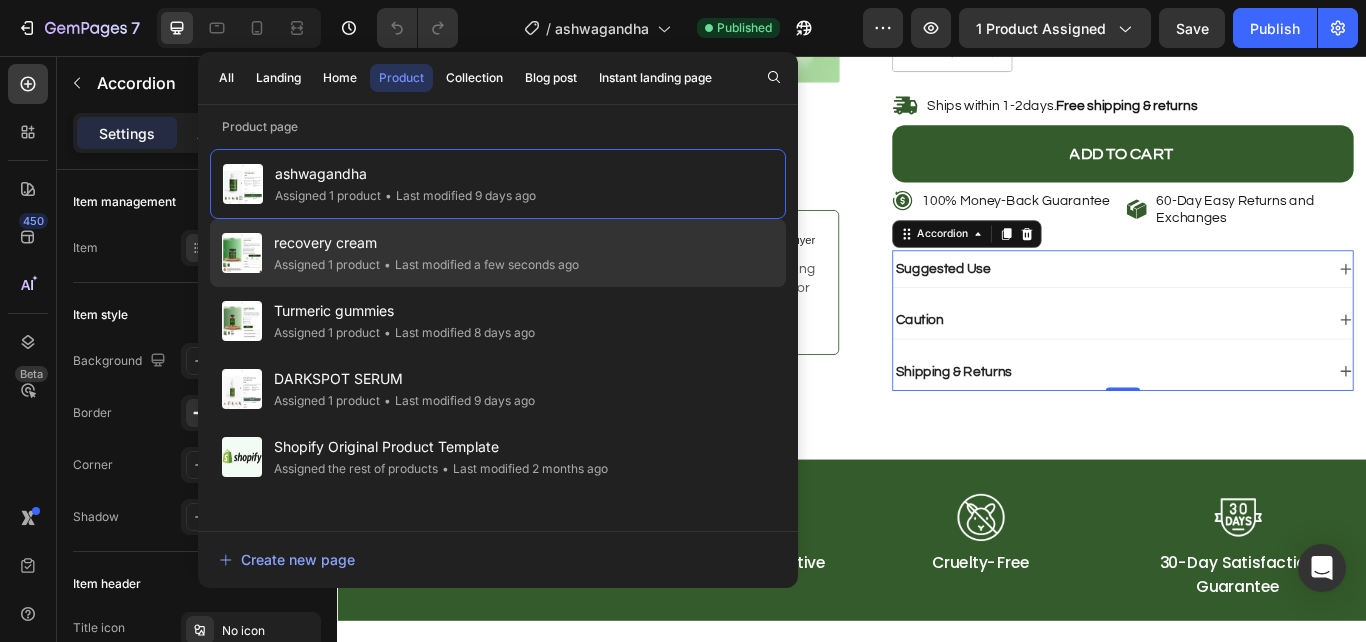 click on "recovery cream" at bounding box center [426, 243] 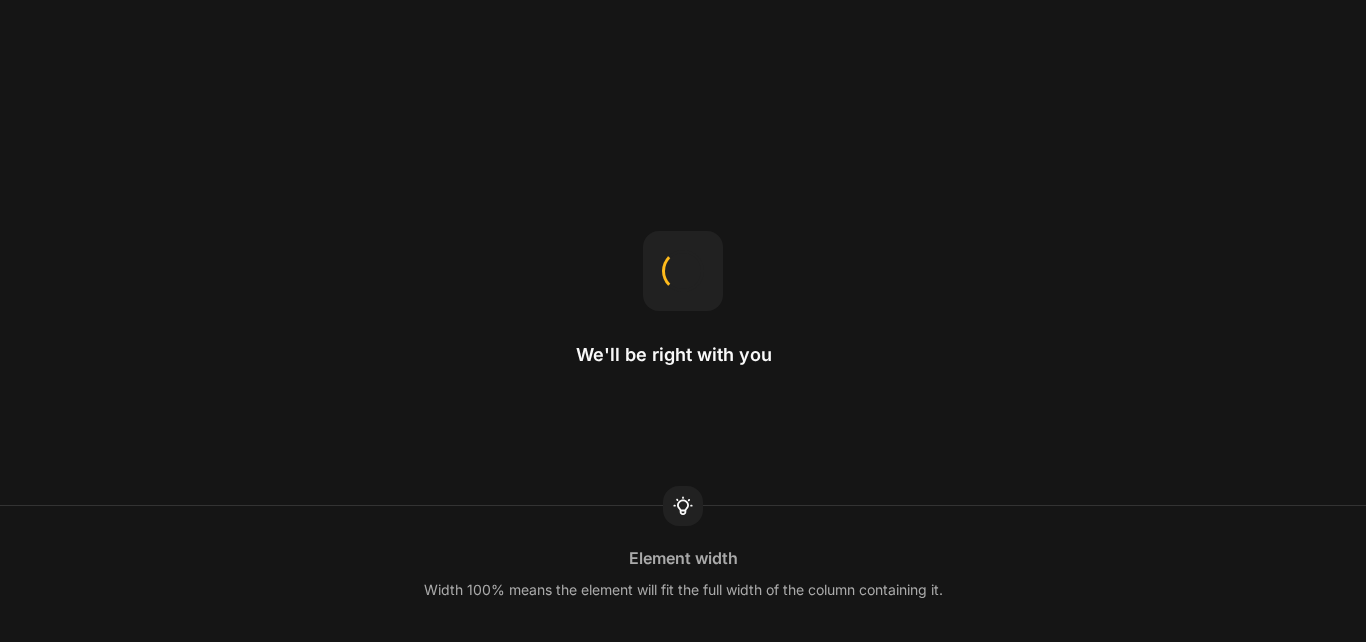 scroll, scrollTop: 0, scrollLeft: 0, axis: both 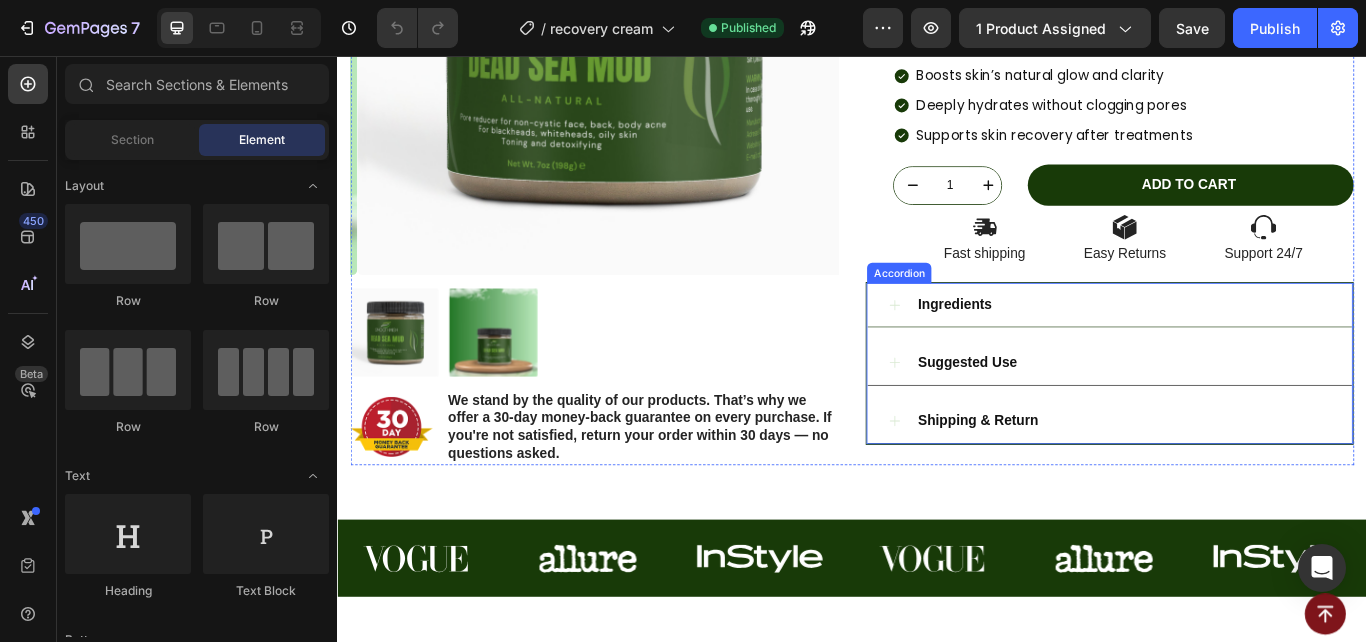 click 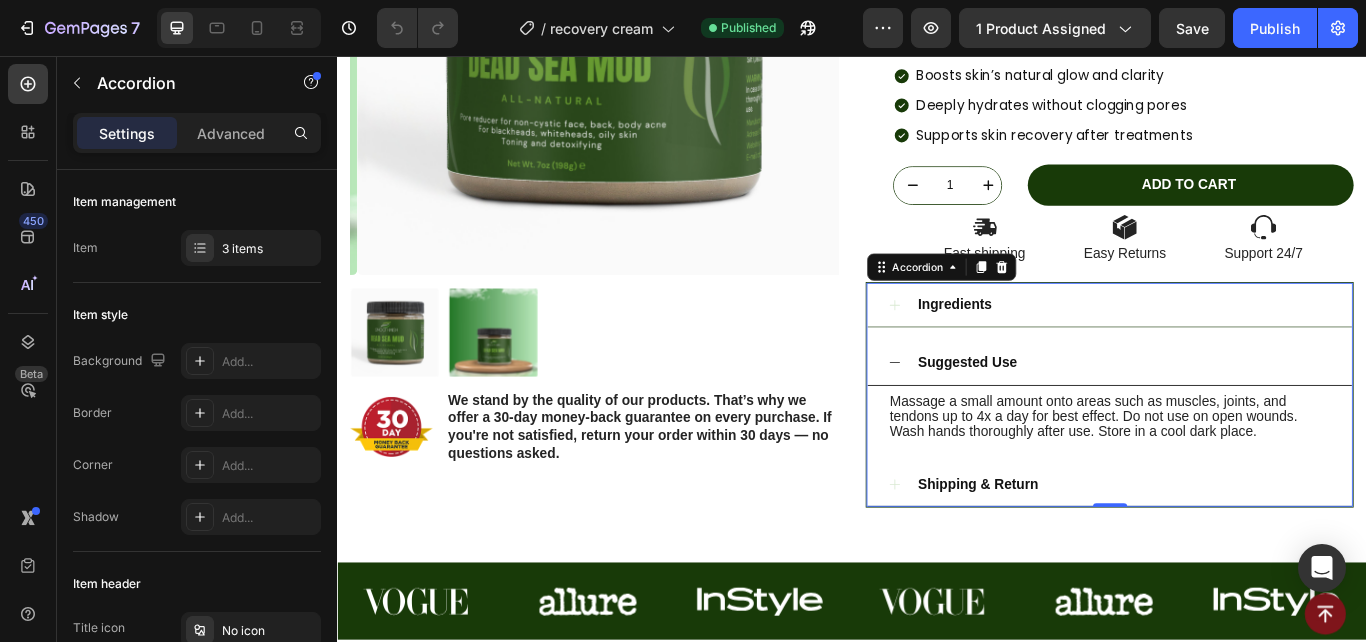 click 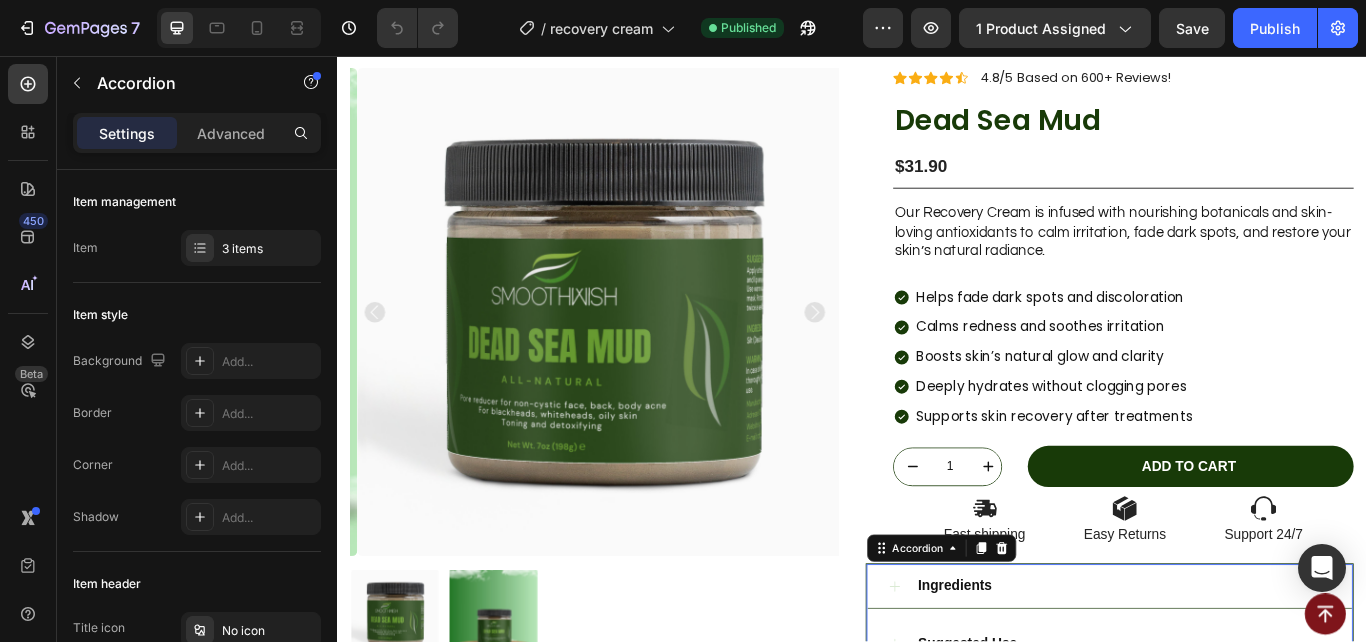 scroll, scrollTop: 0, scrollLeft: 0, axis: both 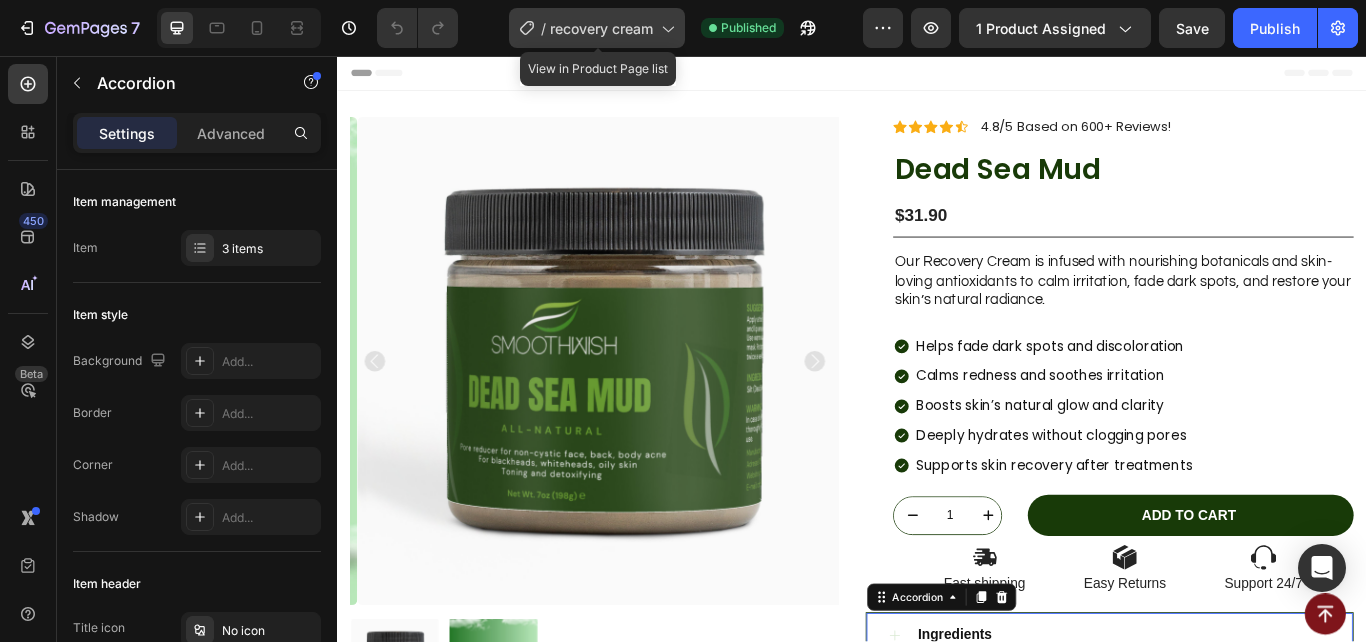 click 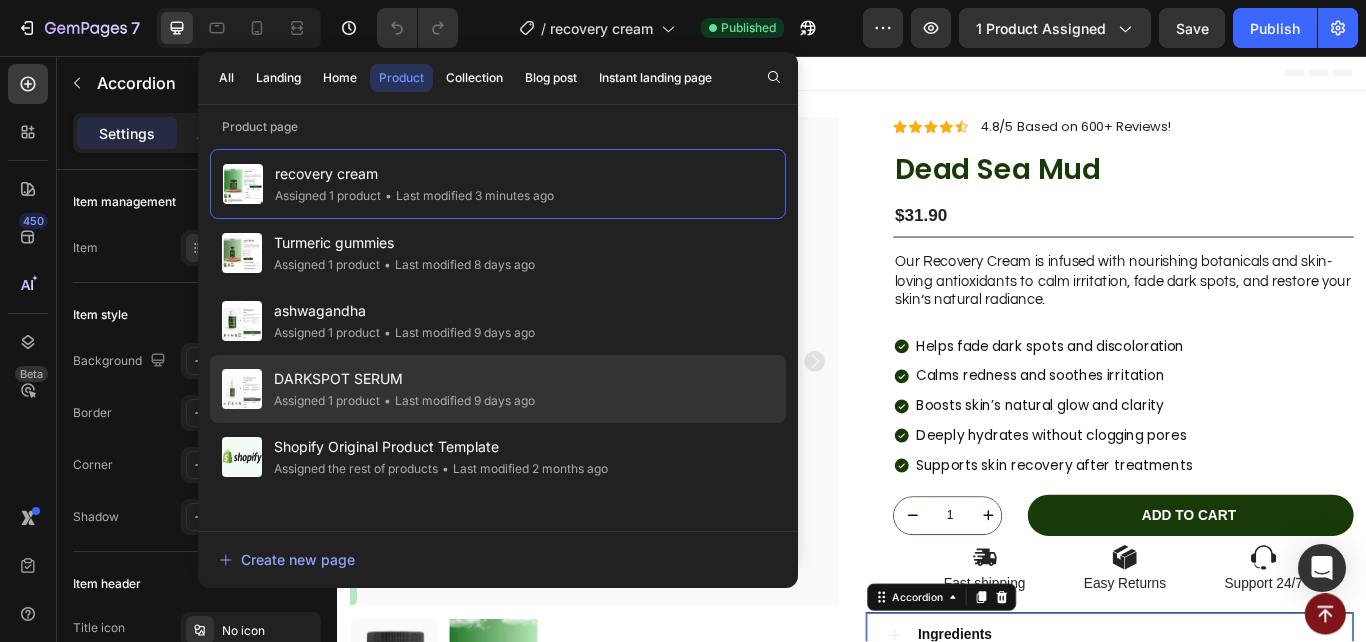 click on "DARKSPOT SERUM Assigned 1 product • Last modified 9 days ago" 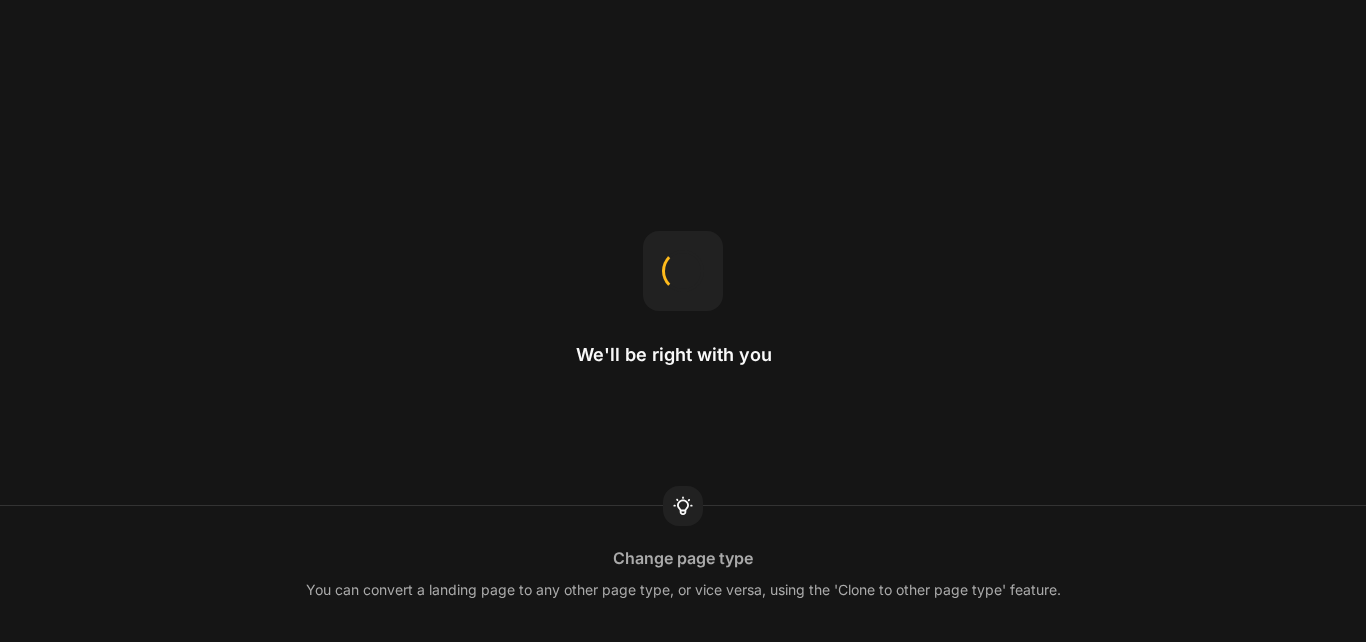 scroll, scrollTop: 0, scrollLeft: 0, axis: both 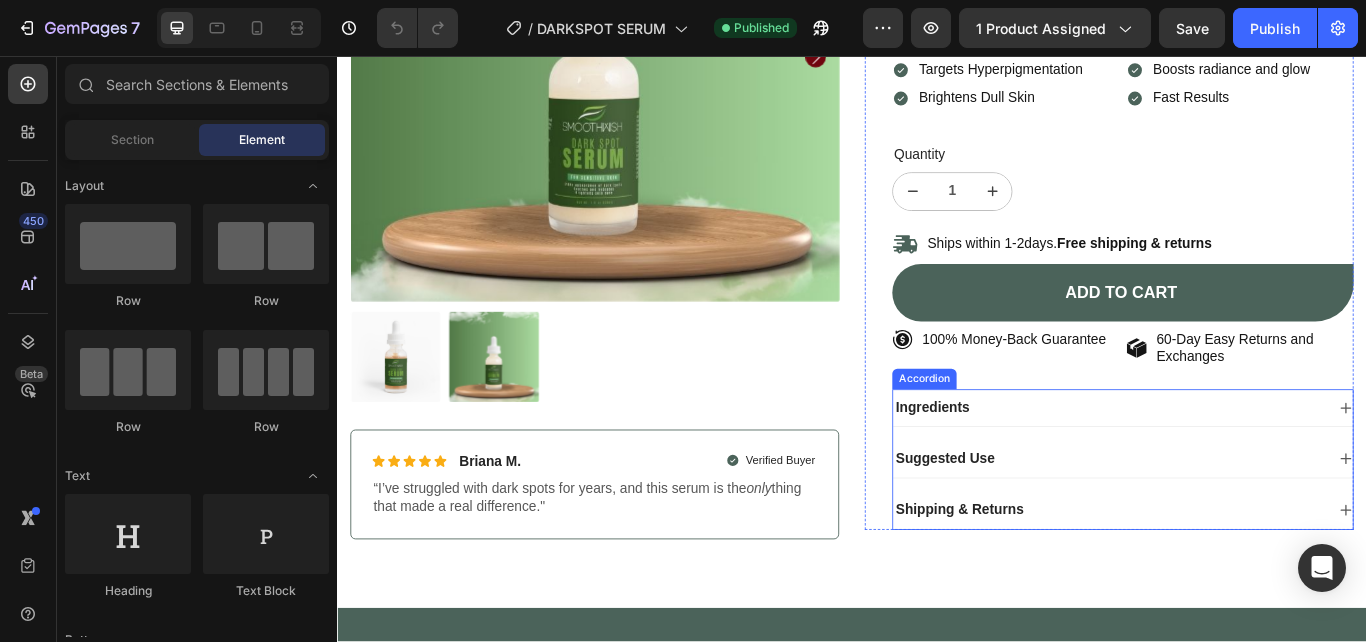click 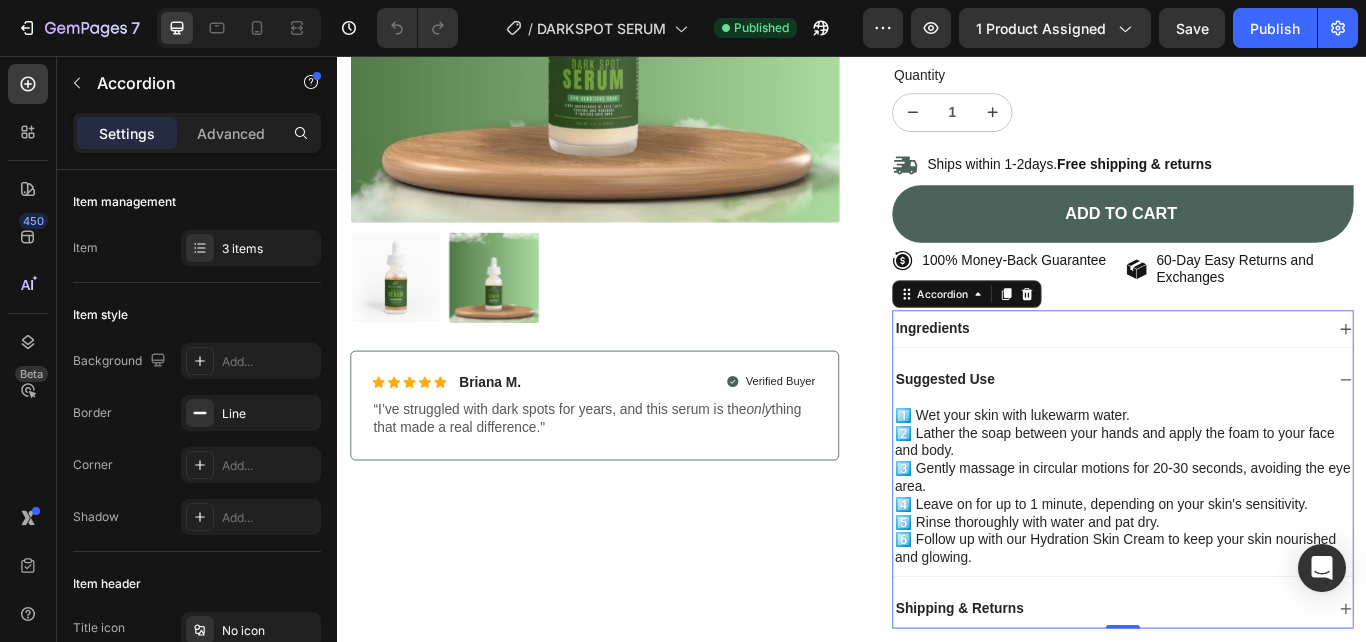 scroll, scrollTop: 497, scrollLeft: 0, axis: vertical 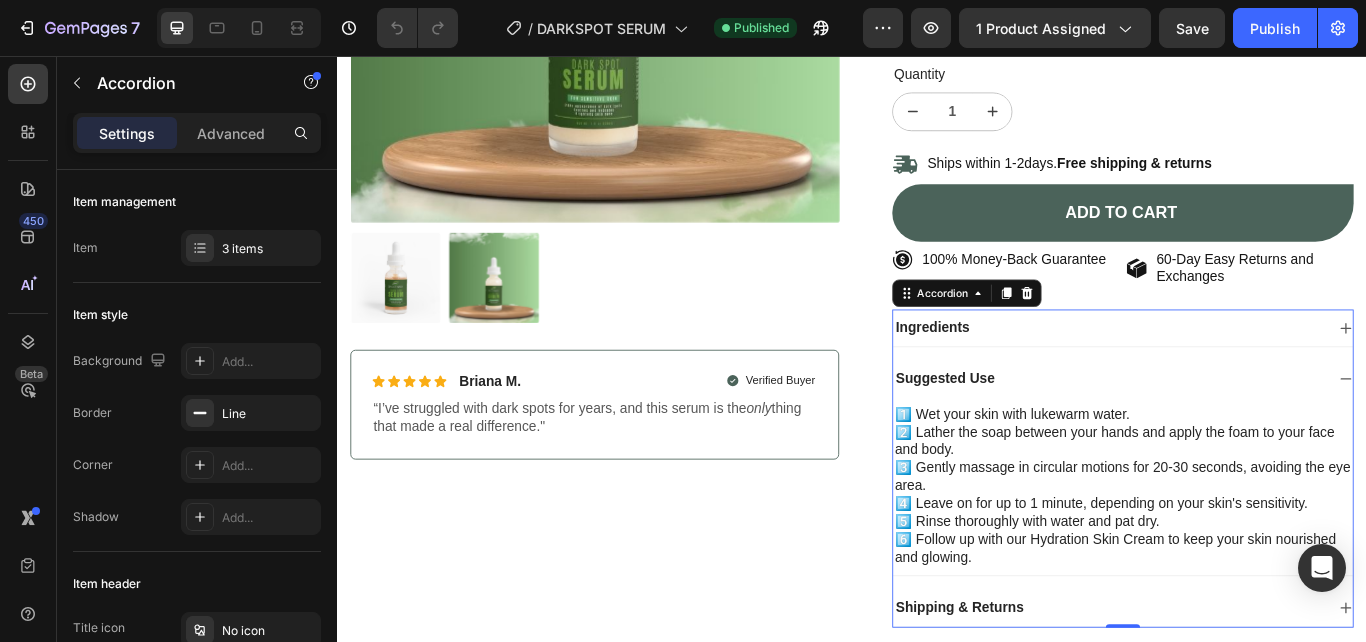 click 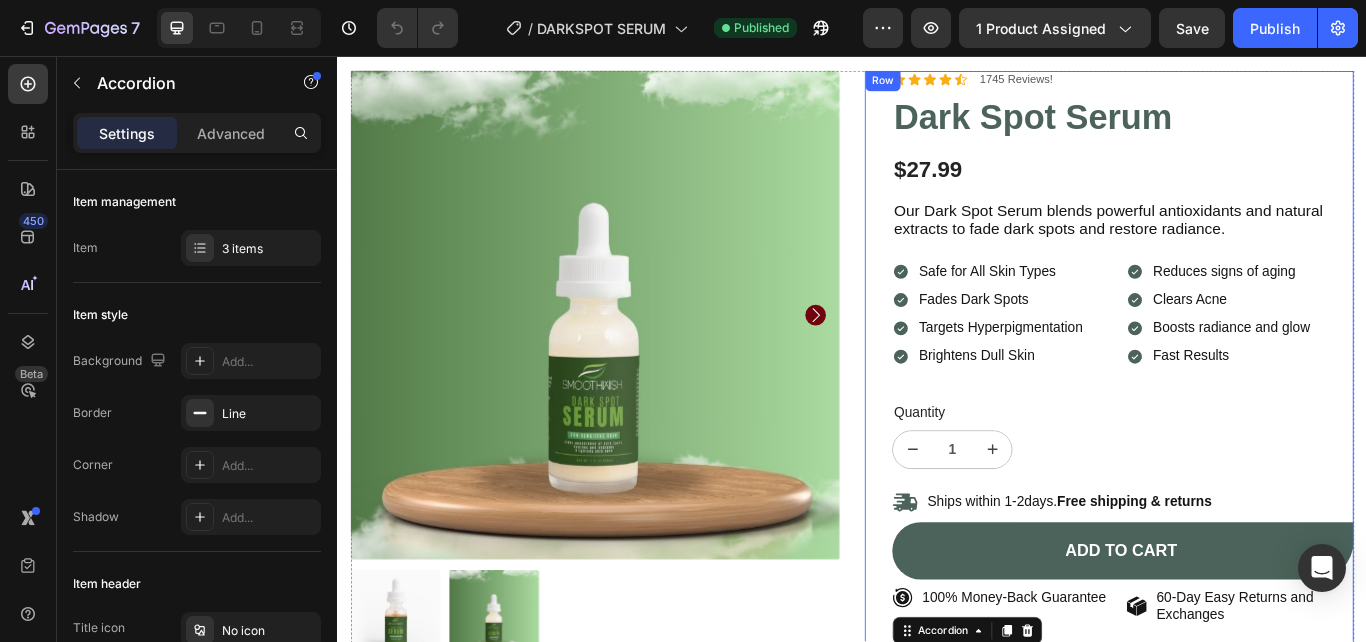 scroll, scrollTop: 0, scrollLeft: 0, axis: both 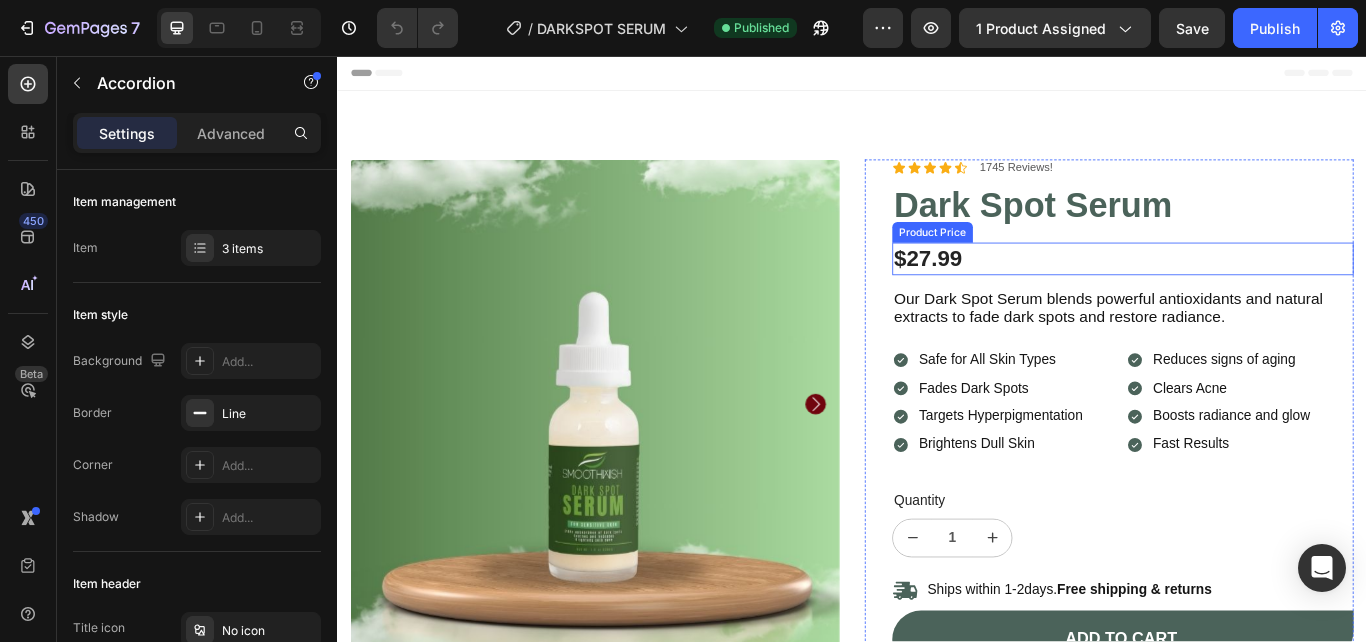 click on "$27.99" at bounding box center (1253, 293) 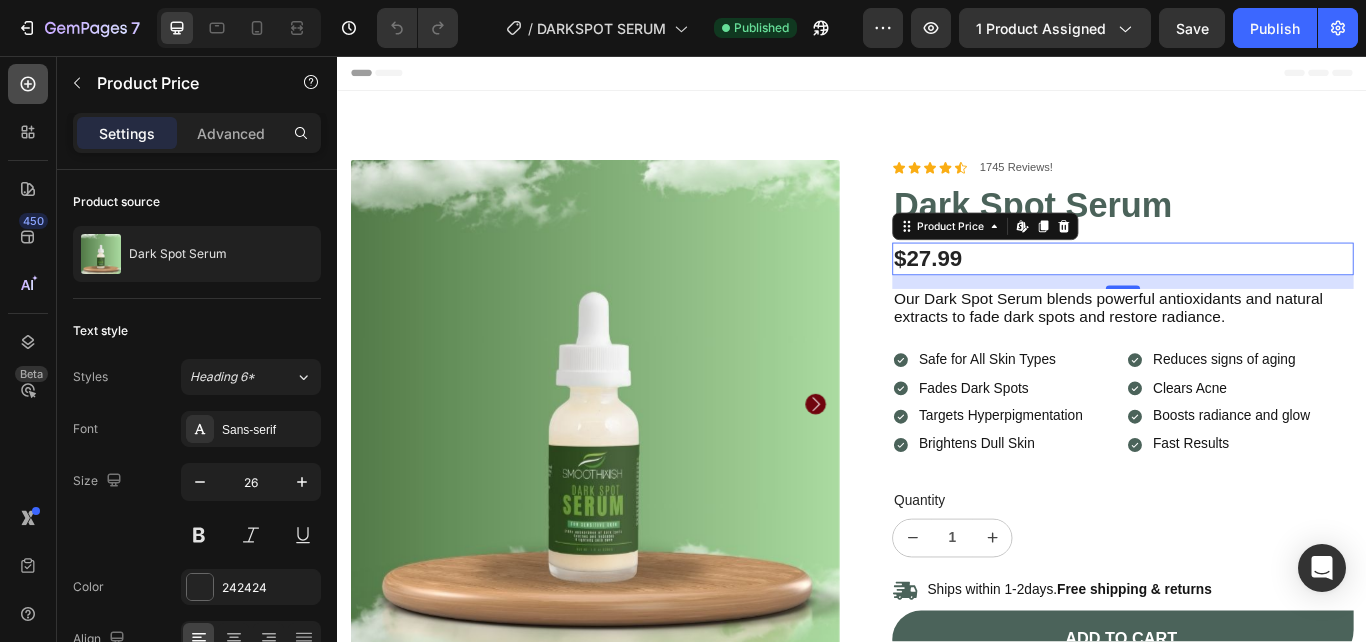click 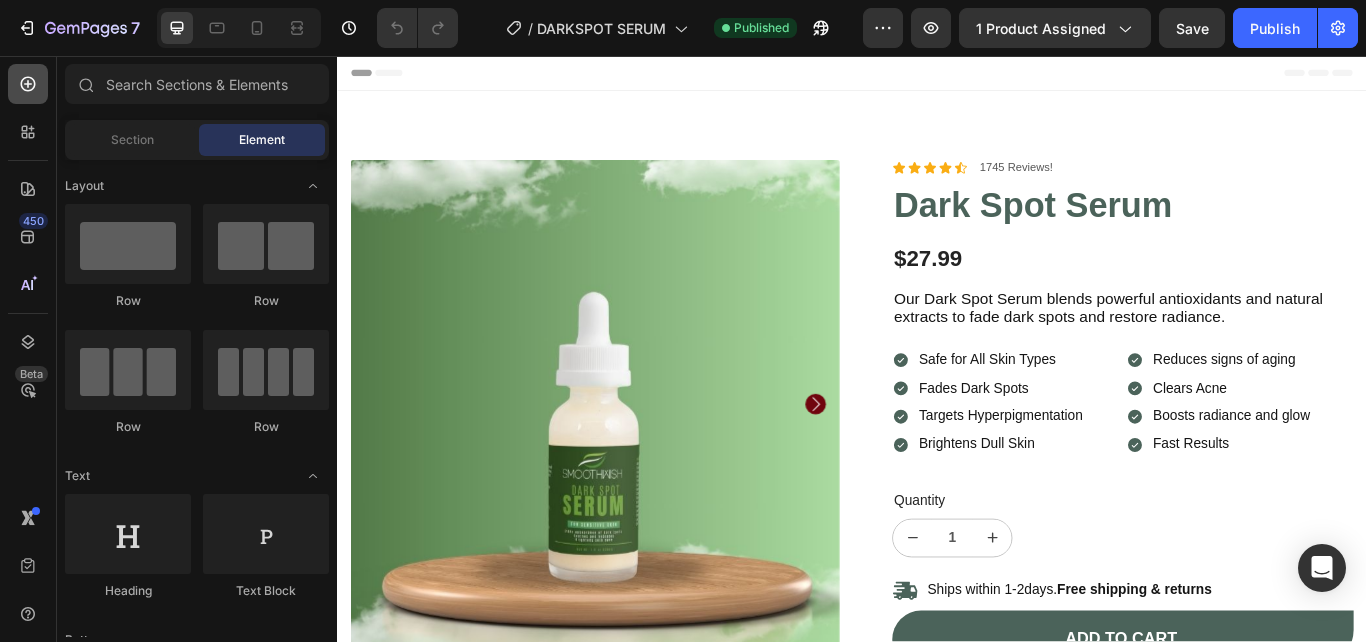 click 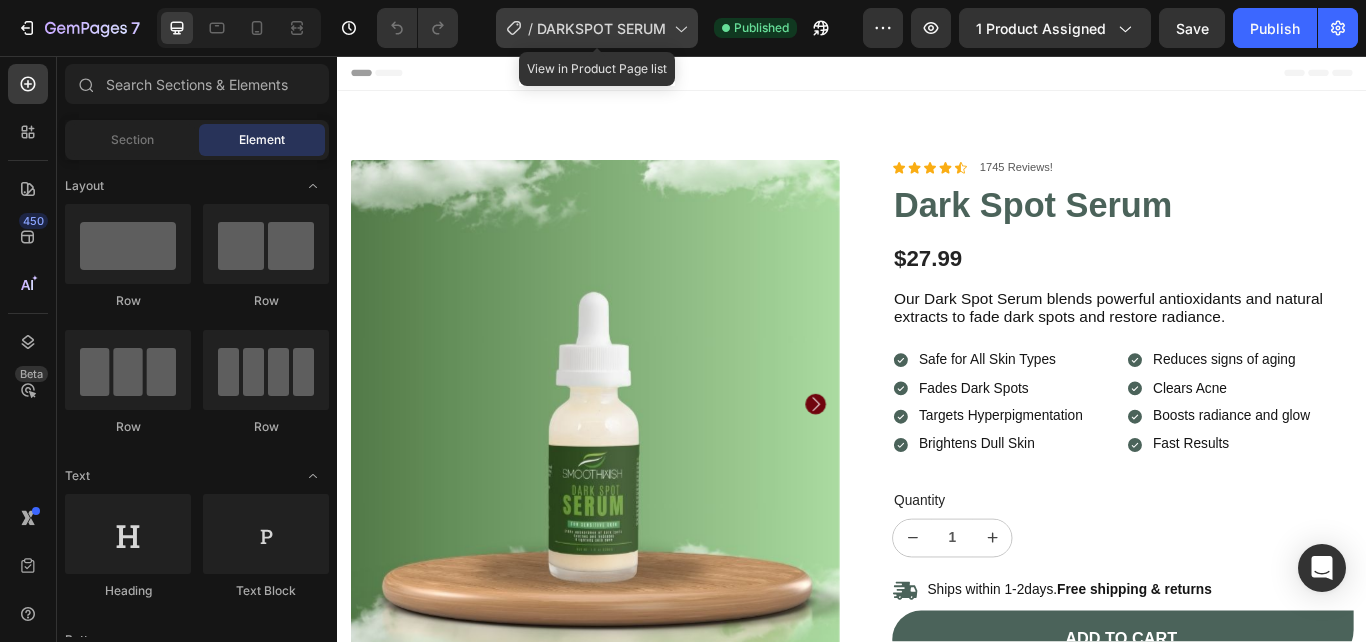 click 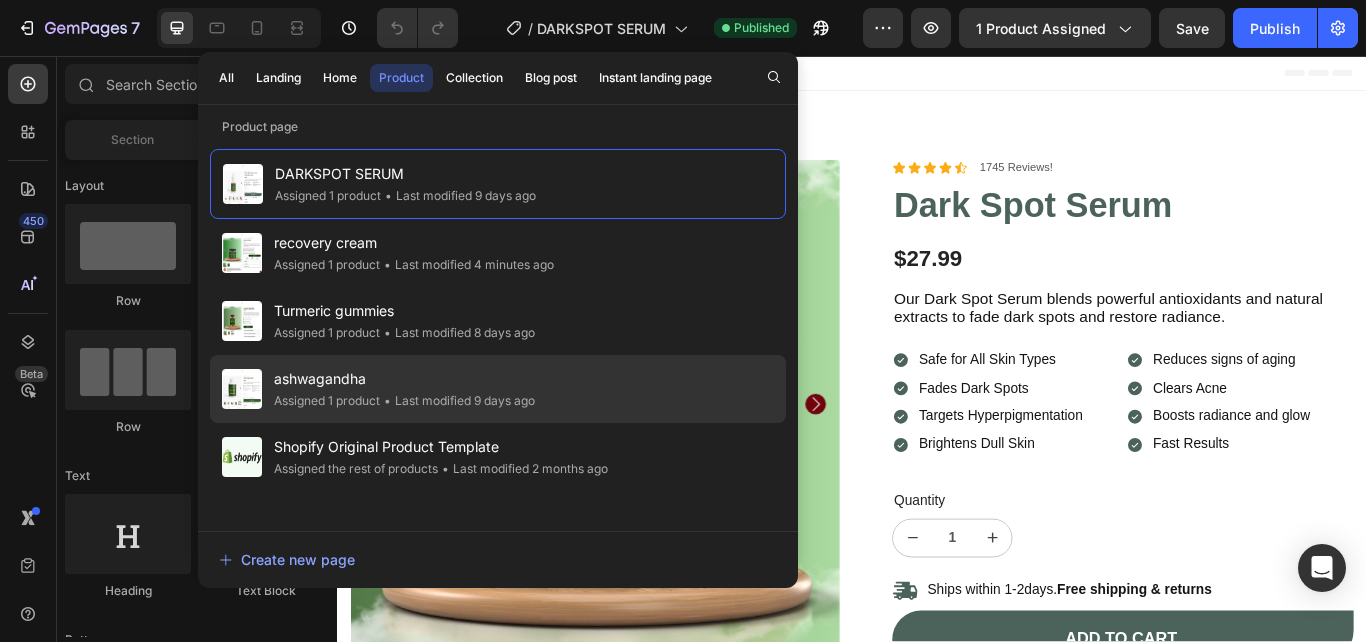 click on "ashwagandha Assigned 1 product • Last modified 9 days ago" 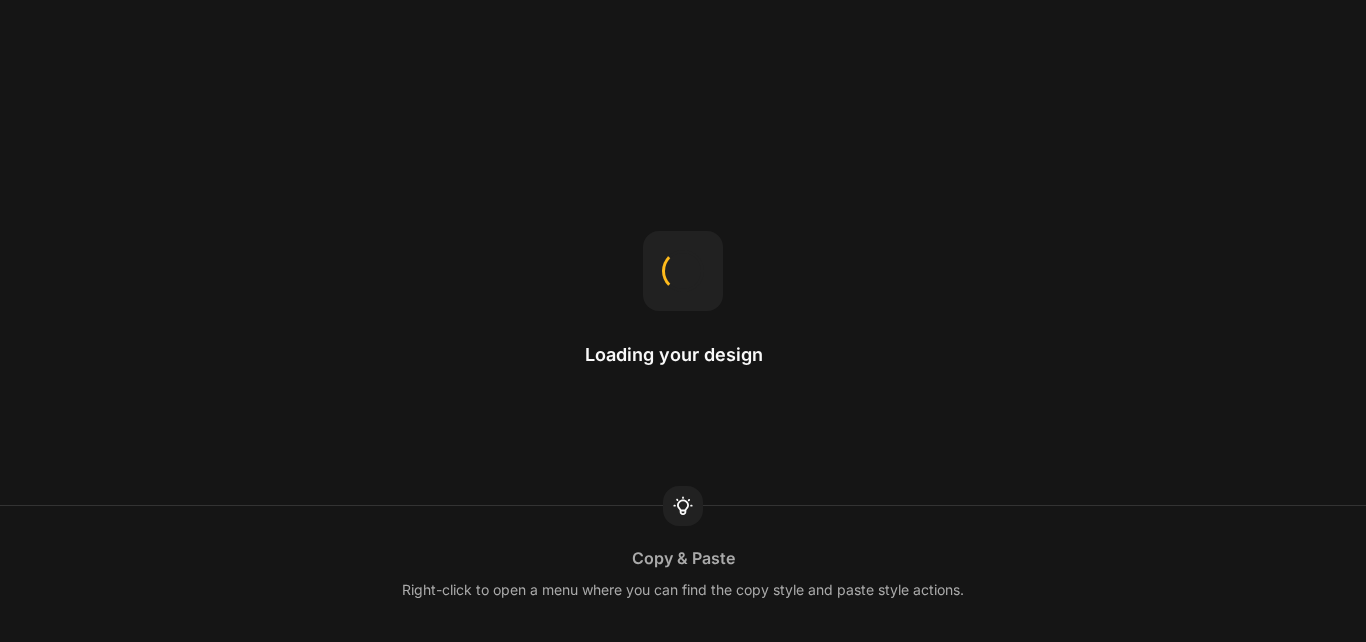 scroll, scrollTop: 0, scrollLeft: 0, axis: both 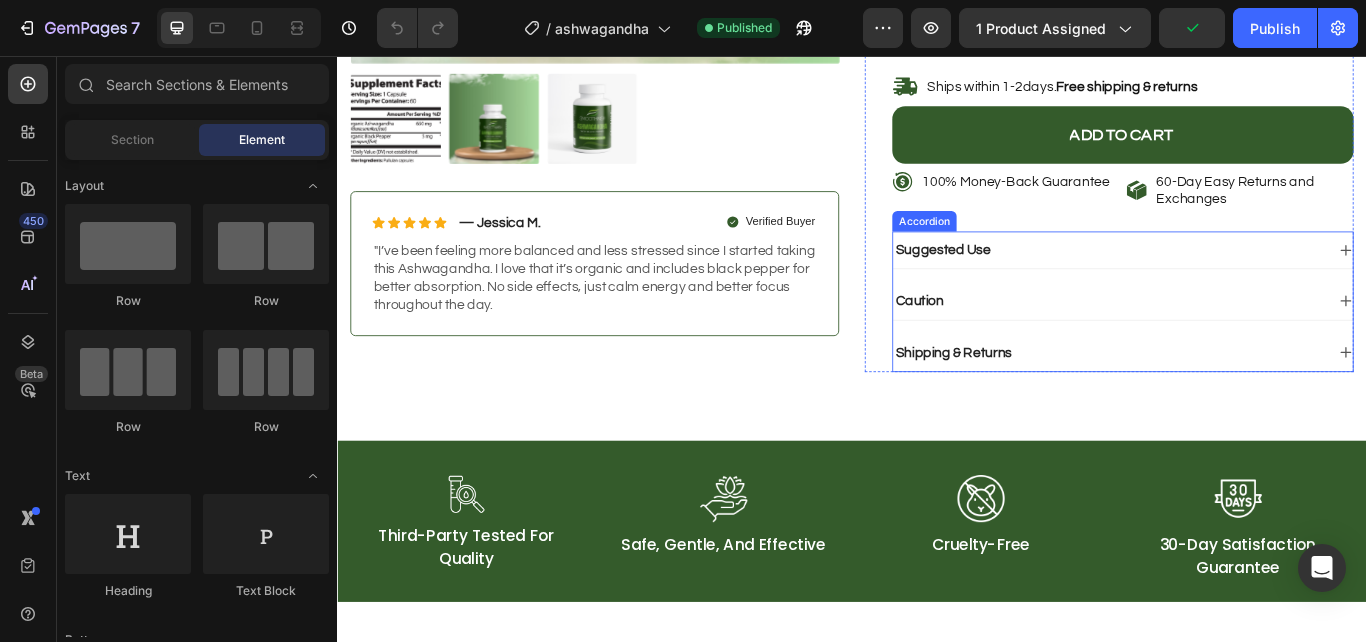 click 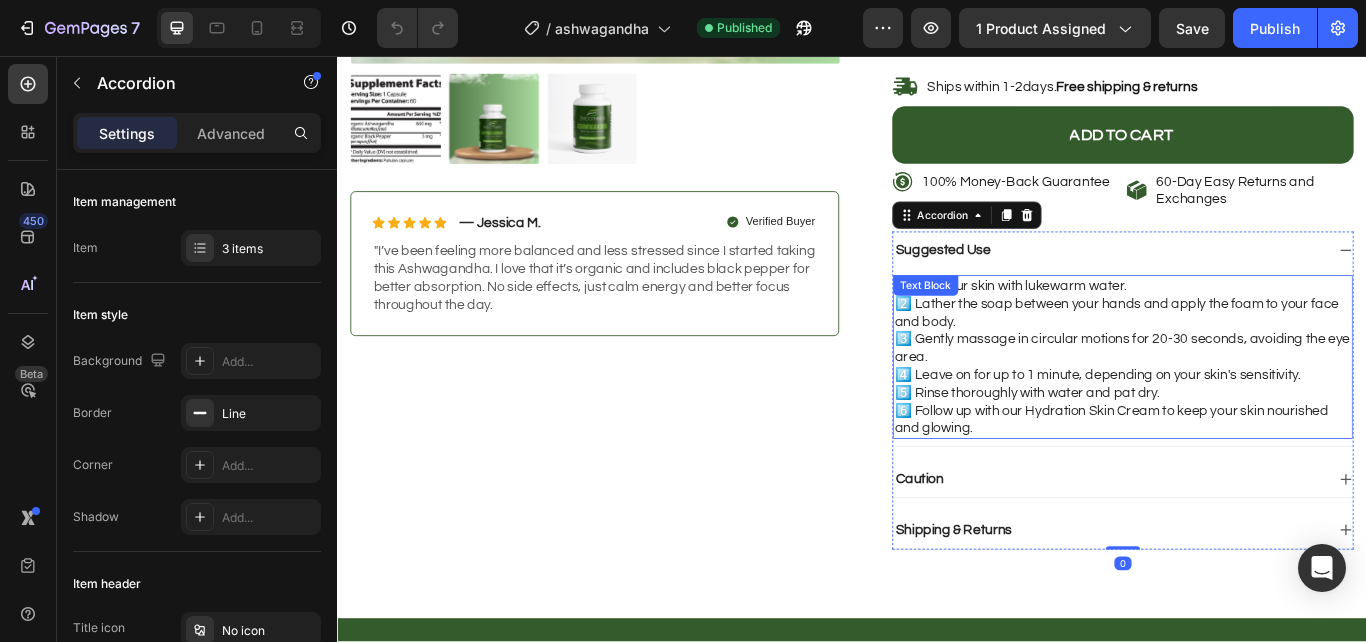 click on "1️⃣ Wet your skin with lukewarm water. 2️⃣ Lather the soap between your hands and apply the foam to your face and body. 3️⃣ Gently massage in circular motions for 20-30 seconds, avoiding the eye area. 4️⃣ Leave on for up to 1 minute, depending on your skin's sensitivity. 5️⃣ Rinse thoroughly with water and pat dry. 6️⃣ Follow up with our Hydration Skin Cream to keep your skin nourished and glowing." at bounding box center (1253, 407) 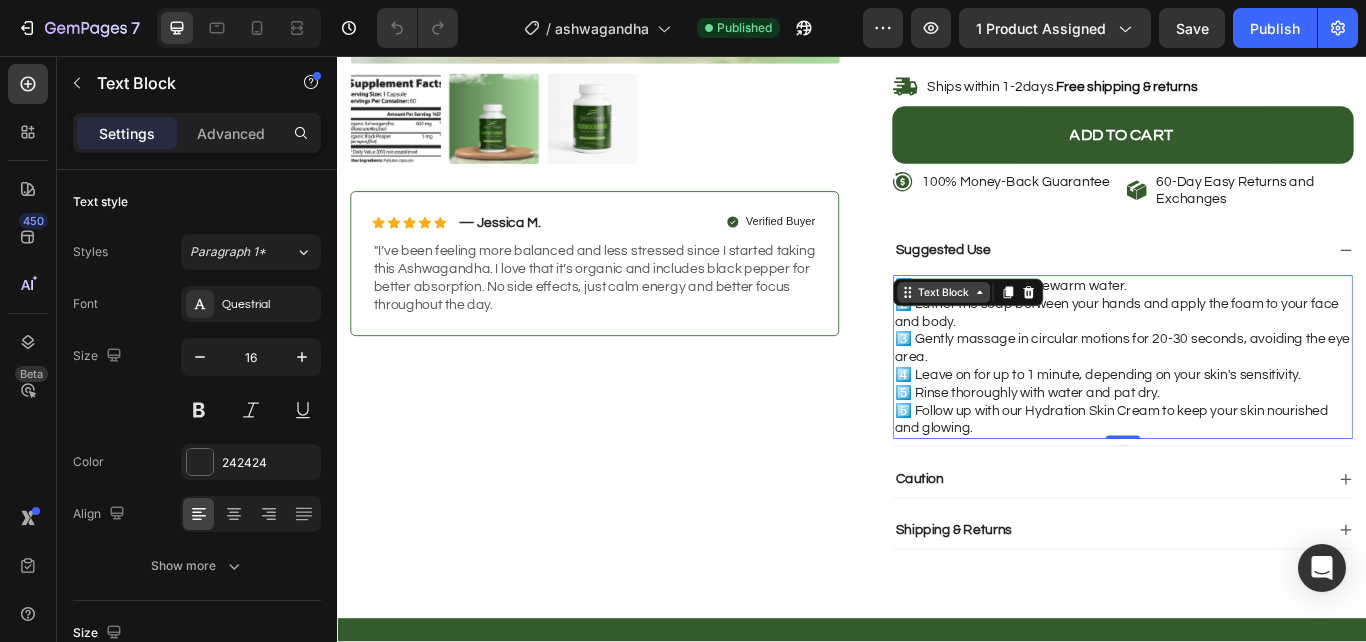 click 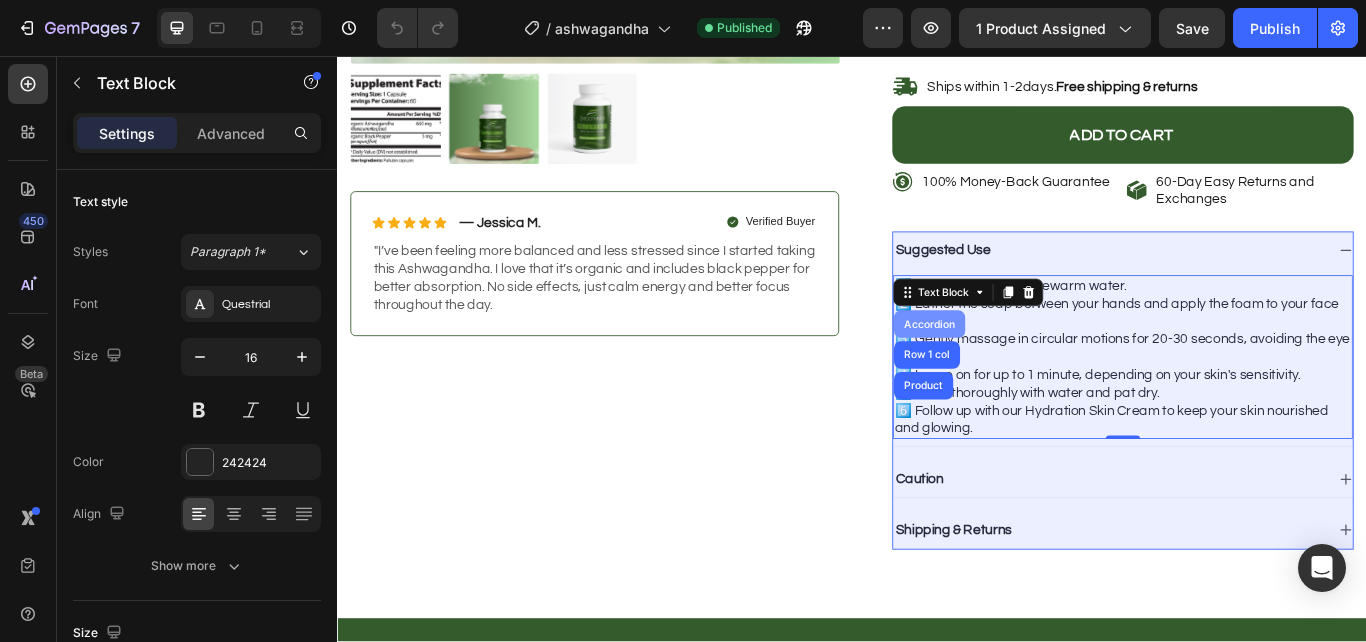 click on "Accordion" at bounding box center (1027, 369) 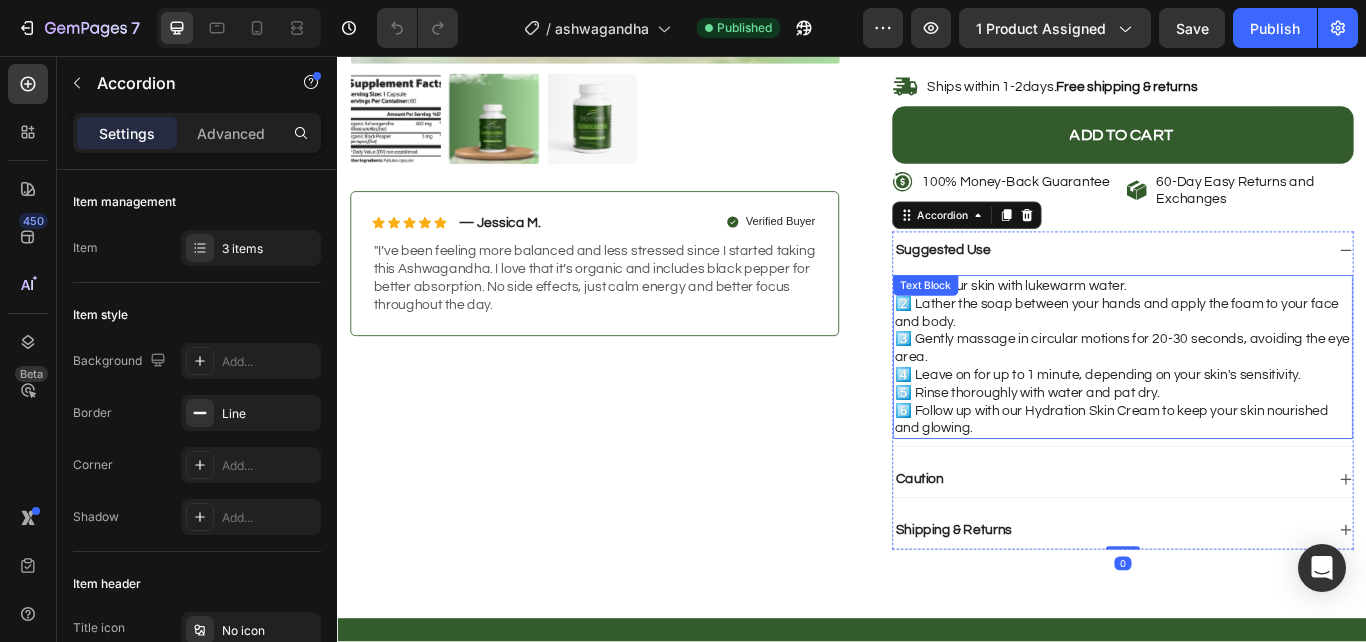 click on "Text Block" at bounding box center (1023, 324) 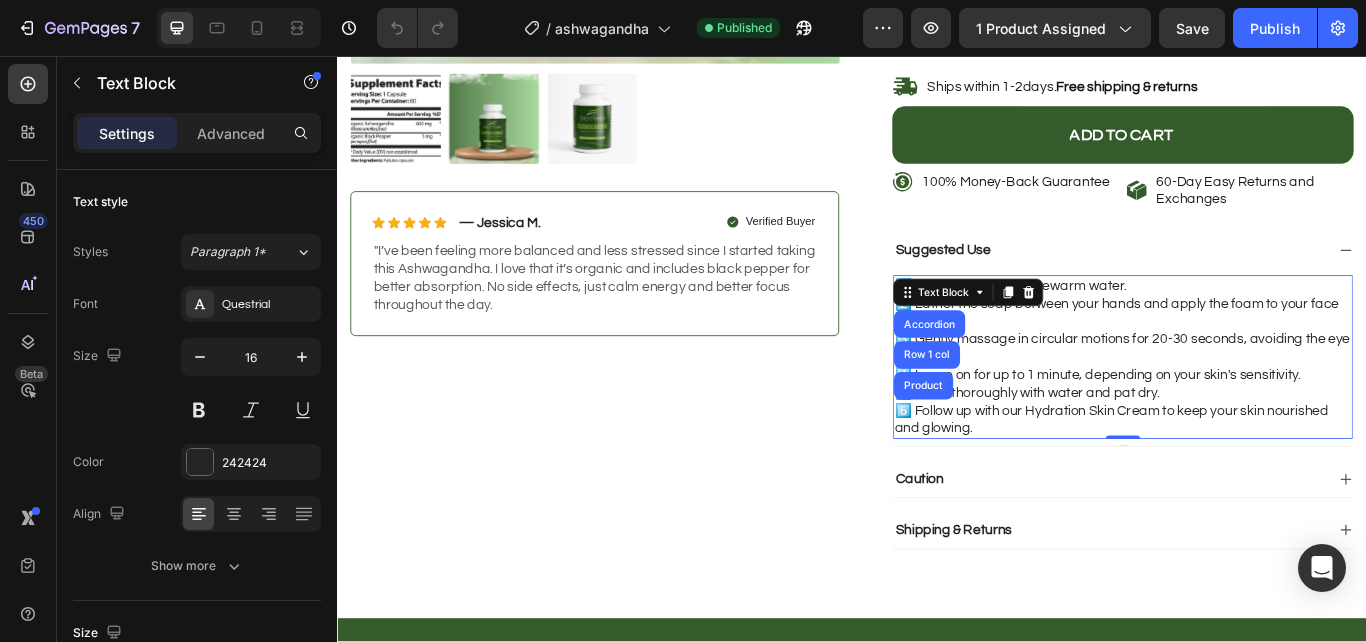click on "1️⃣ Wet your skin with lukewarm water. 2️⃣ Lather the soap between your hands and apply the foam to your face and body. 3️⃣ Gently massage in circular motions for 20-30 seconds, avoiding the eye area. 4️⃣ Leave on for up to 1 minute, depending on your skin's sensitivity. 5️⃣ Rinse thoroughly with water and pat dry. 6️⃣ Follow up with our Hydration Skin Cream to keep your skin nourished and glowing." at bounding box center [1253, 407] 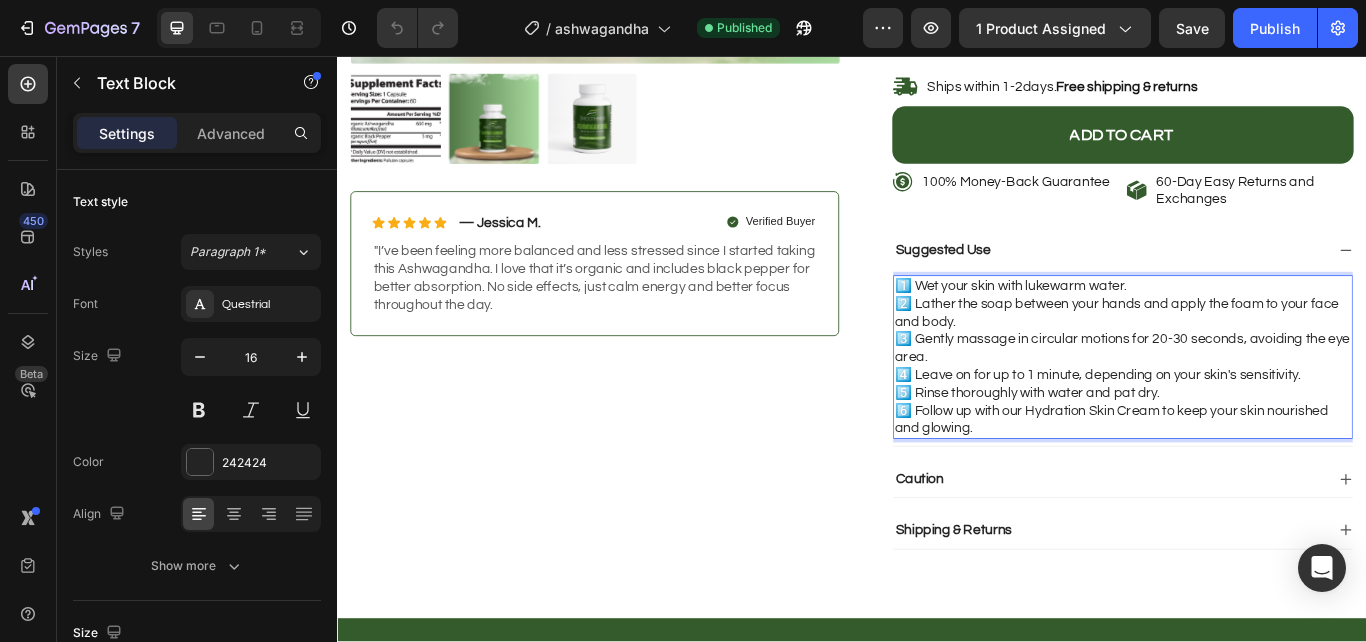 click on "1️⃣ Wet your skin with lukewarm water. 2️⃣ Lather the soap between your hands and apply the foam to your face and body. 3️⃣ Gently massage in circular motions for 20-30 seconds, avoiding the eye area. 4️⃣ Leave on for up to 1 minute, depending on your skin's sensitivity. 5️⃣ Rinse thoroughly with water and pat dry. 6️⃣ Follow up with our Hydration Skin Cream to keep your skin nourished and glowing." at bounding box center (1253, 407) 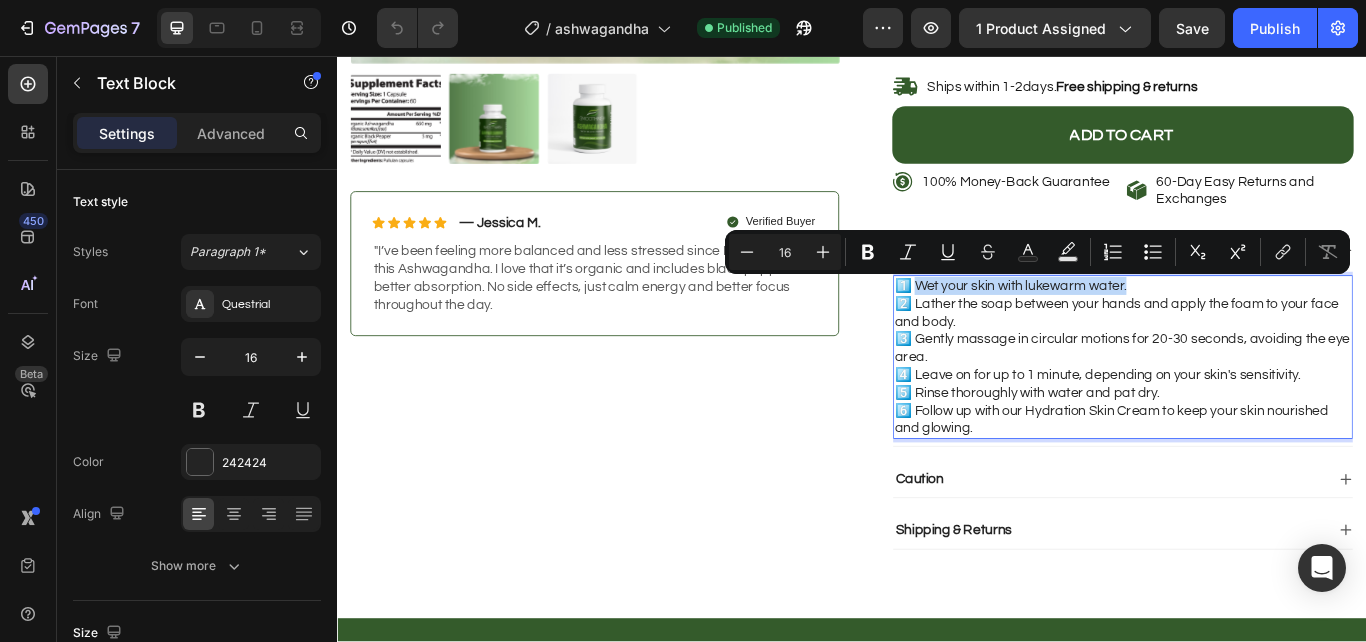 drag, startPoint x: 1007, startPoint y: 321, endPoint x: 1262, endPoint y: 319, distance: 255.00784 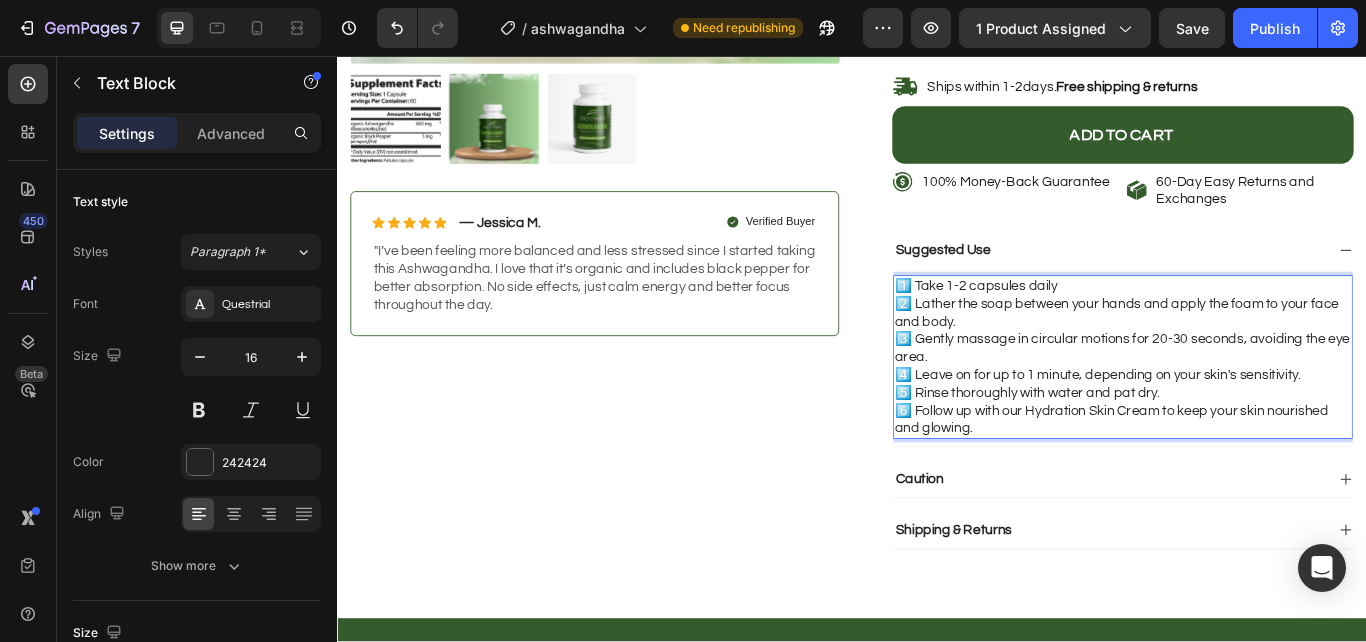 click on "1️⃣ Take 1-2 capsules daily 2️⃣ Lather the soap between your hands and apply the foam to your face and body. 3️⃣ Gently massage in circular motions for 20-30 seconds, avoiding the eye area. 4️⃣ Leave on for up to 1 minute, depending on your skin's sensitivity. 5️⃣ Rinse thoroughly with water and pat dry. 6️⃣ Follow up with our Hydration Skin Cream to keep your skin nourished and glowing." at bounding box center [1253, 407] 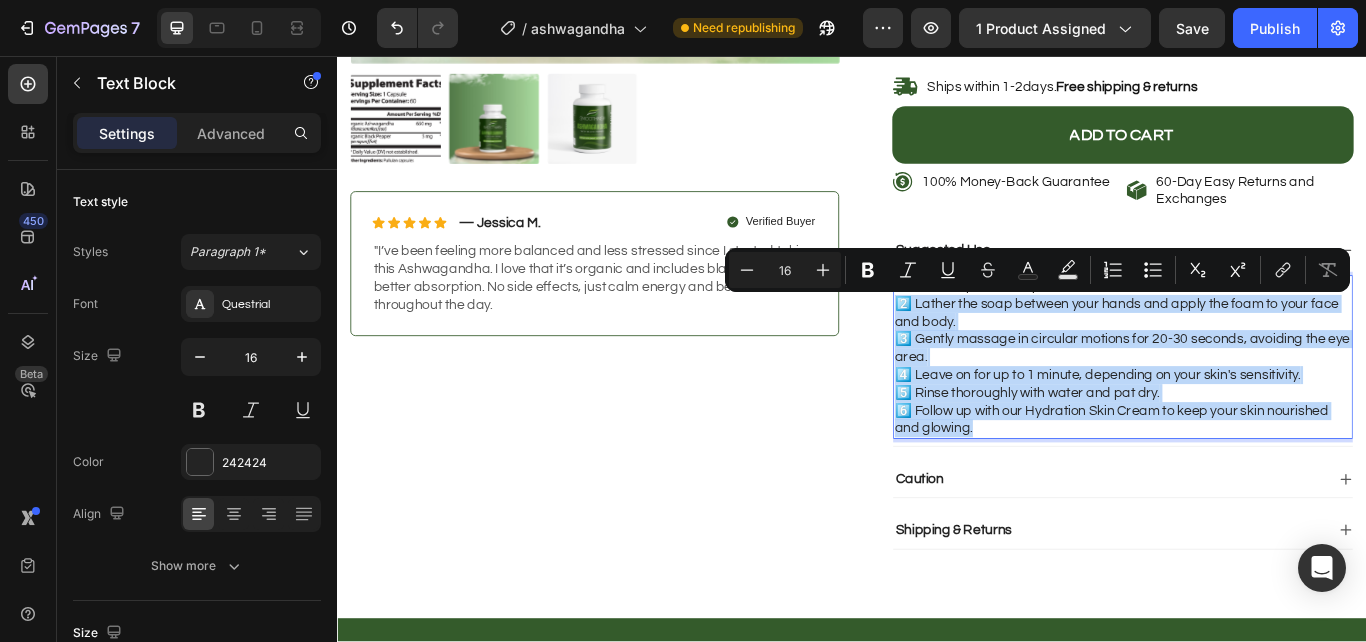 drag, startPoint x: 981, startPoint y: 342, endPoint x: 1083, endPoint y: 488, distance: 178.10109 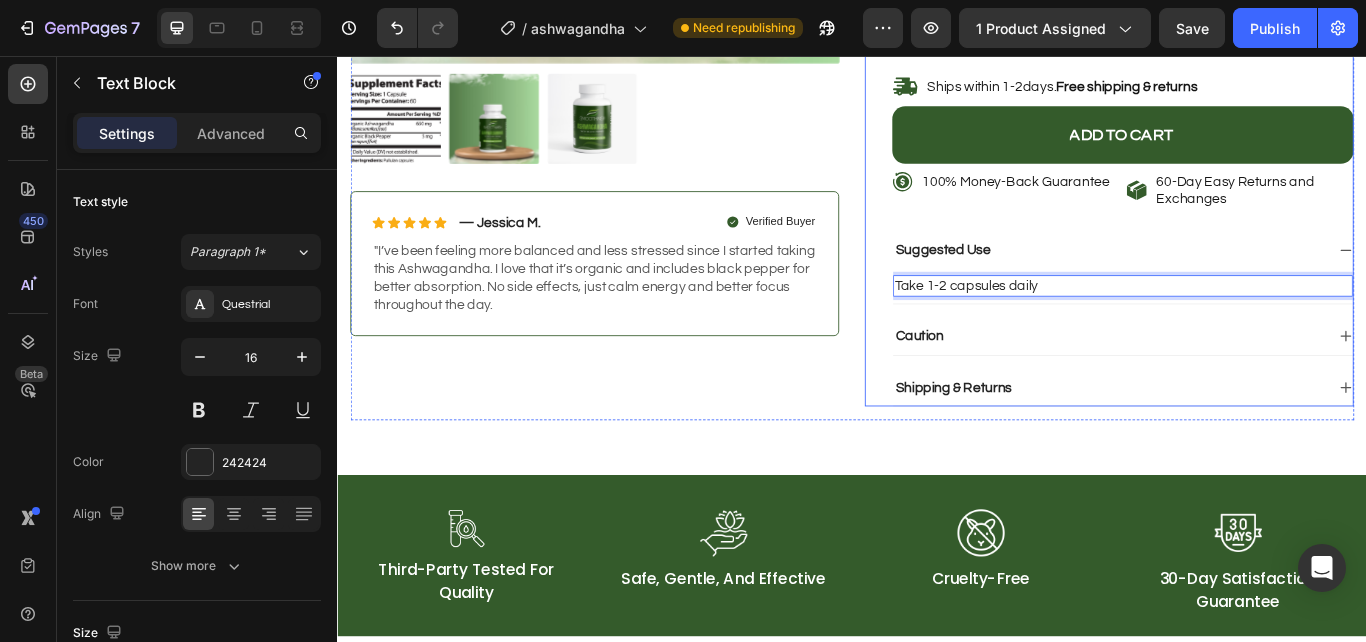 click on "Icon Icon Icon Icon
Icon Icon List 451 Reviews! Text Block Row Ashwagandha Product Title $23.90 Product Price Product Price Experience the powerful synergy of Ashwagandha and Black Pepper for calm, clarity, and vitality. Text Block Helps reduce stress and anxiety Enhances focus and mental clarity Aids restful sleep and recovery Supports healthy energy & endurance Item List Supports immune system function Balances cortisol & stress hormone levels Promotes calmness without drowsiness Encourages hormonal balance & wellness Item List Row Quantity Text Block
1
Product Quantity
Ships within 1-2days.  Free shipping & returns Item List
1
Product Quantity Add to cart Add to Cart Row
100% Money-Back Guarantee Item List
30-Day Easy Returns Item List Row
100% Money-Back Guarantee Item List
60-Day Easy Returns and Exchanges Item List Row
Product" at bounding box center [1253, -20] 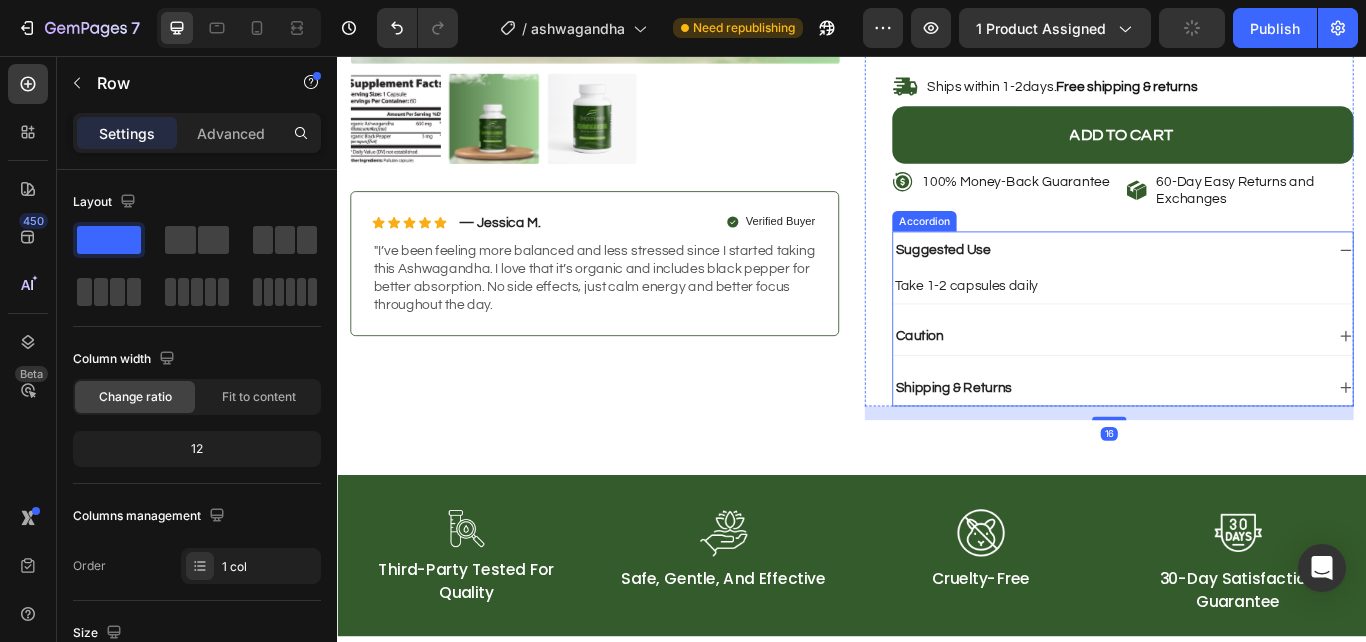 click on "Suggested Use" at bounding box center [1253, 282] 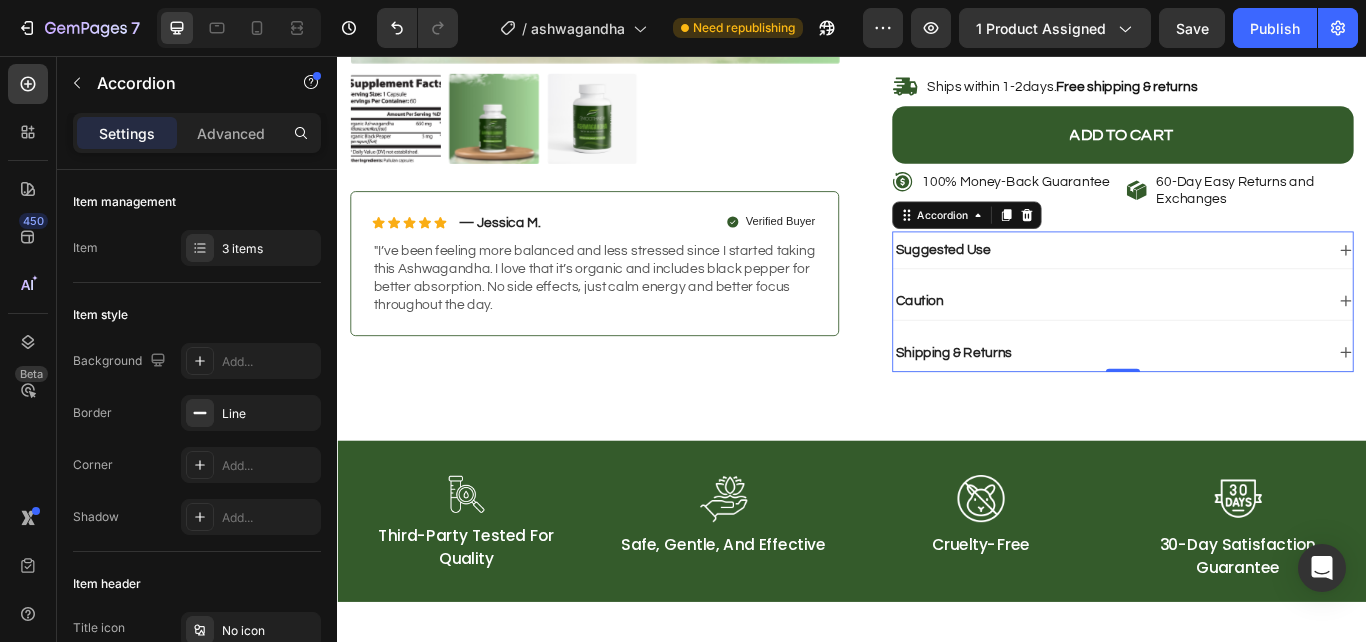 click on "Caution" at bounding box center [1253, 342] 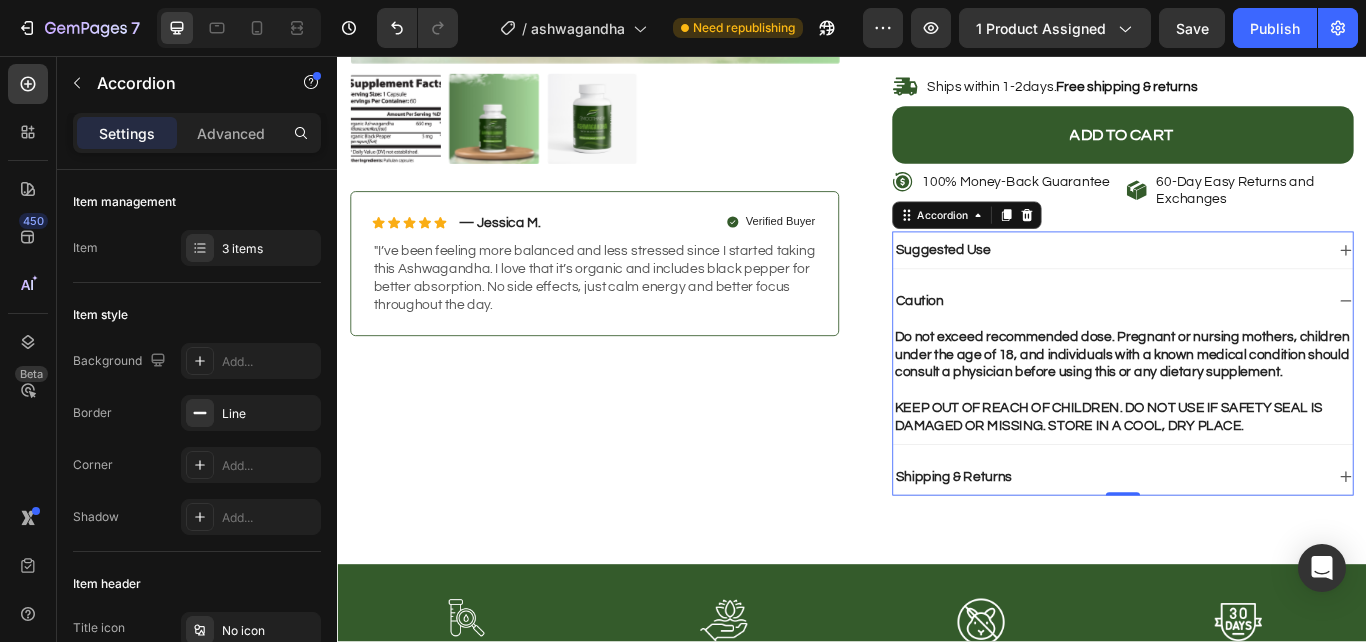 click on "Caution" at bounding box center [1253, 342] 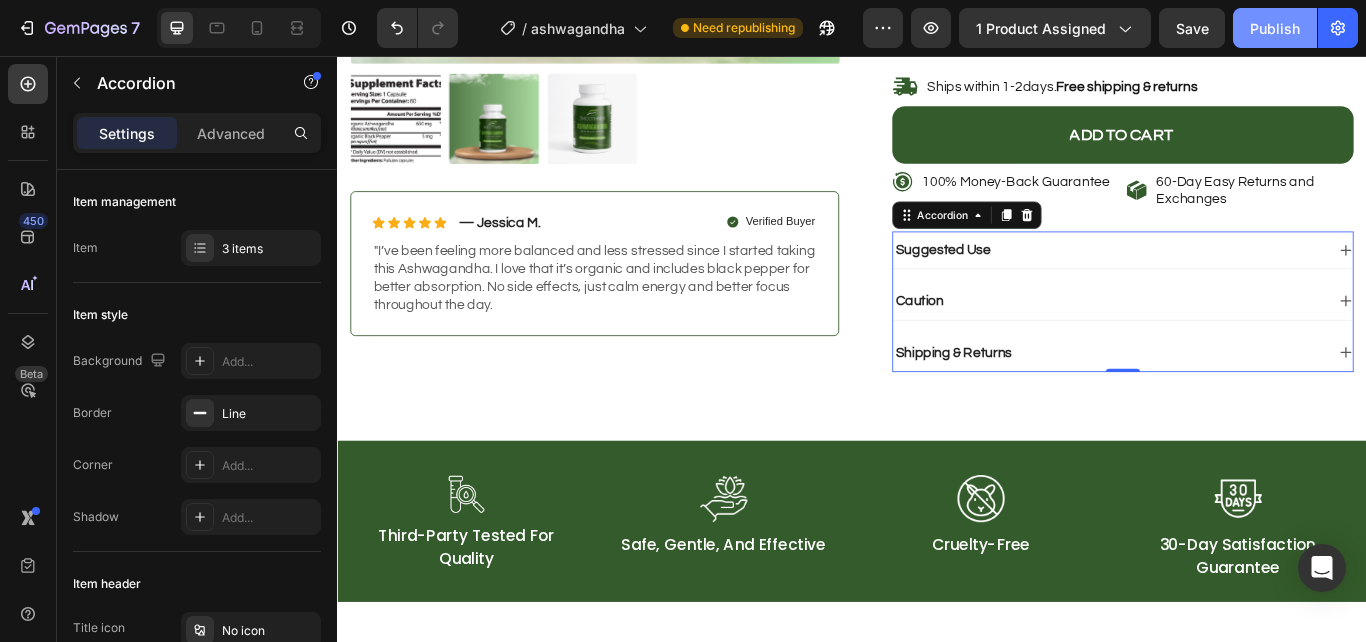 click on "Publish" at bounding box center [1275, 28] 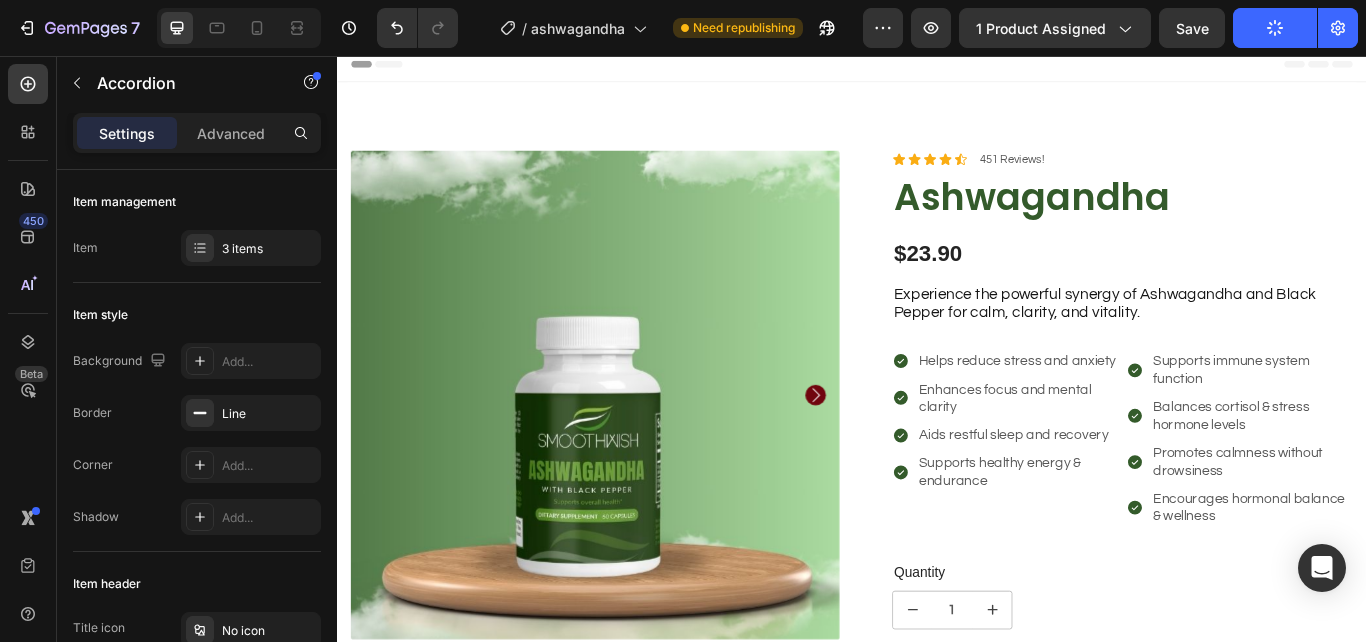 scroll, scrollTop: 9, scrollLeft: 0, axis: vertical 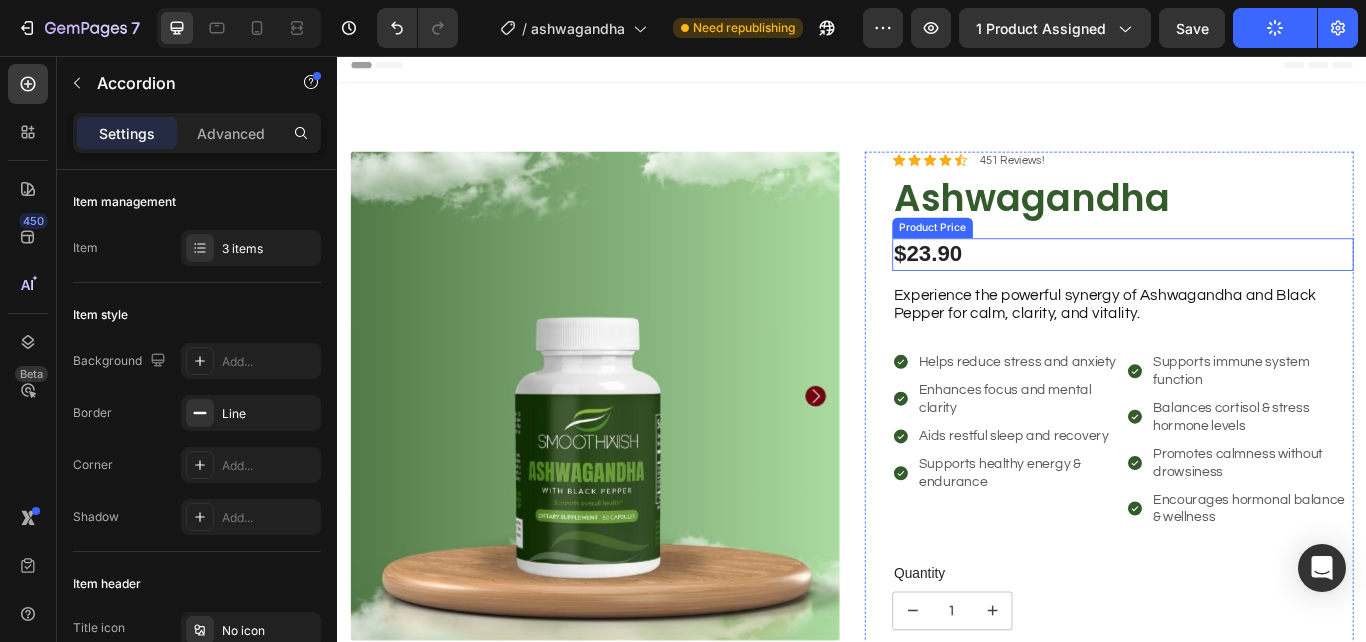 click on "$23.90" at bounding box center [1253, 288] 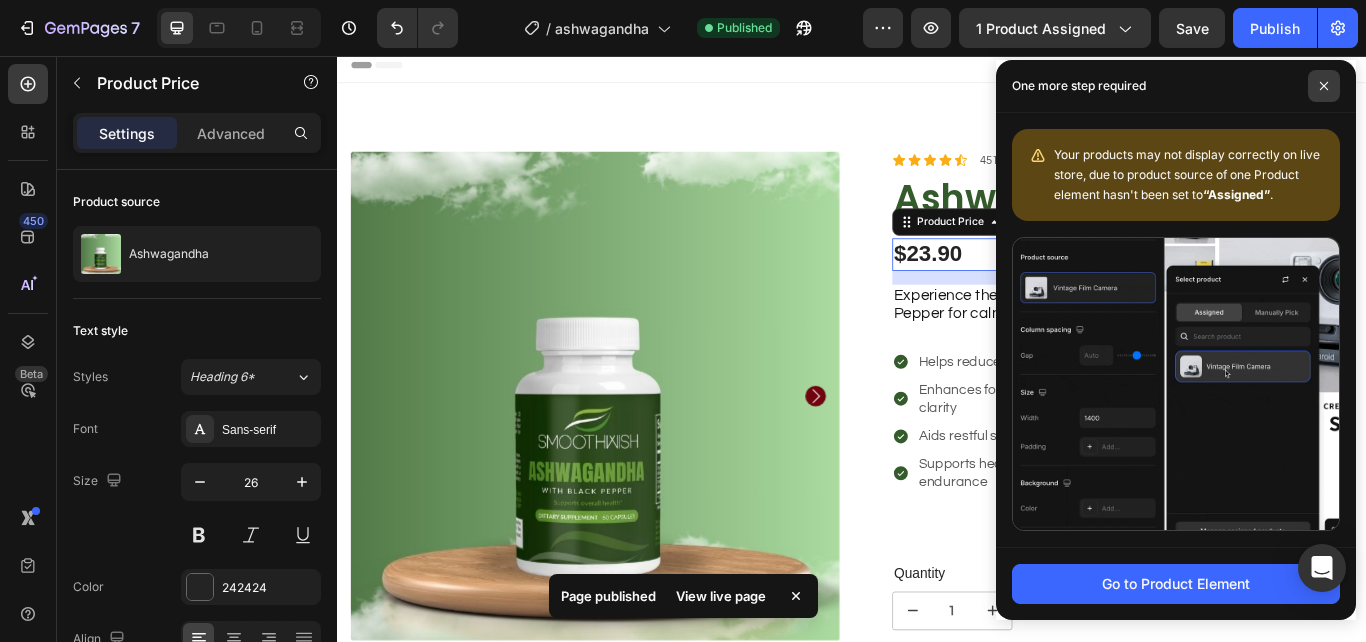 click at bounding box center (1324, 86) 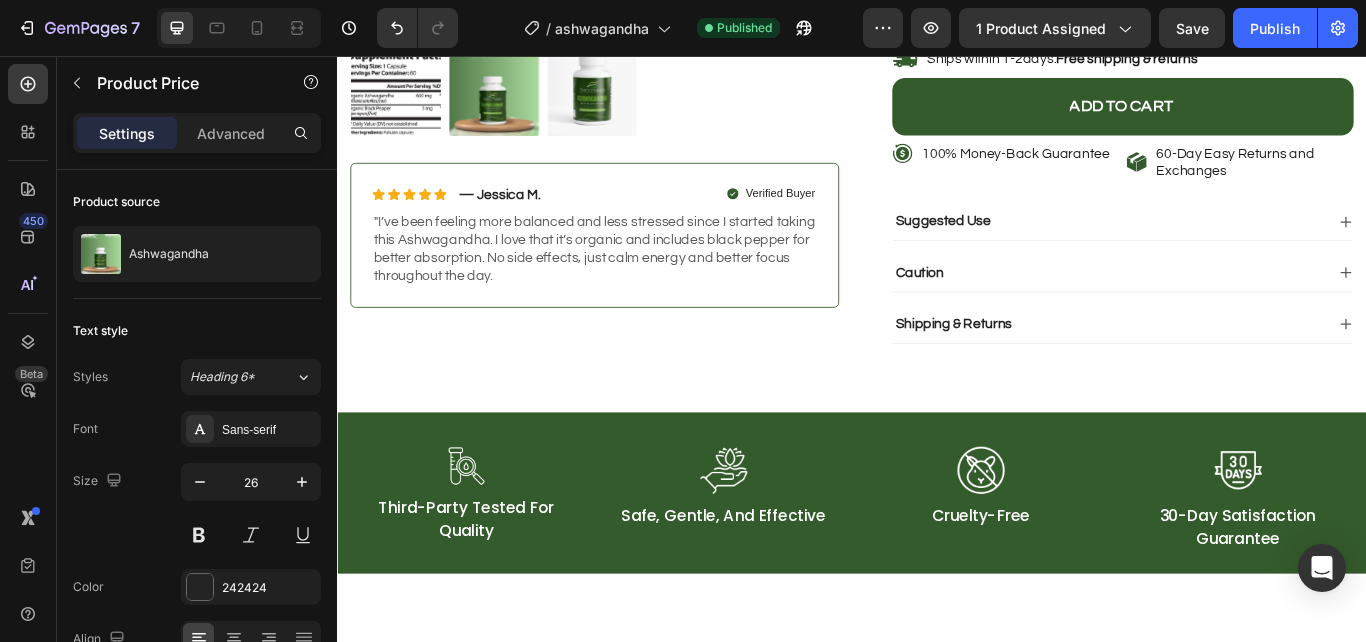 scroll, scrollTop: 716, scrollLeft: 0, axis: vertical 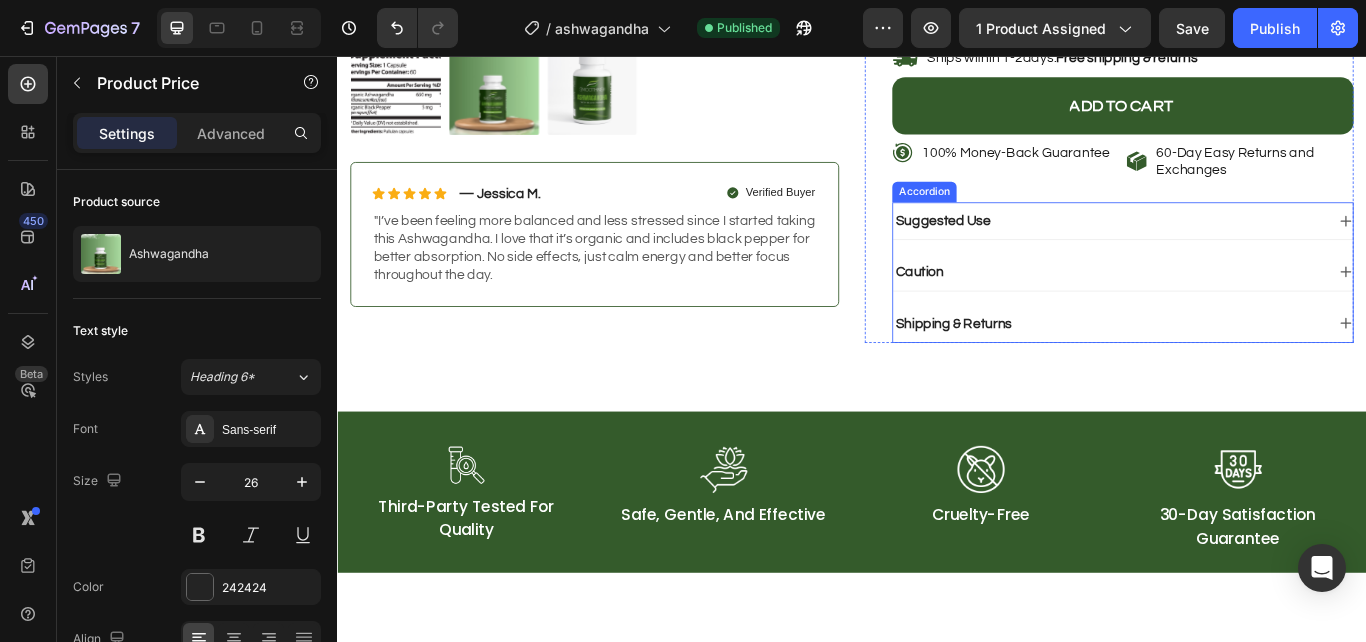 click 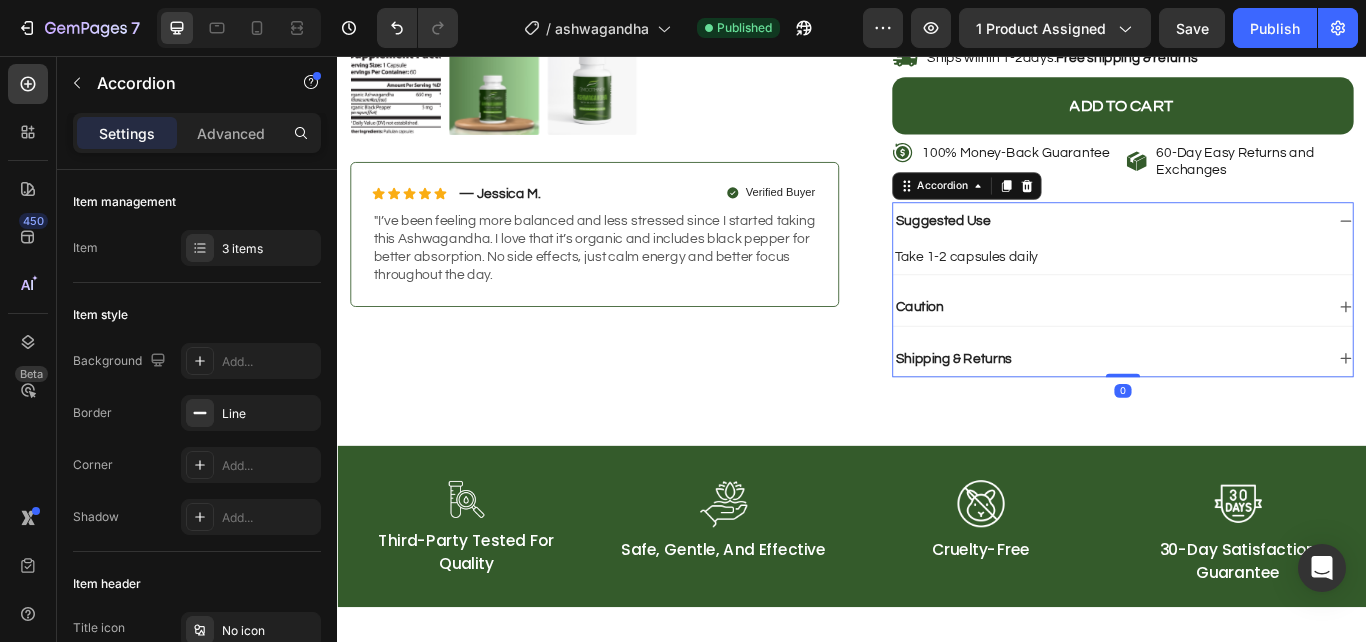click 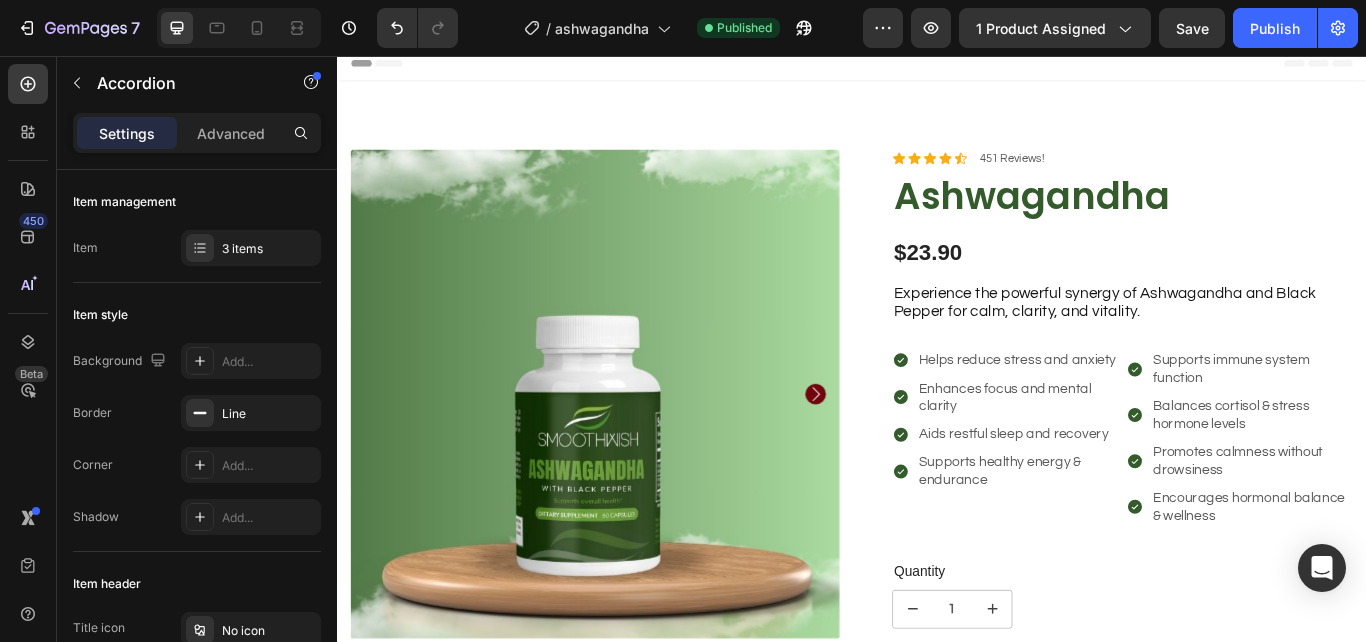 scroll, scrollTop: 0, scrollLeft: 0, axis: both 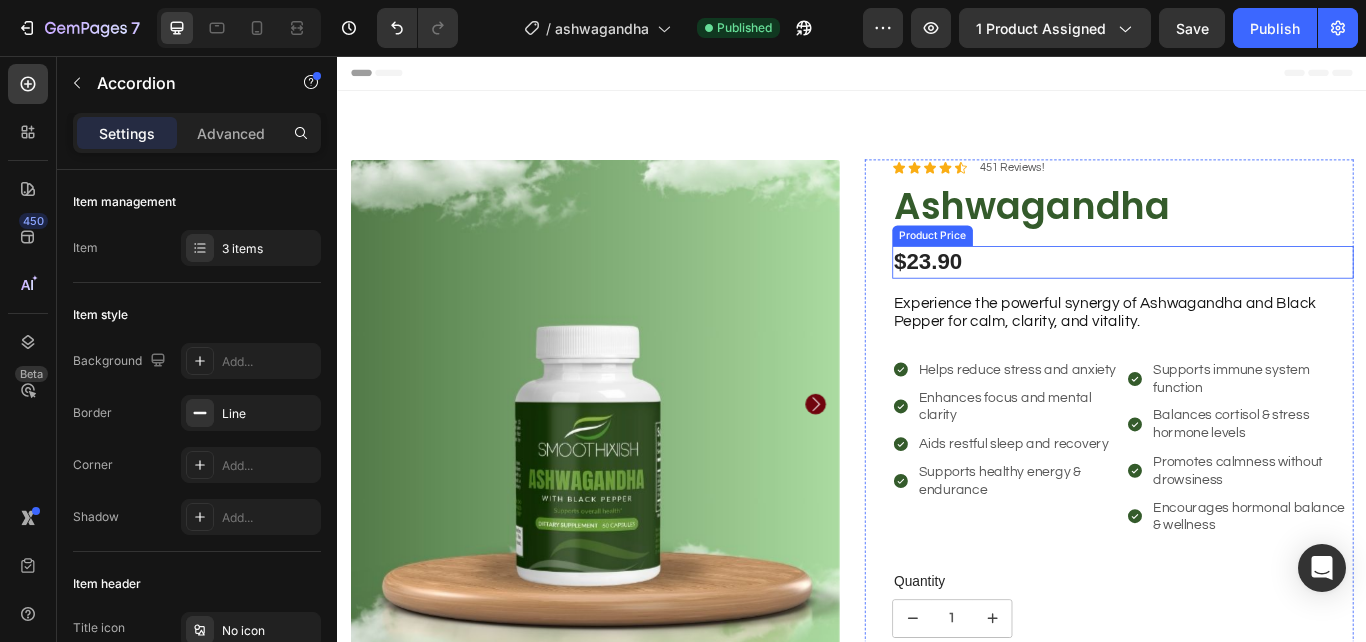 click on "$23.90" at bounding box center (1253, 297) 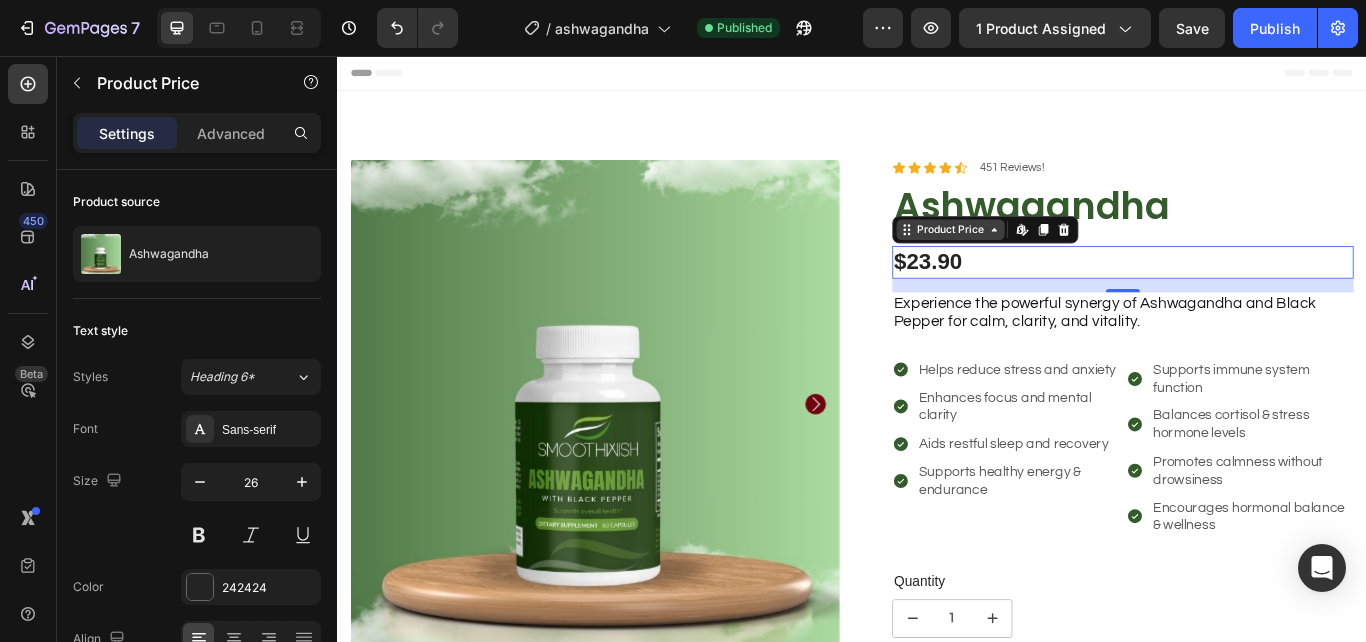 click 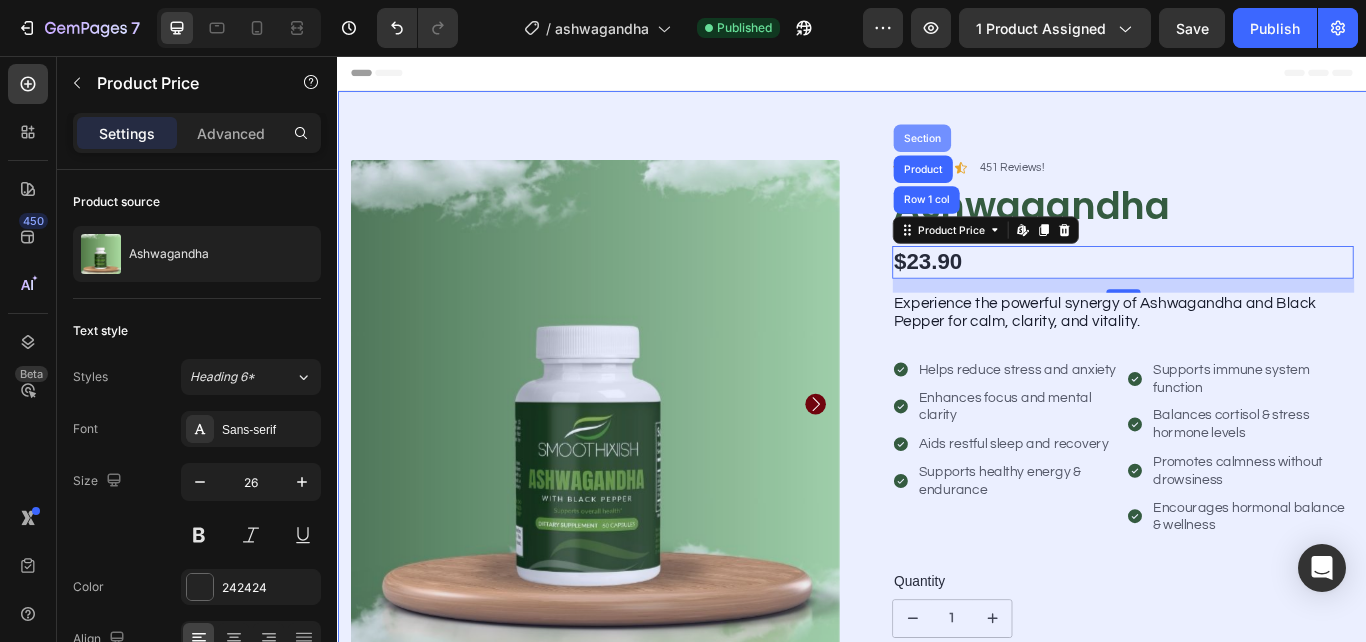 click on "Section" at bounding box center (1018, 152) 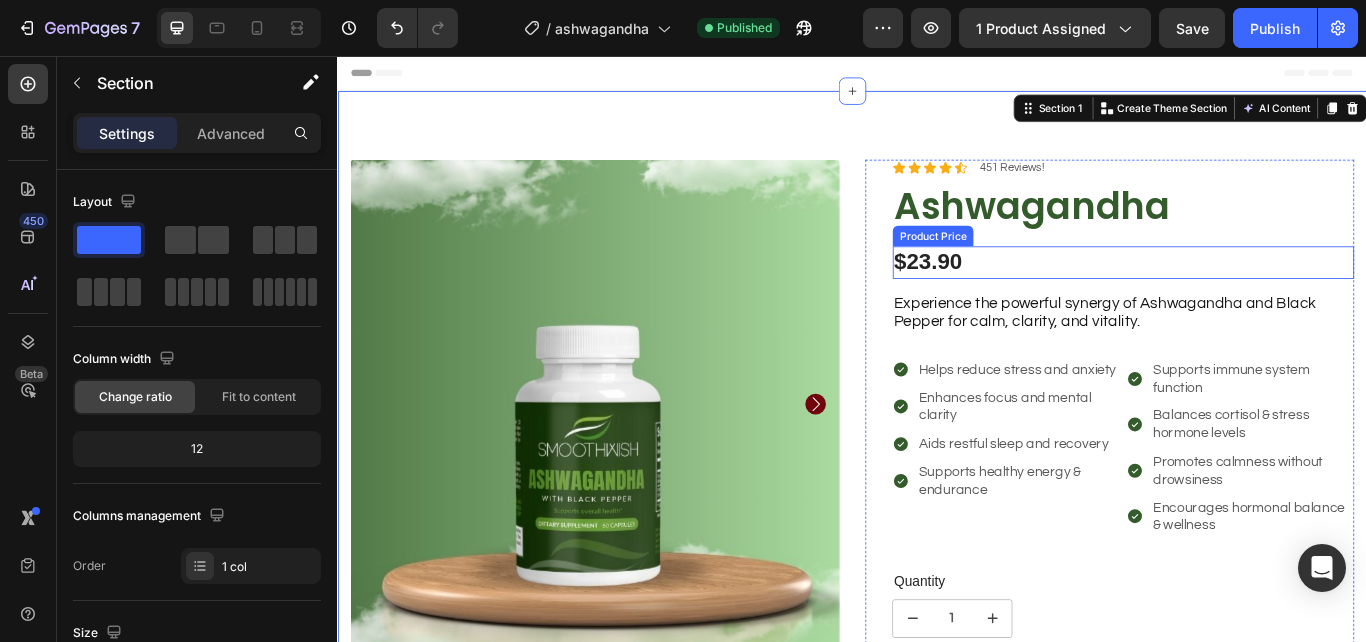click on "$23.90" at bounding box center (1253, 297) 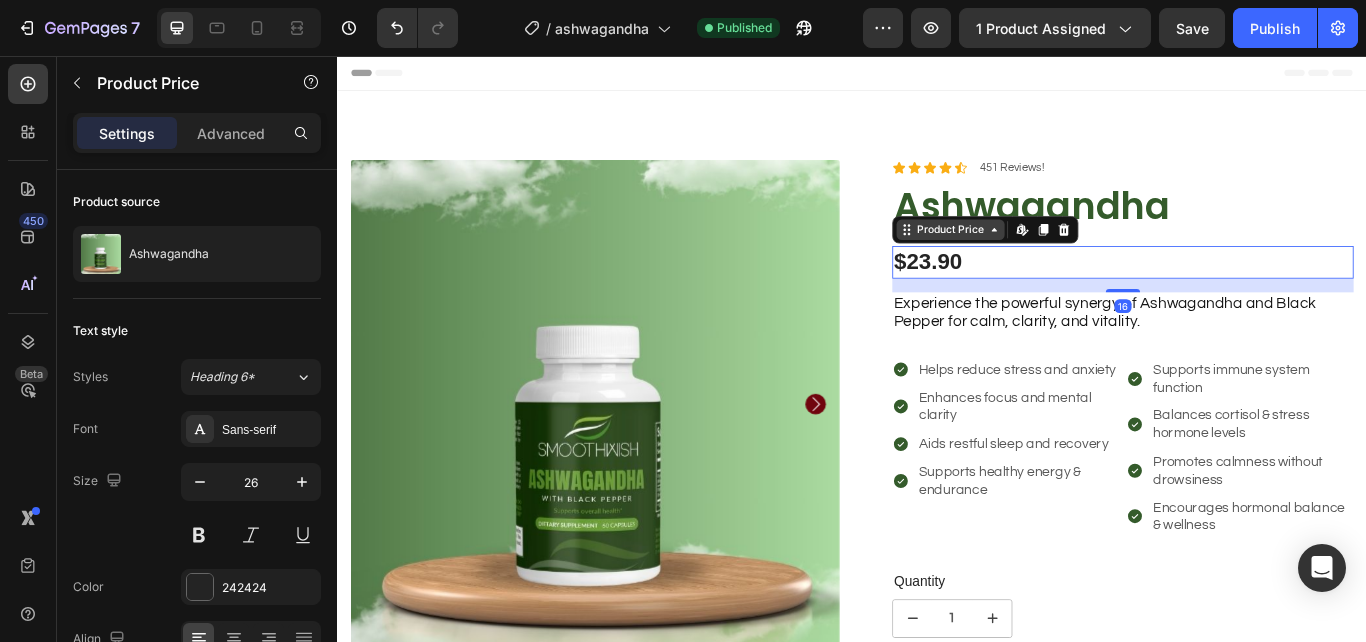 click on "Product Price" at bounding box center (1052, 259) 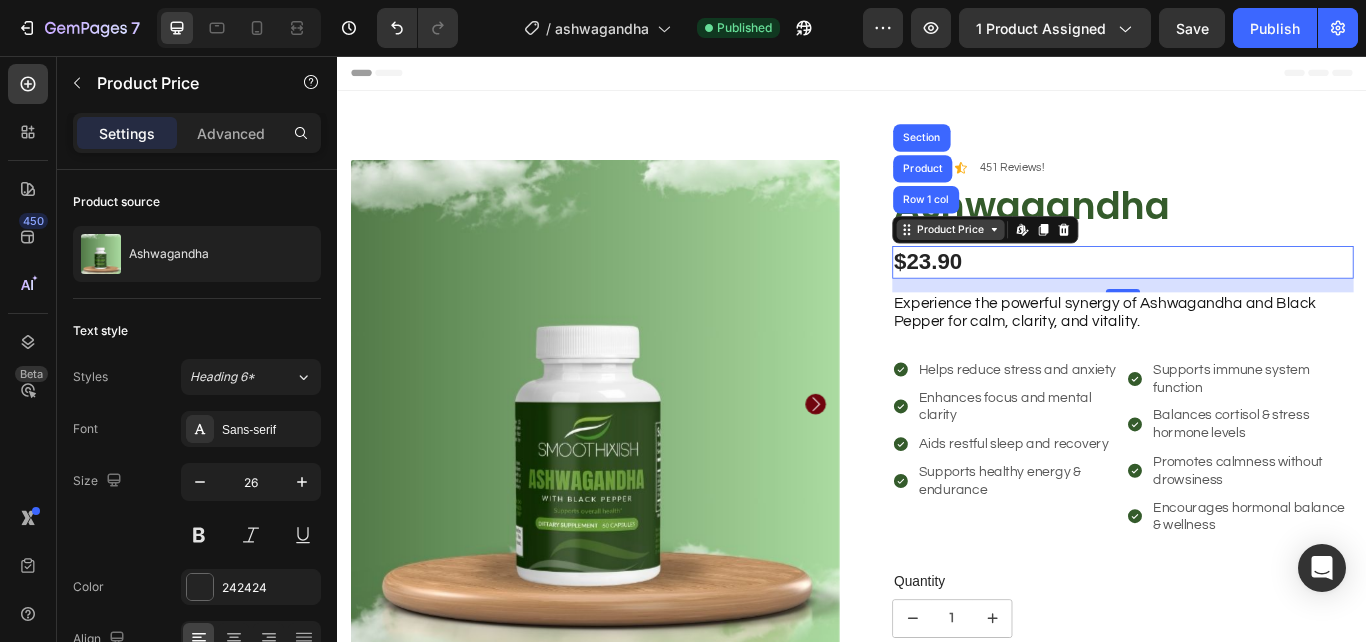 click 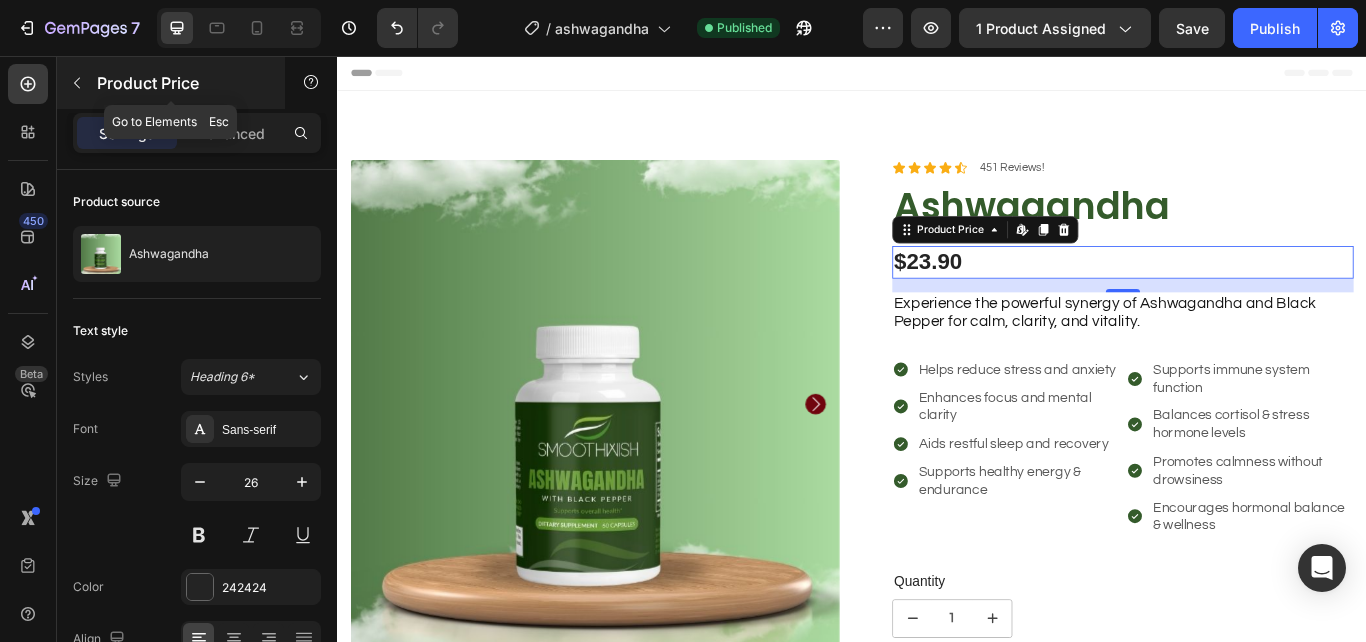 click 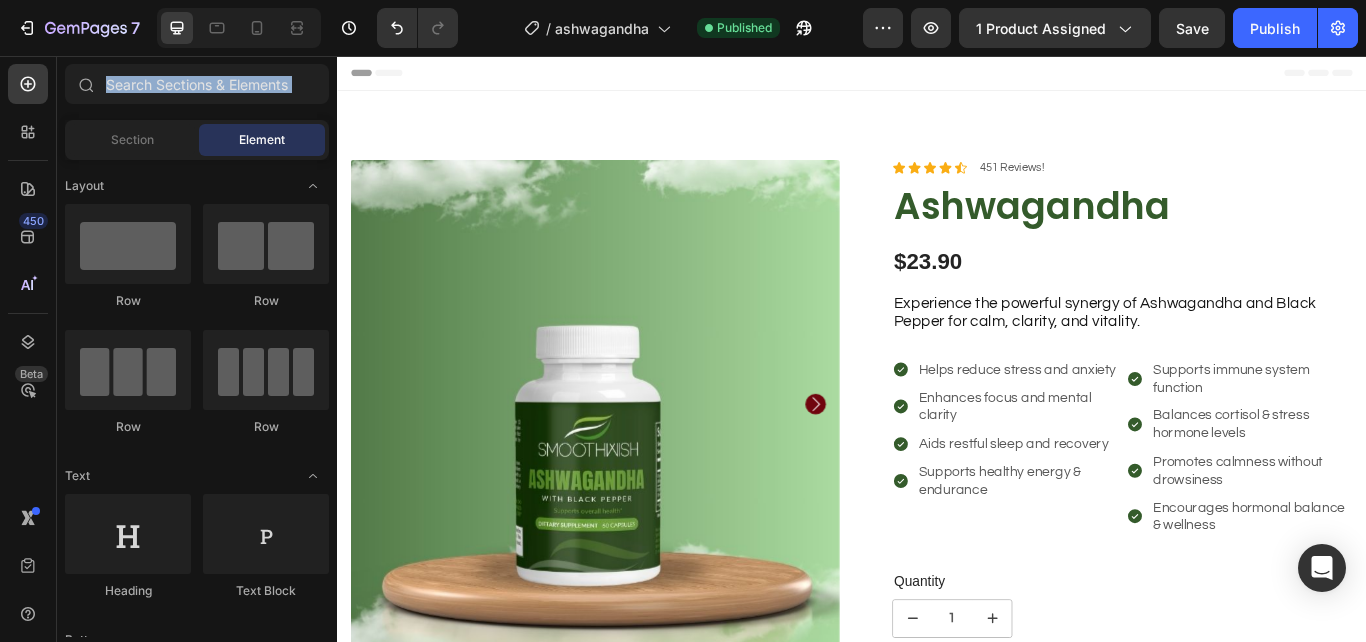 click at bounding box center (85, 84) 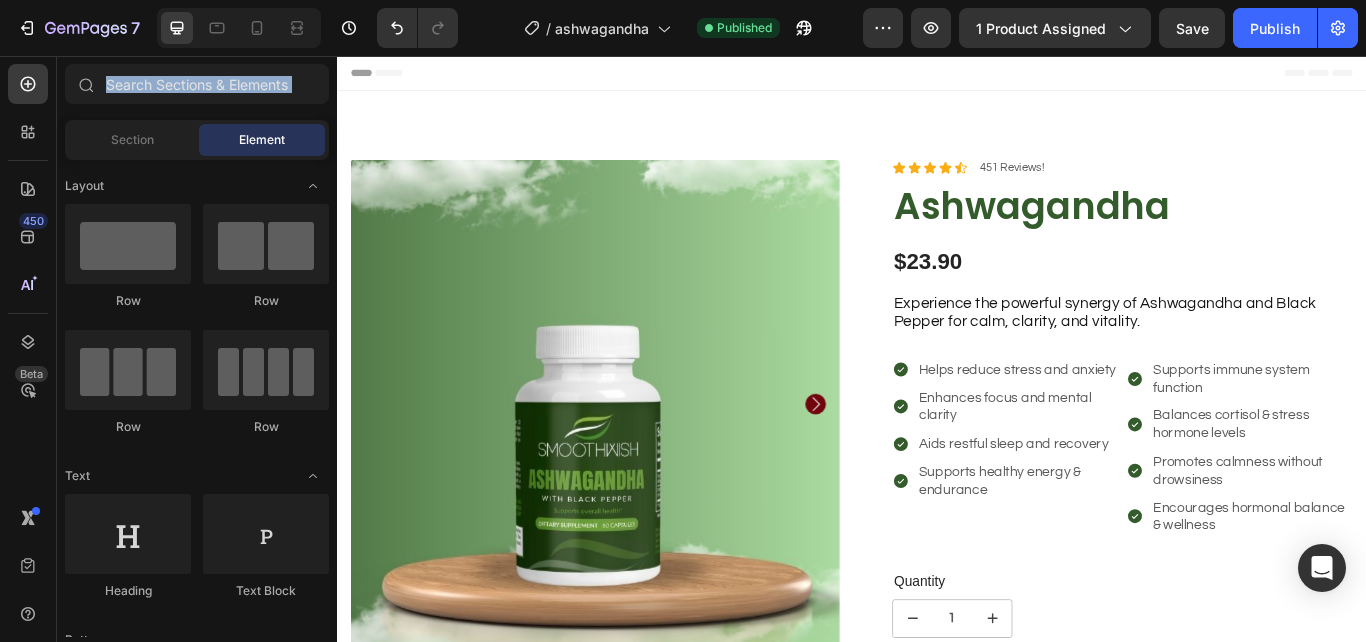 click on "Element" 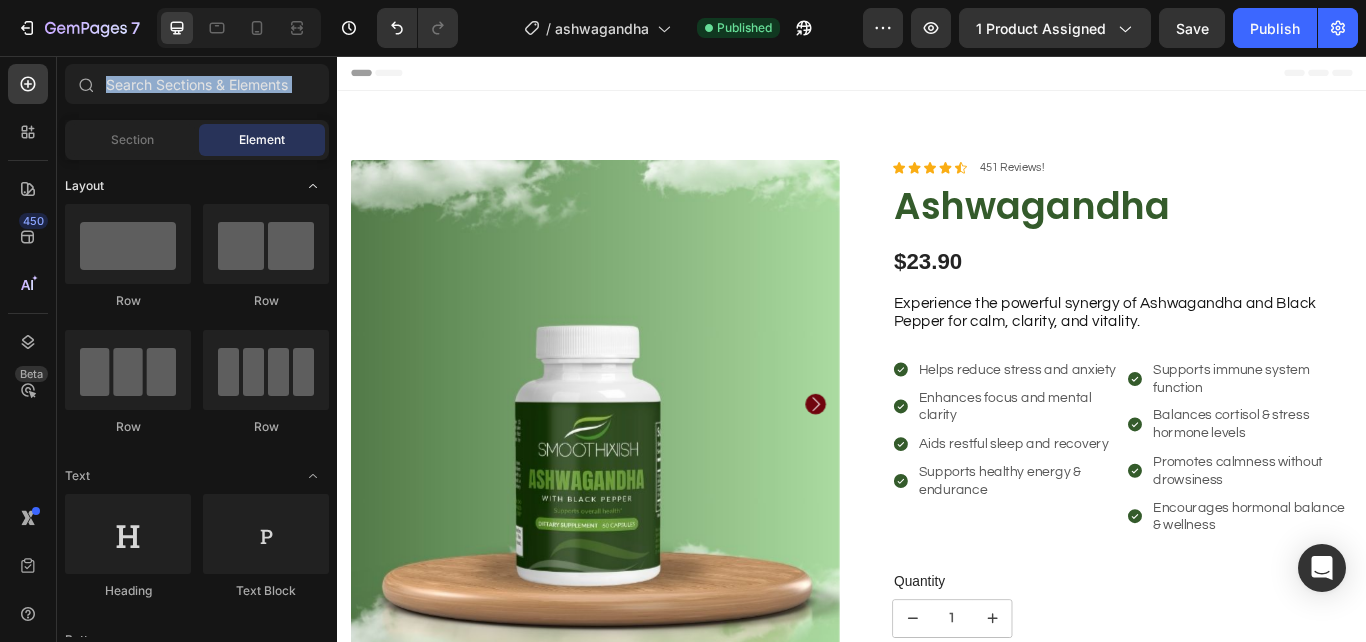 click on "Layout" 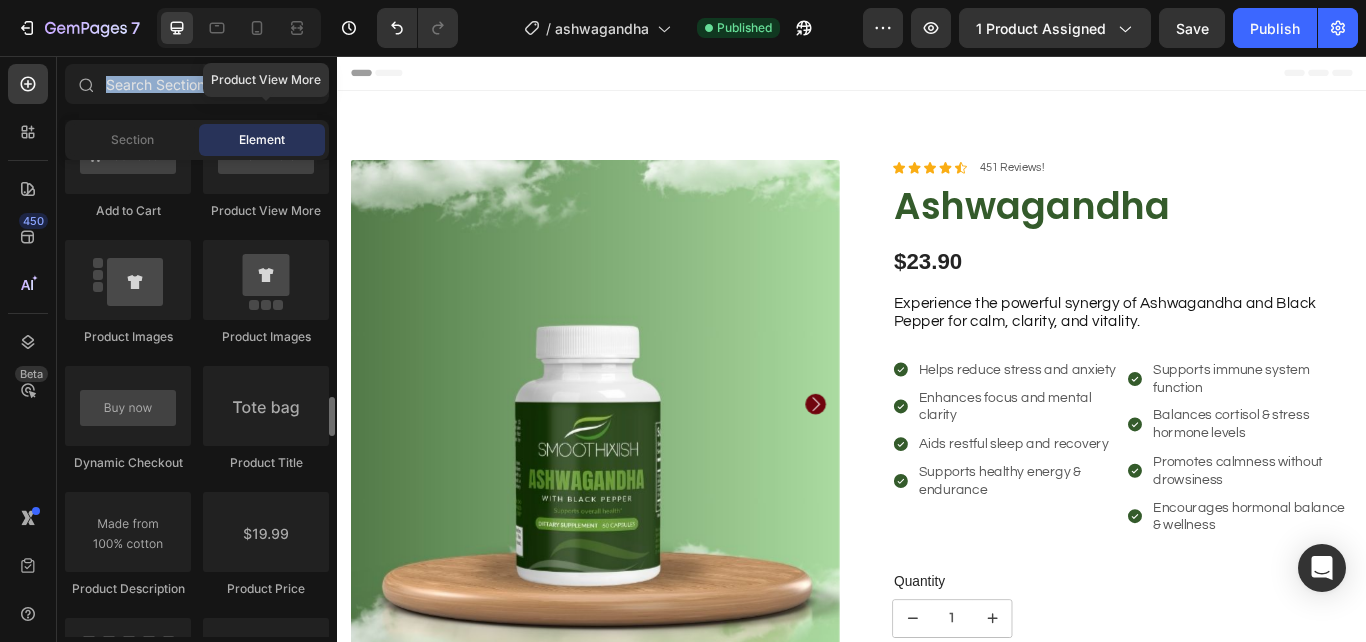 scroll, scrollTop: 2774, scrollLeft: 0, axis: vertical 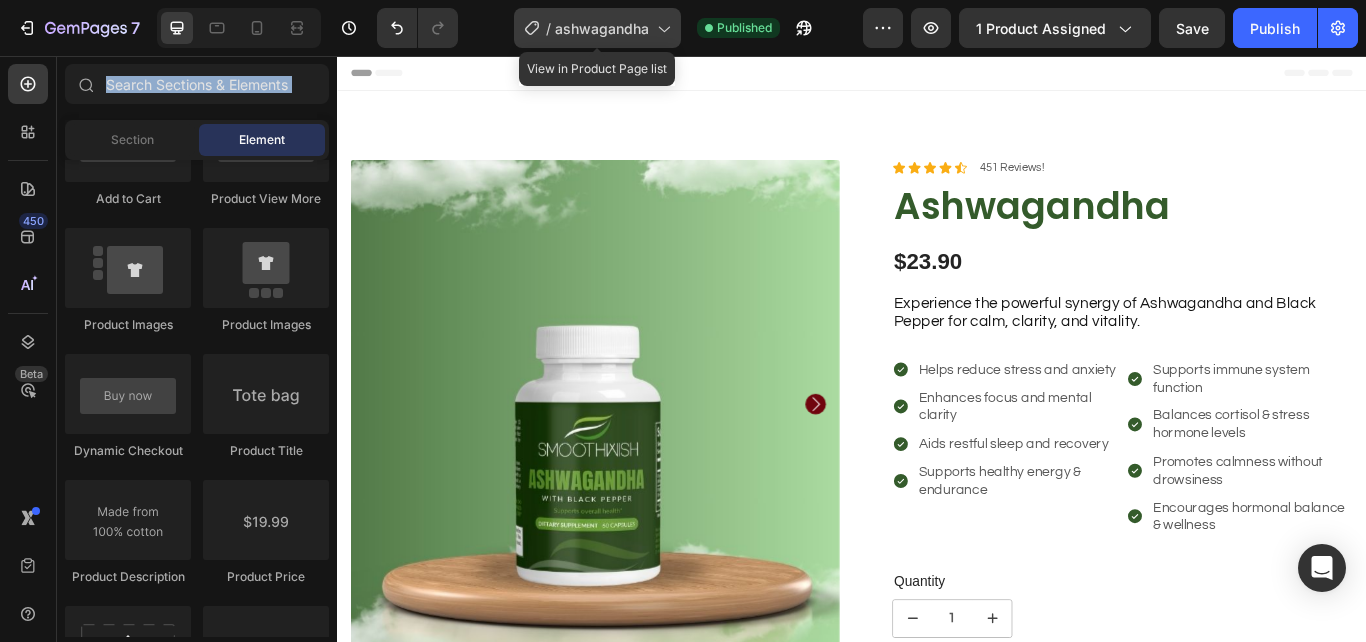 click 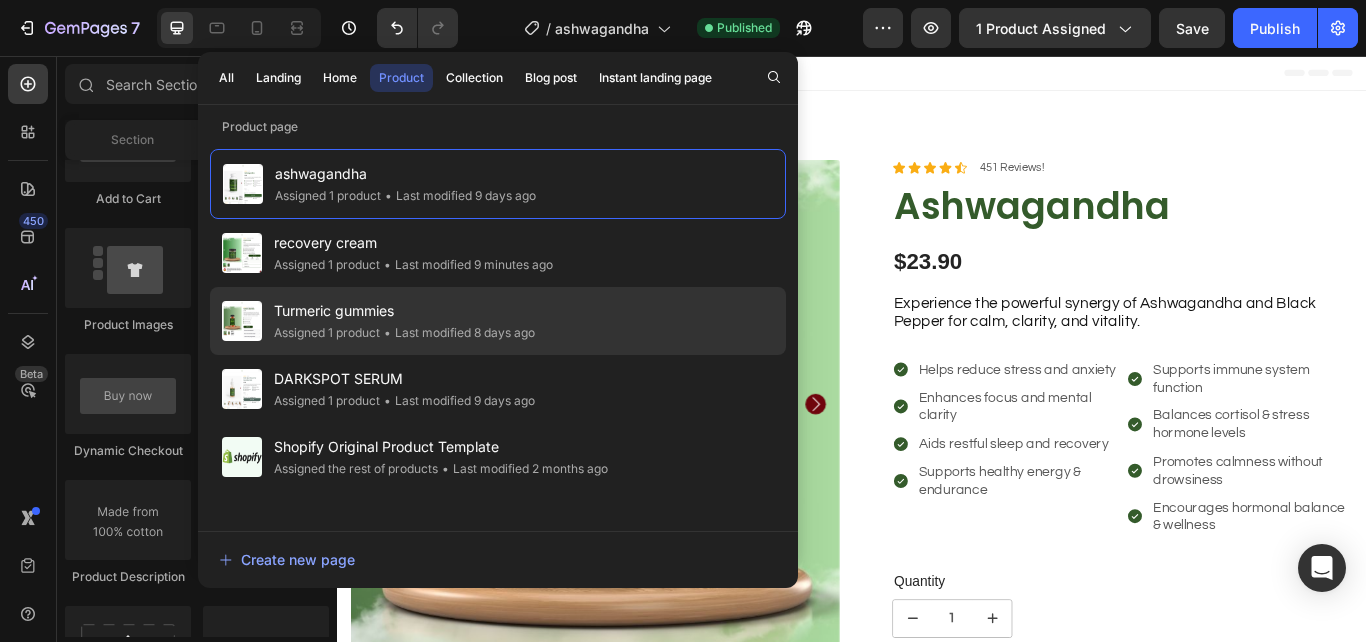 click on "Turmeric gummies Assigned 1 product • Last modified 8 days ago" 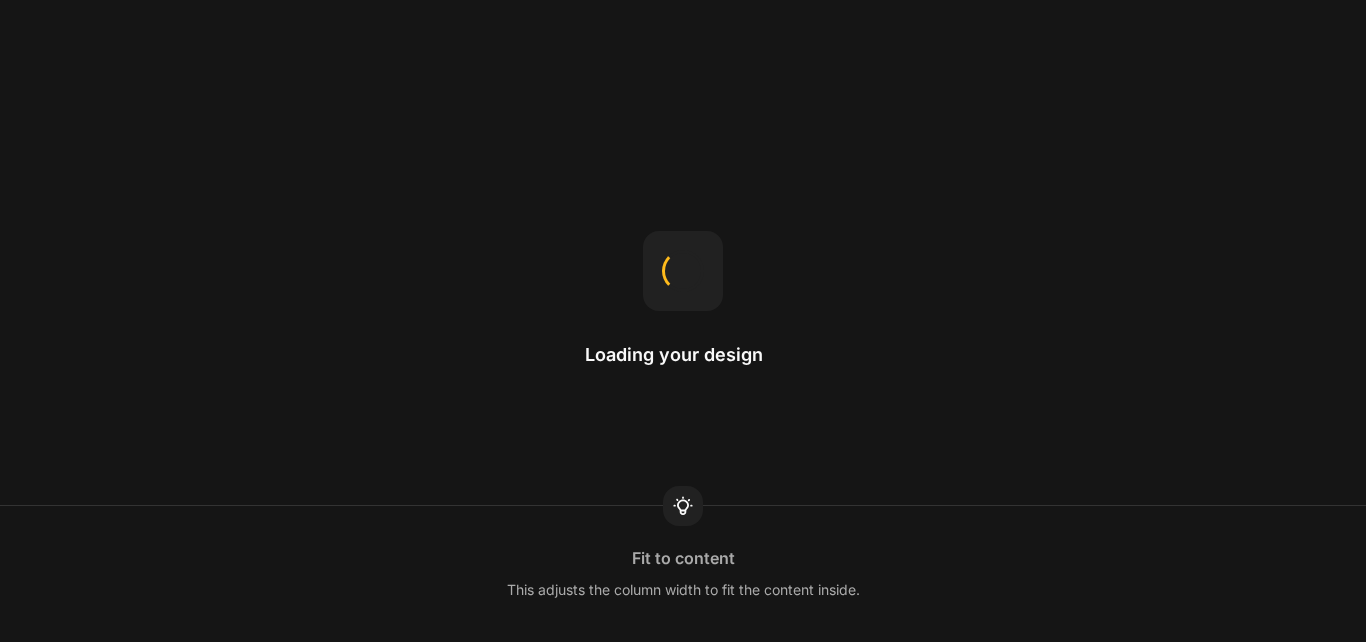 scroll, scrollTop: 0, scrollLeft: 0, axis: both 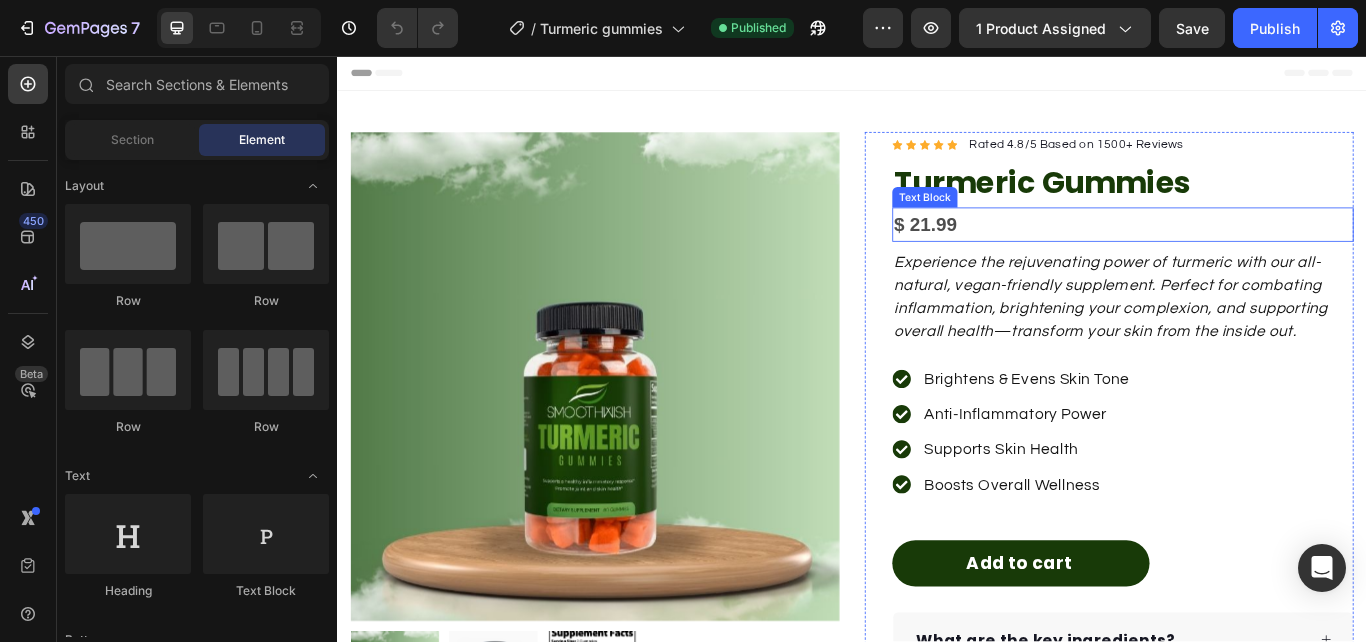 click on "$ 21.99" at bounding box center [1022, 252] 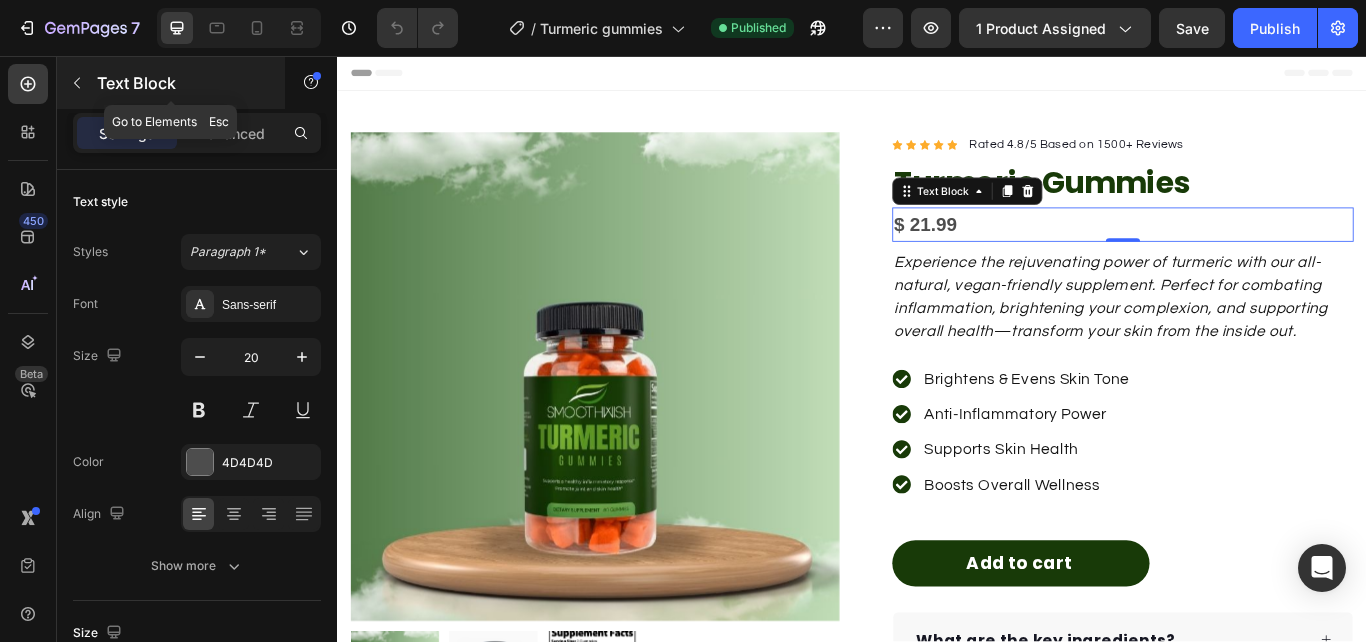click 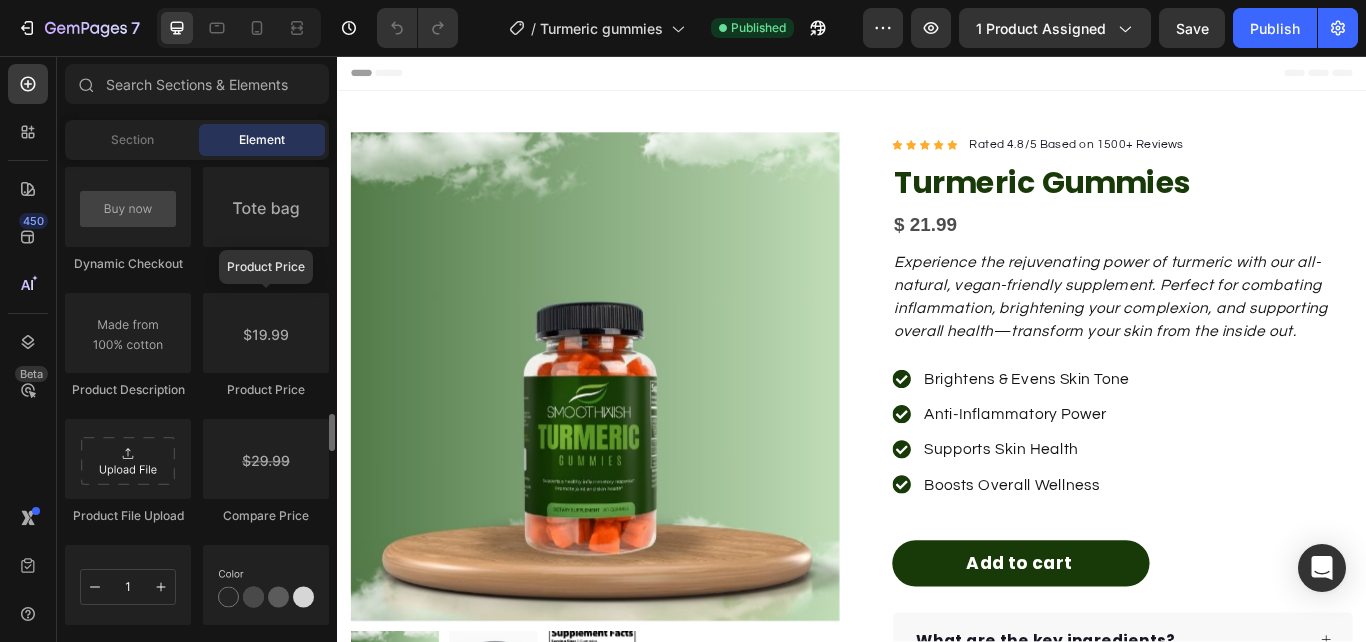 scroll, scrollTop: 3220, scrollLeft: 0, axis: vertical 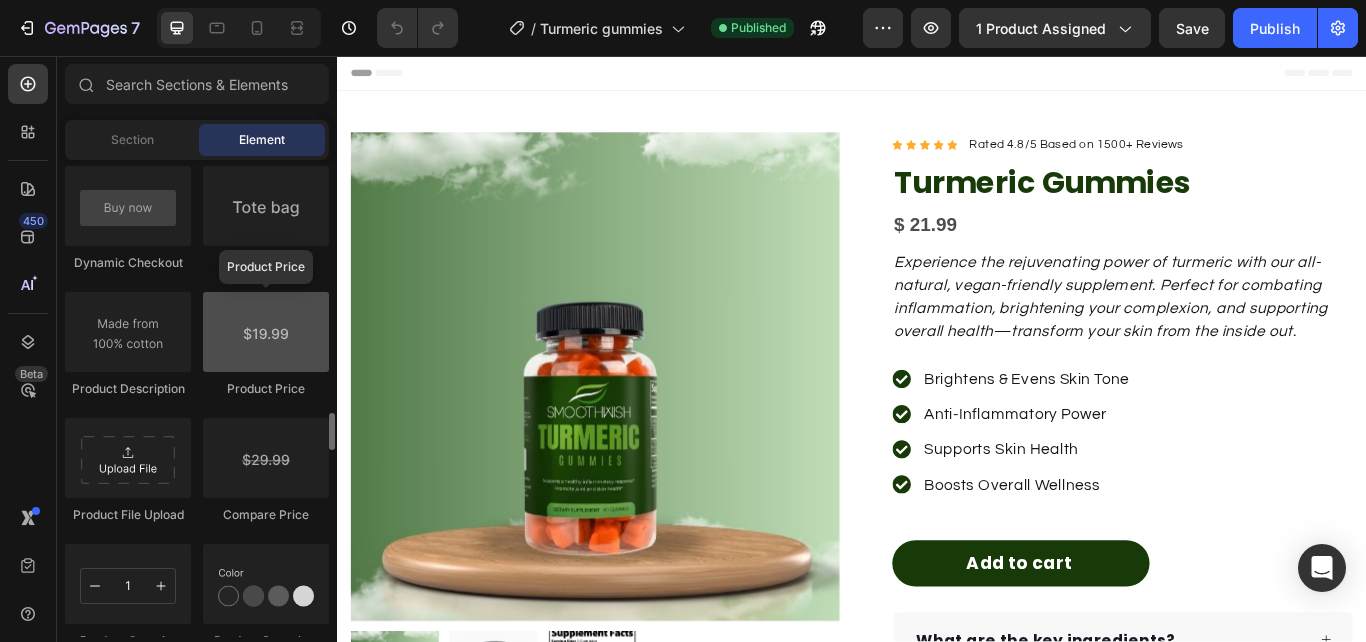 click at bounding box center (266, 332) 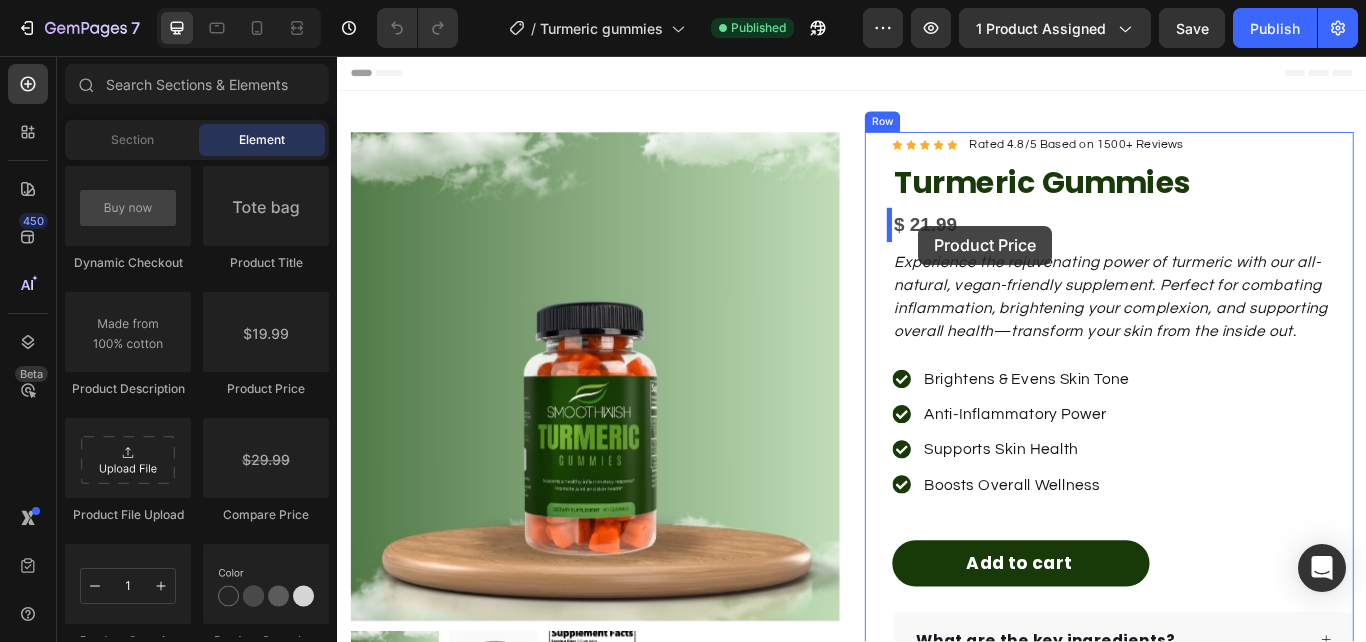 drag, startPoint x: 603, startPoint y: 387, endPoint x: 1013, endPoint y: 254, distance: 431.03247 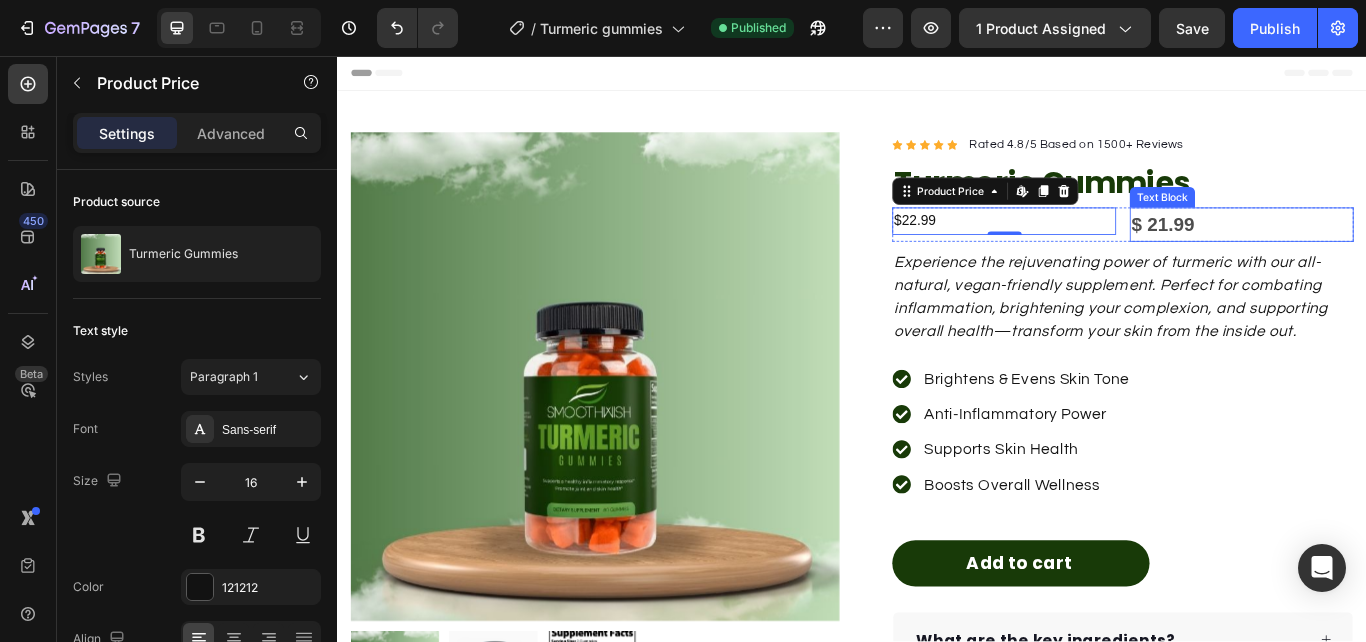click on "$ 21.99" at bounding box center [1299, 252] 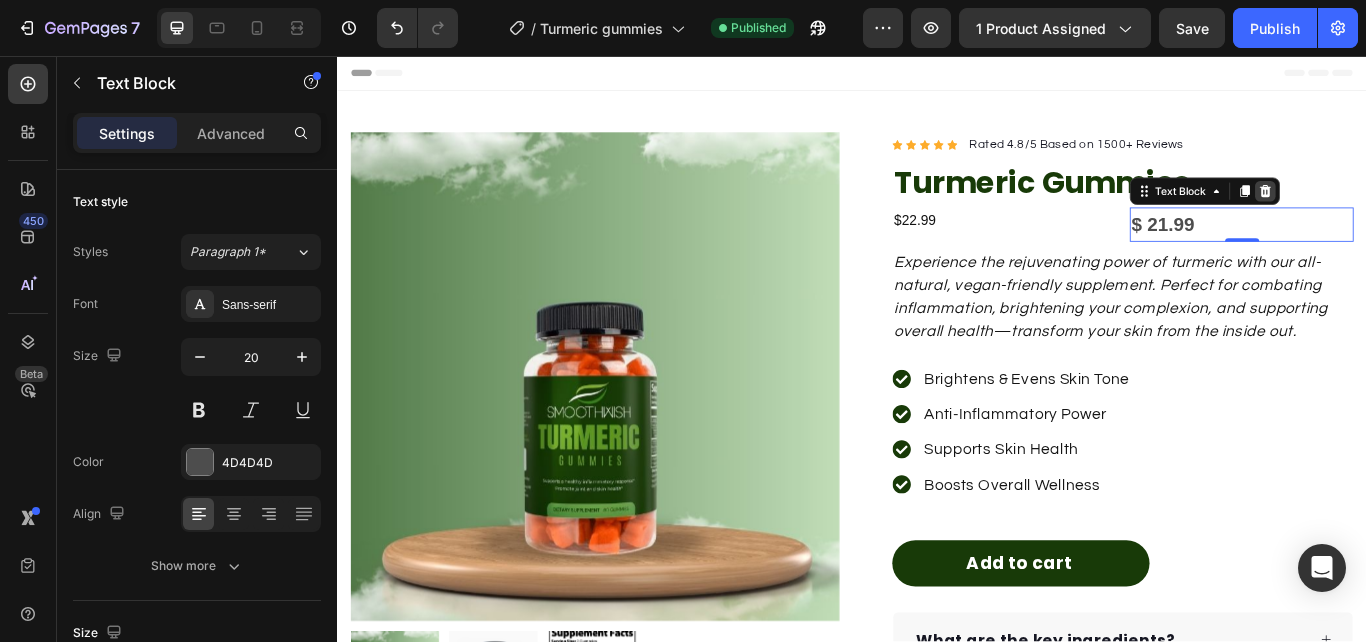 click 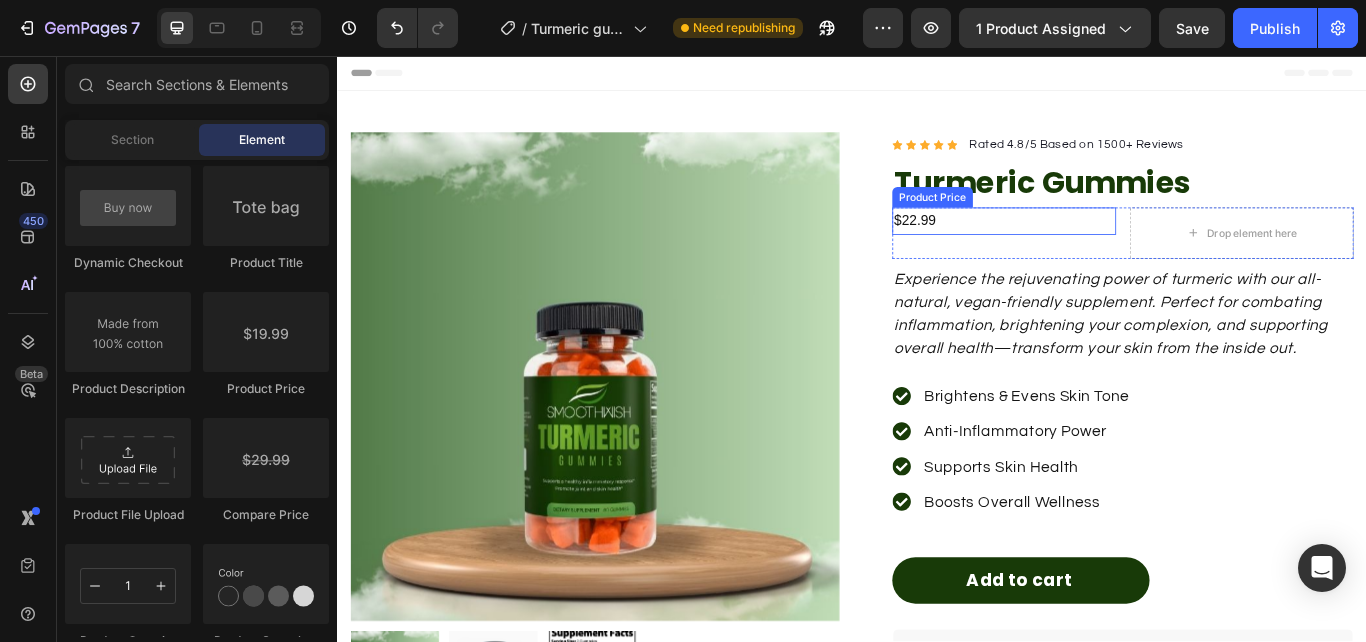 click on "$22.99" at bounding box center [1114, 249] 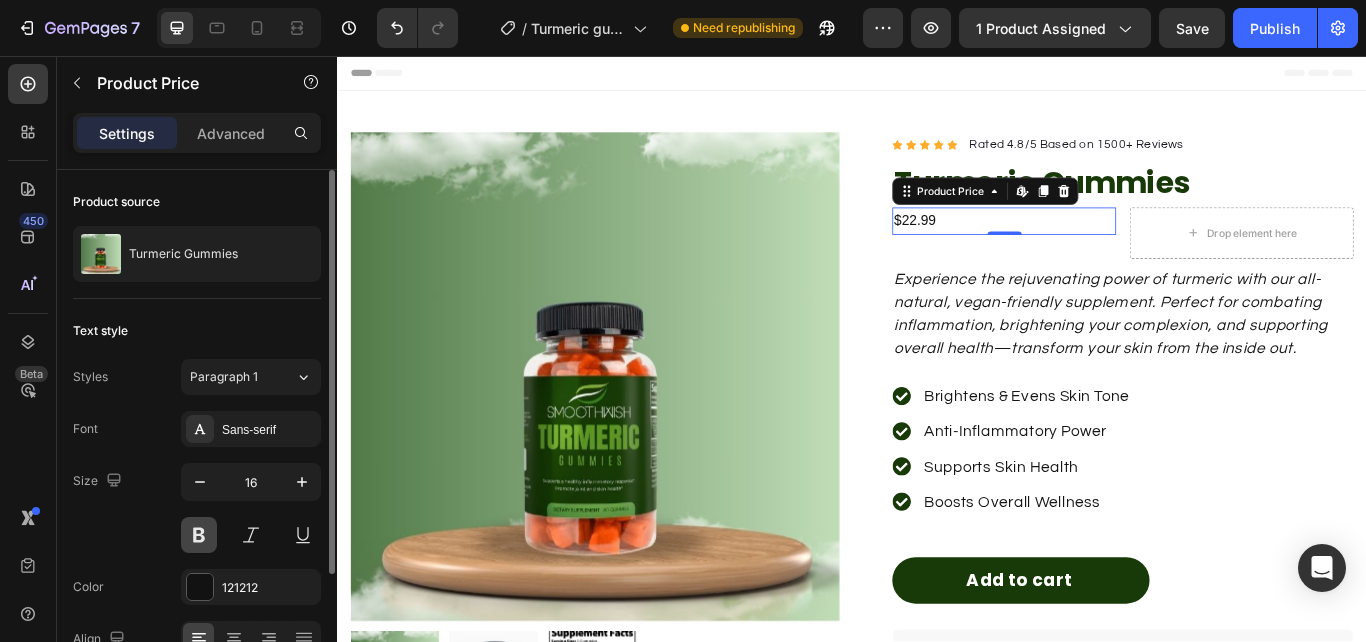 click at bounding box center [199, 535] 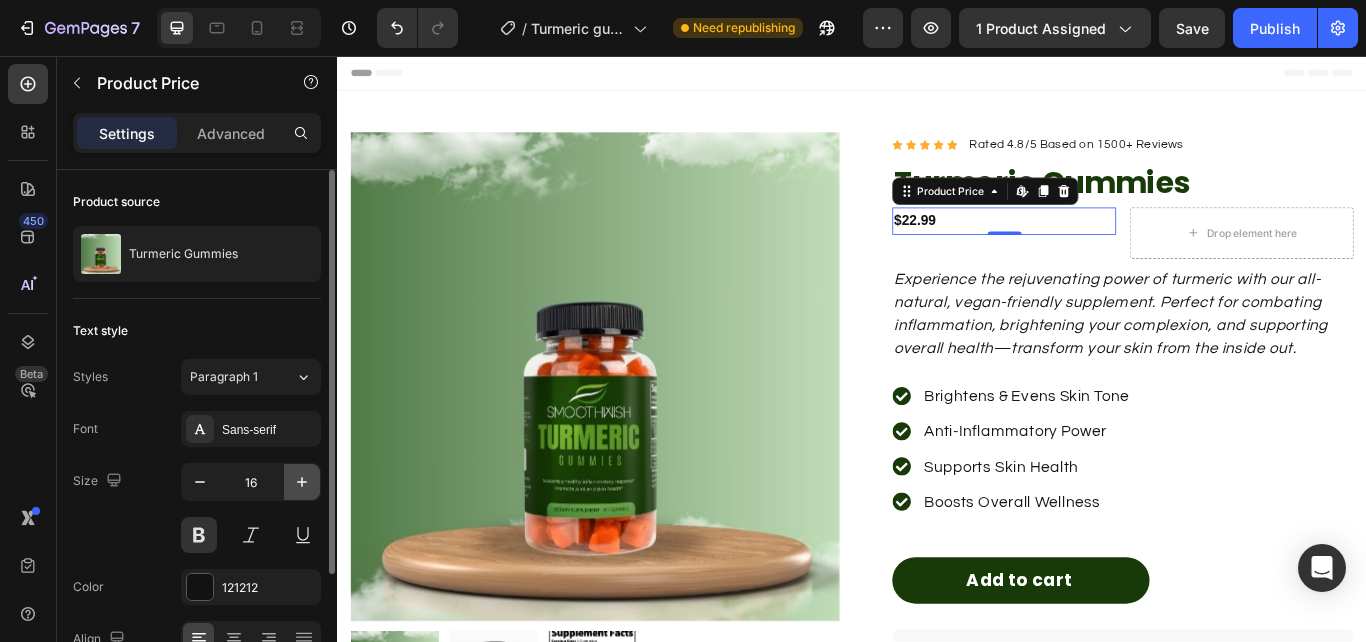 click 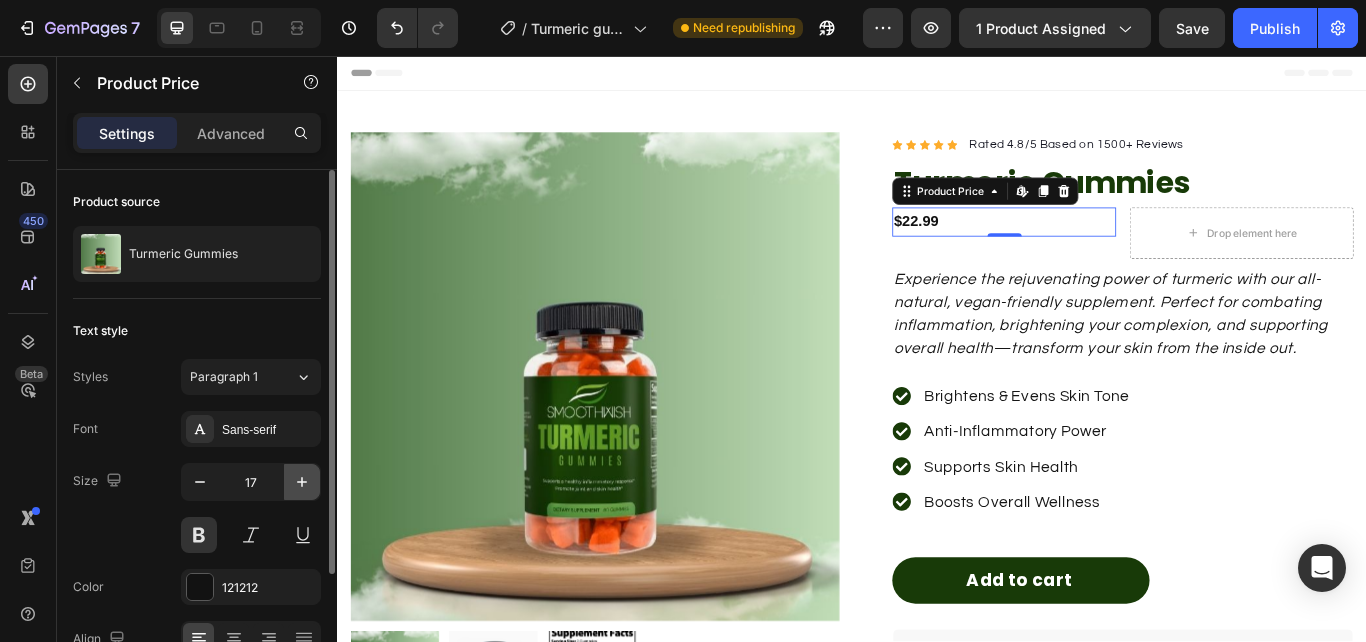 click 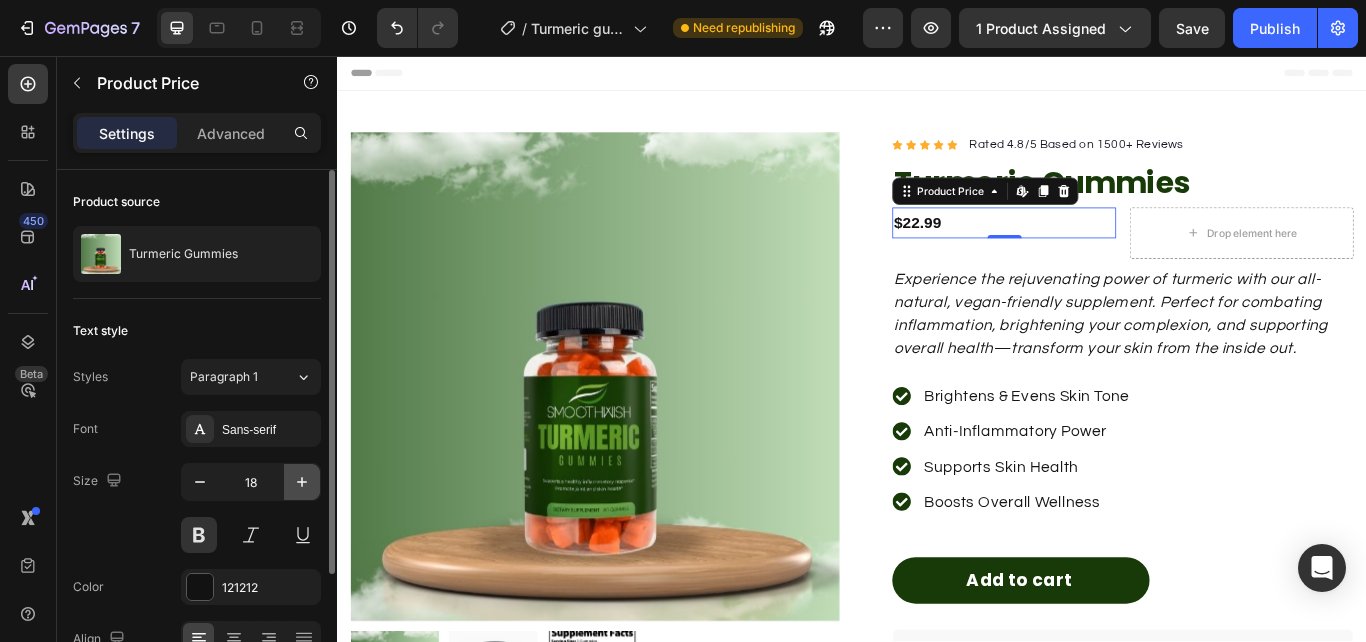 click 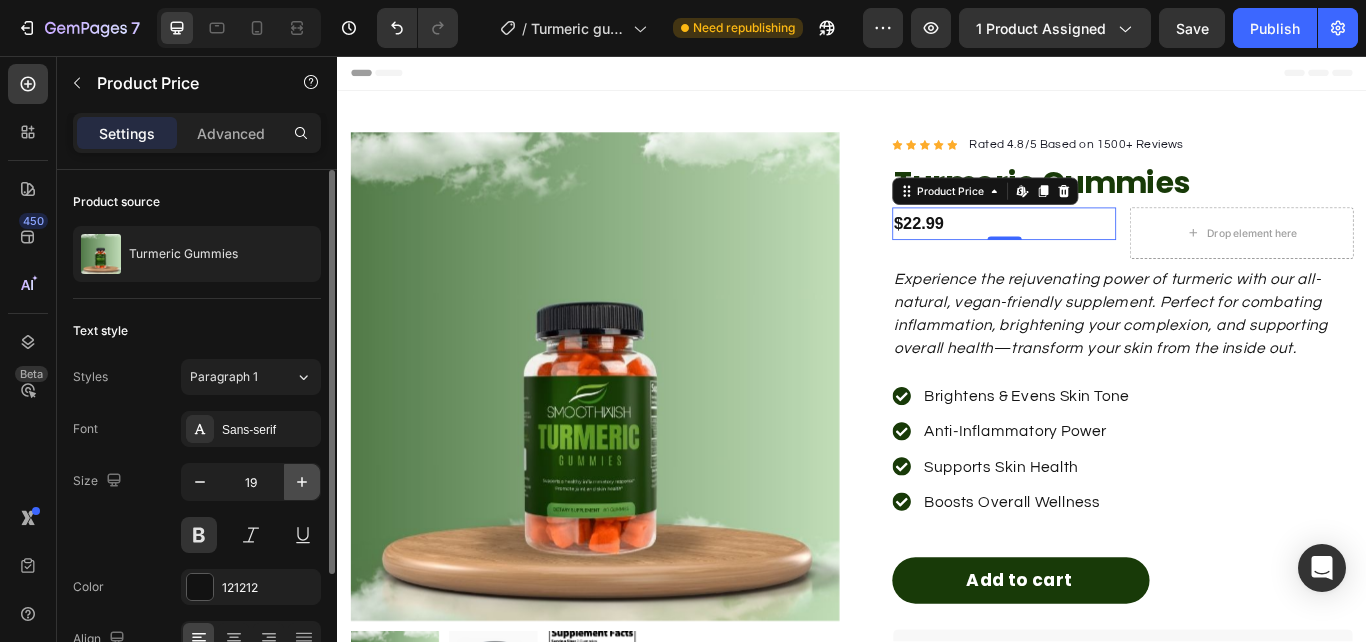 click 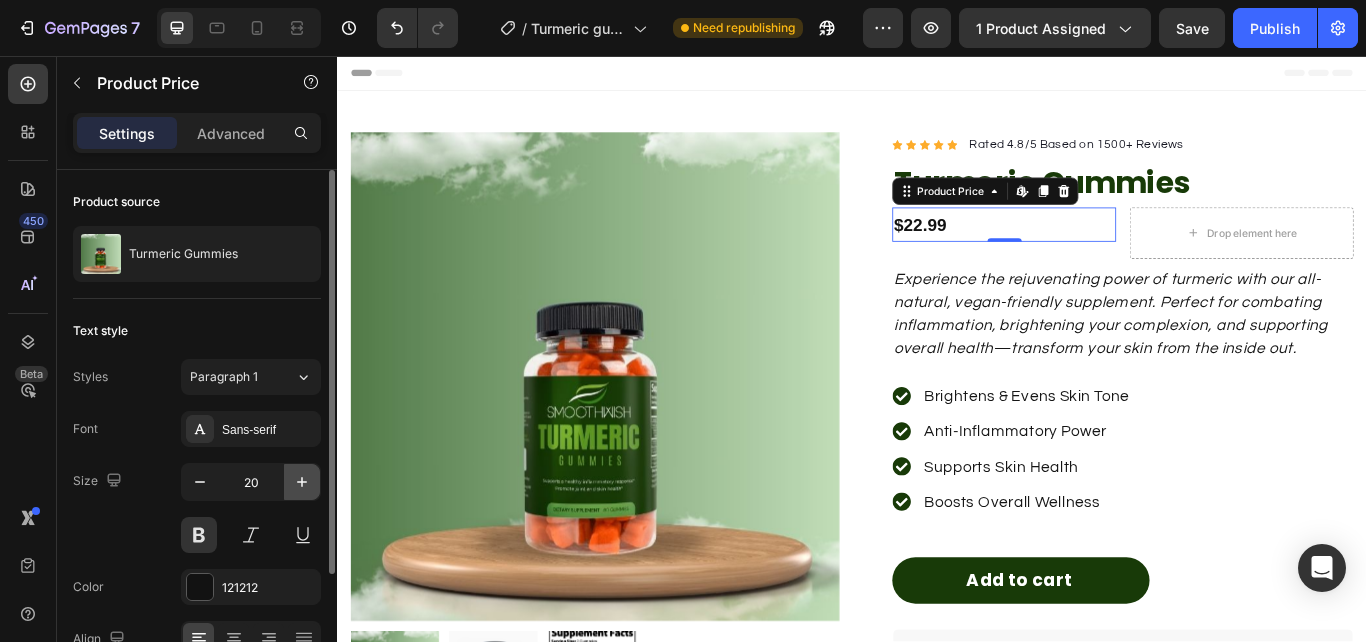 click 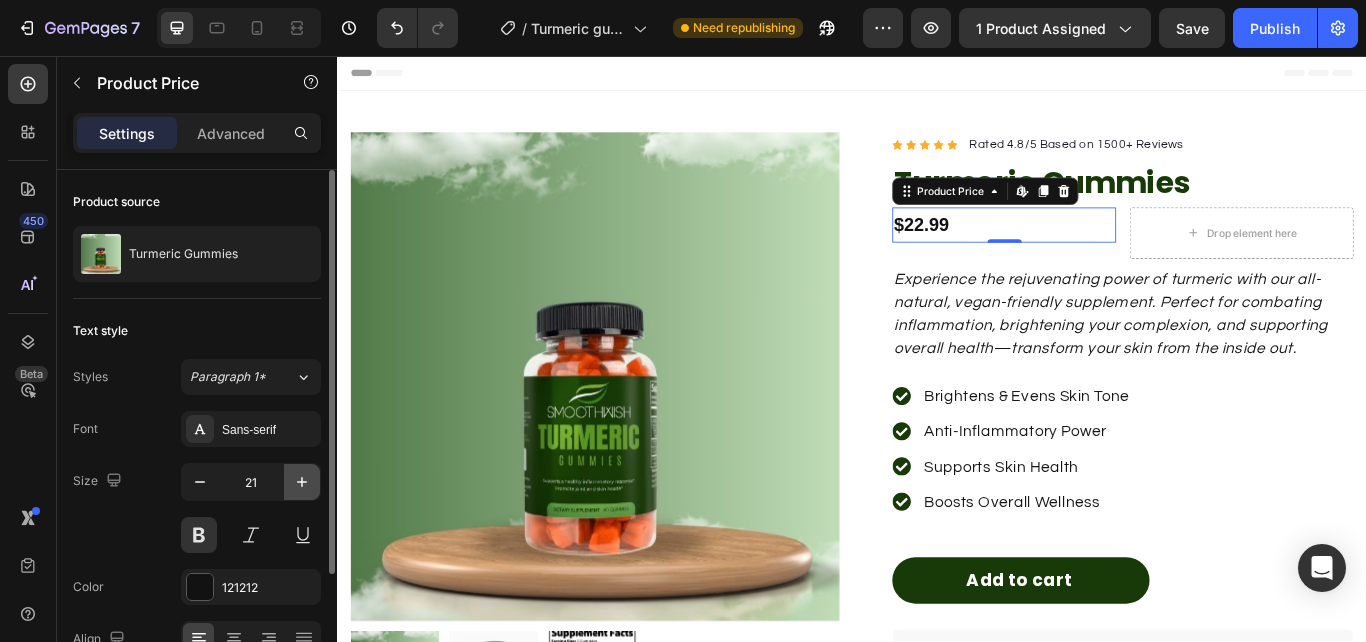 click 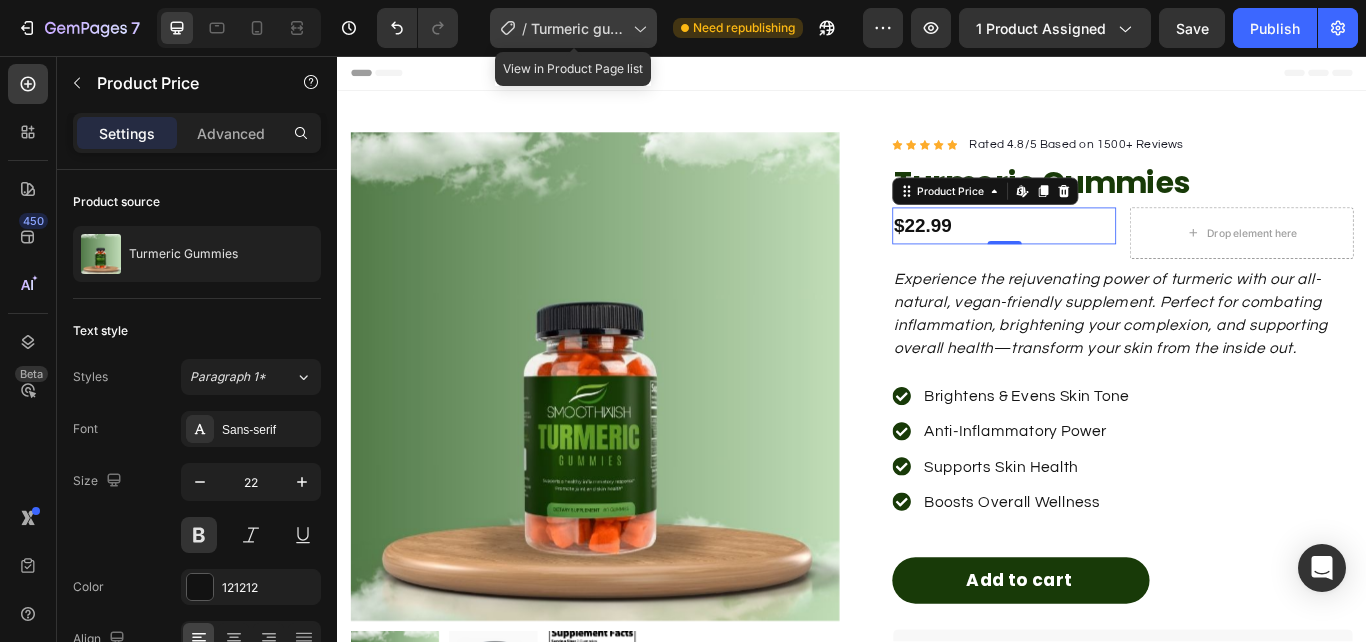 click 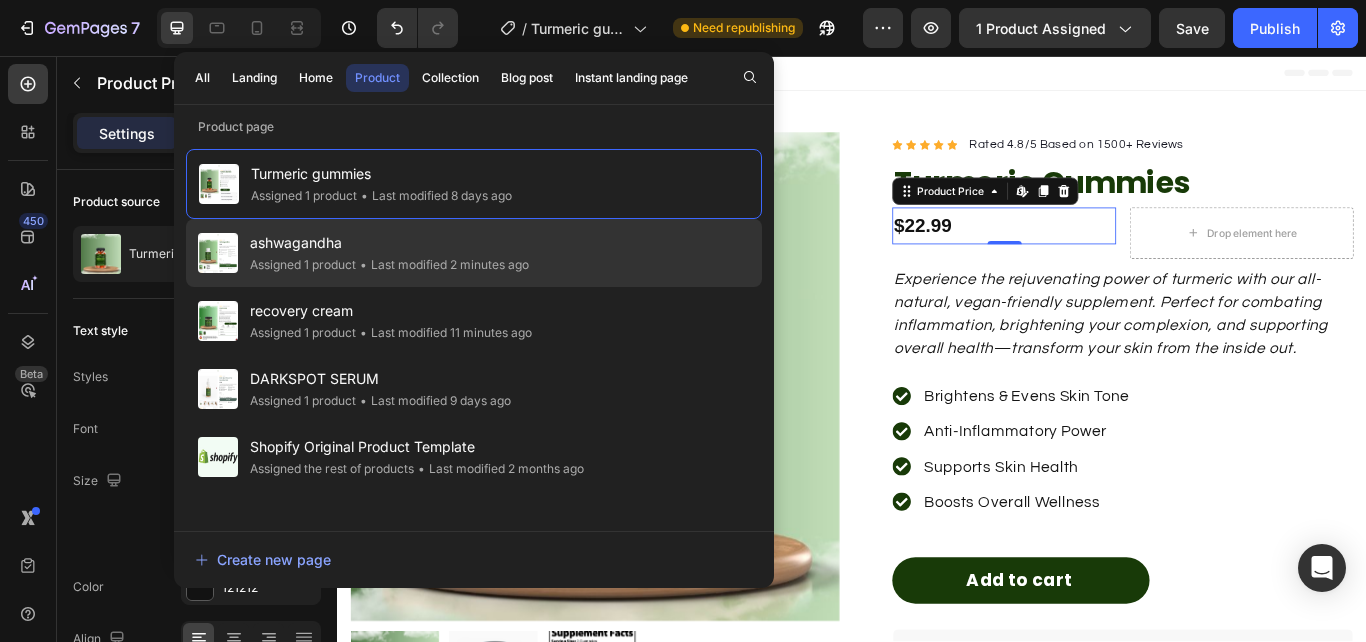 click on "ashwagandha" at bounding box center [389, 243] 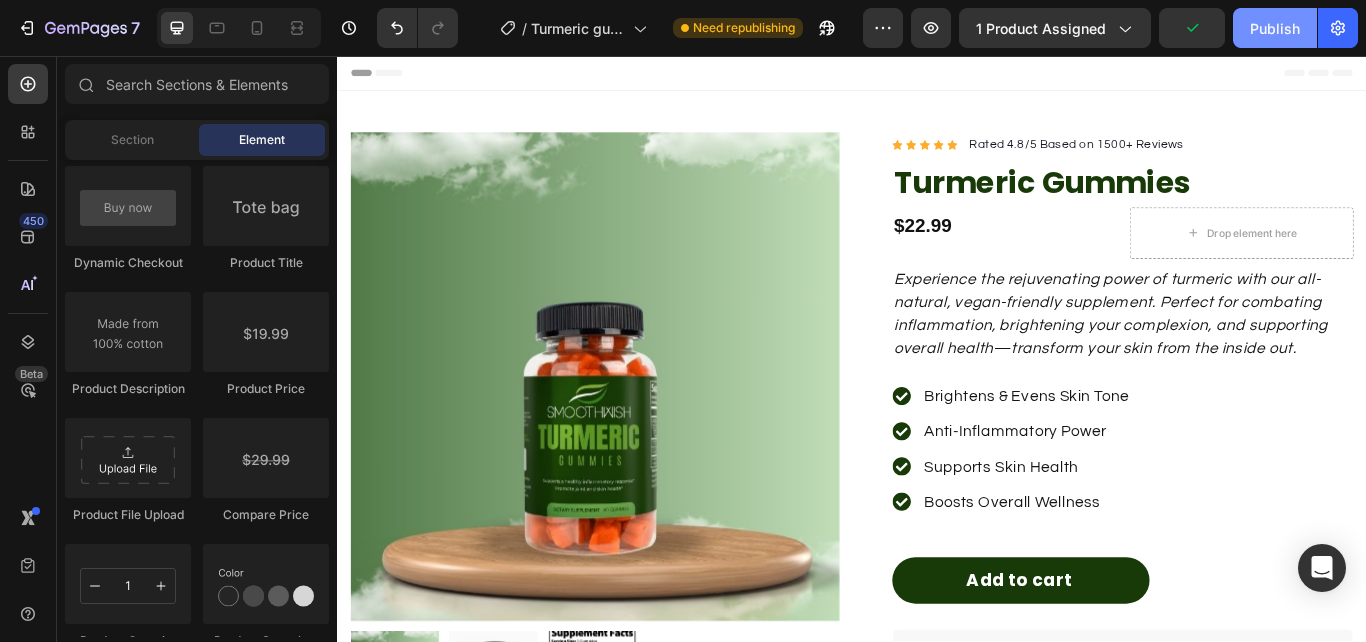 click on "Publish" at bounding box center [1275, 28] 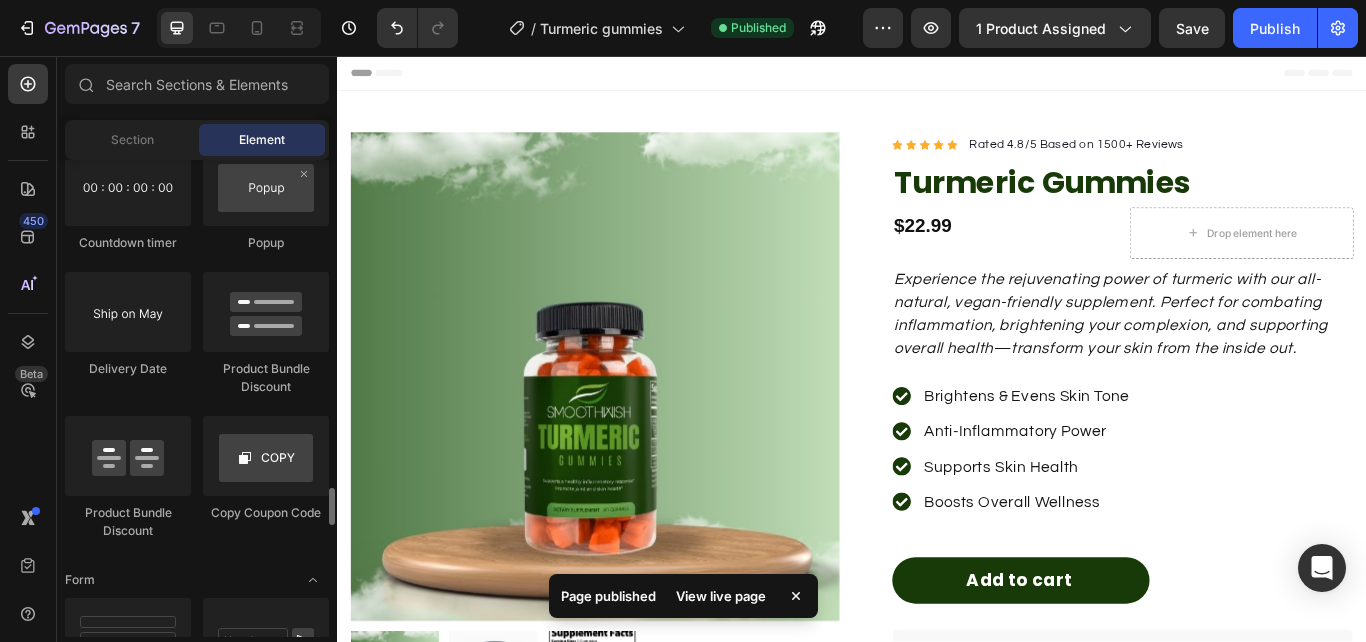 scroll, scrollTop: 4295, scrollLeft: 0, axis: vertical 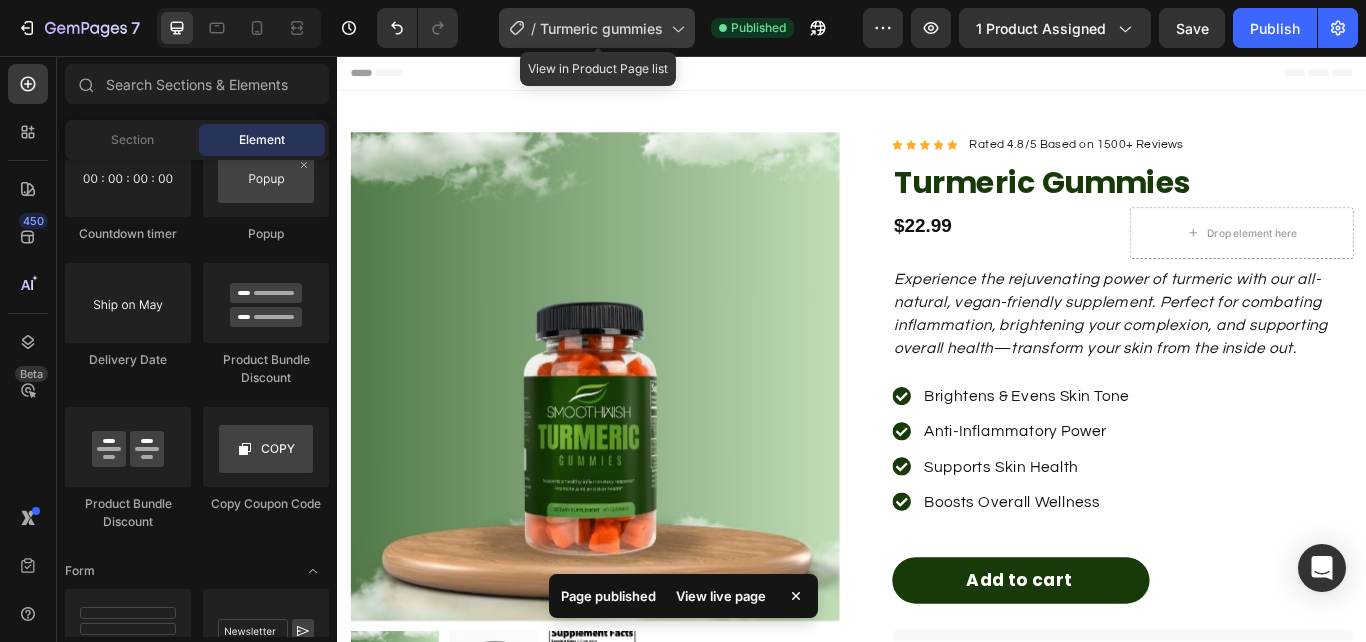 click 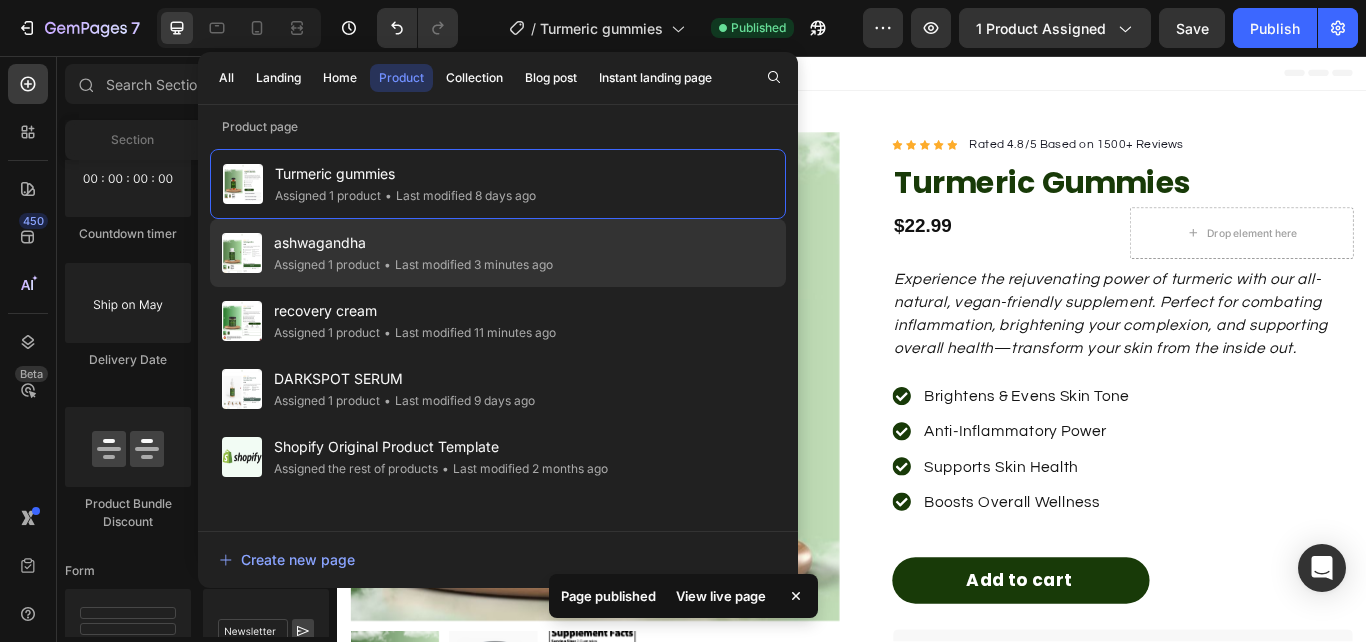 click on "ashwagandha" at bounding box center (413, 243) 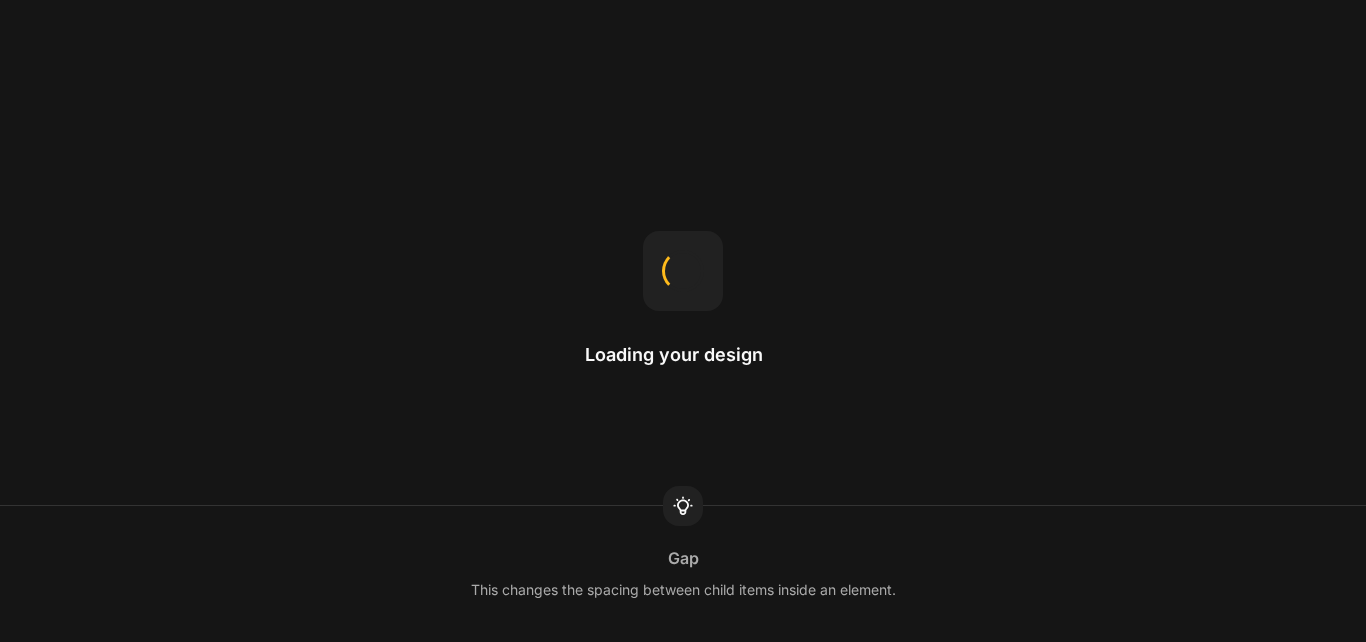 scroll, scrollTop: 0, scrollLeft: 0, axis: both 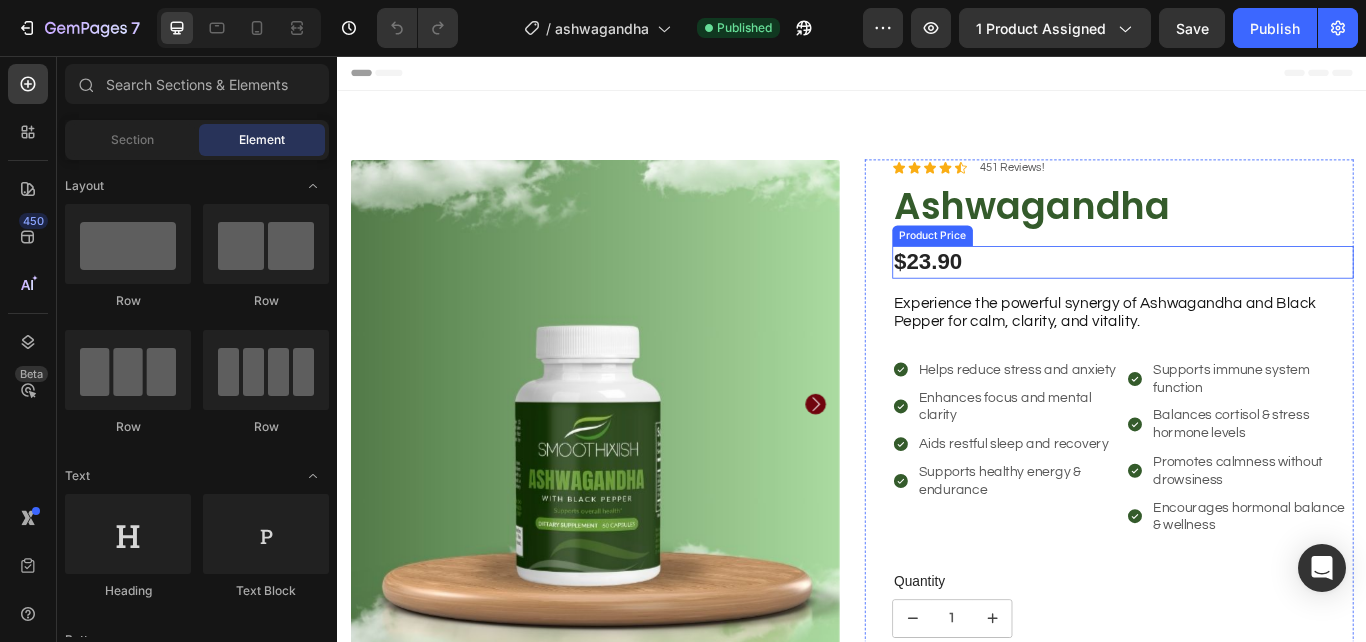 click on "$23.90" at bounding box center [1253, 297] 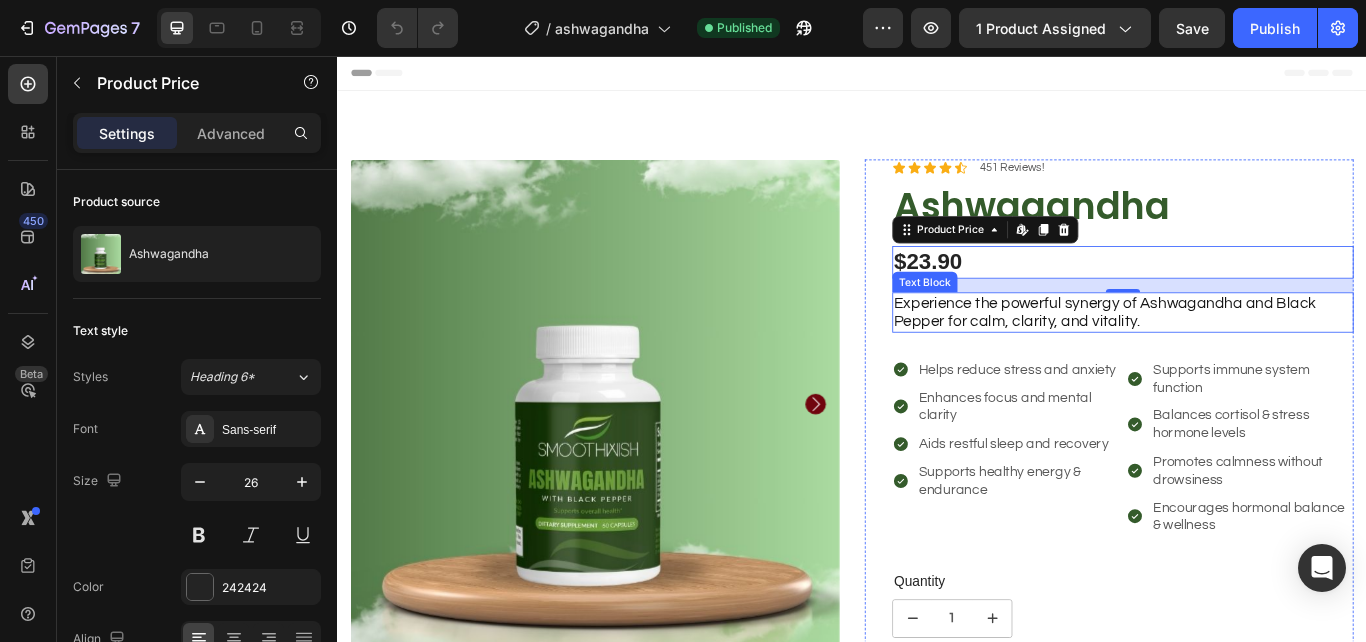 click on "Icon Icon Icon Icon
Icon Icon List 451 Reviews! Text Block Row Ashwagandha Product Title $23.90 Product Price   Edit content in Shopify 16 Product Price   Edit content in Shopify 16 Experience the powerful synergy of Ashwagandha and Black Pepper for calm, clarity, and vitality. Text Block Helps reduce stress and anxiety Enhances focus and mental clarity Aids restful sleep and recovery Supports healthy energy & endurance Item List Supports immune system function Balances cortisol & stress hormone levels Promotes calmness without drowsiness Encourages hormonal balance & wellness Item List Row Quantity Text Block
1
Product Quantity
Ships within 1-2days.  Free shipping & returns Item List
1
Product Quantity Add to cart Add to Cart Row
100% Money-Back Guarantee Item List
30-Day Easy Returns Item List Row
100% Money-Back Guarantee Item List
Item List Row" at bounding box center [1253, 642] 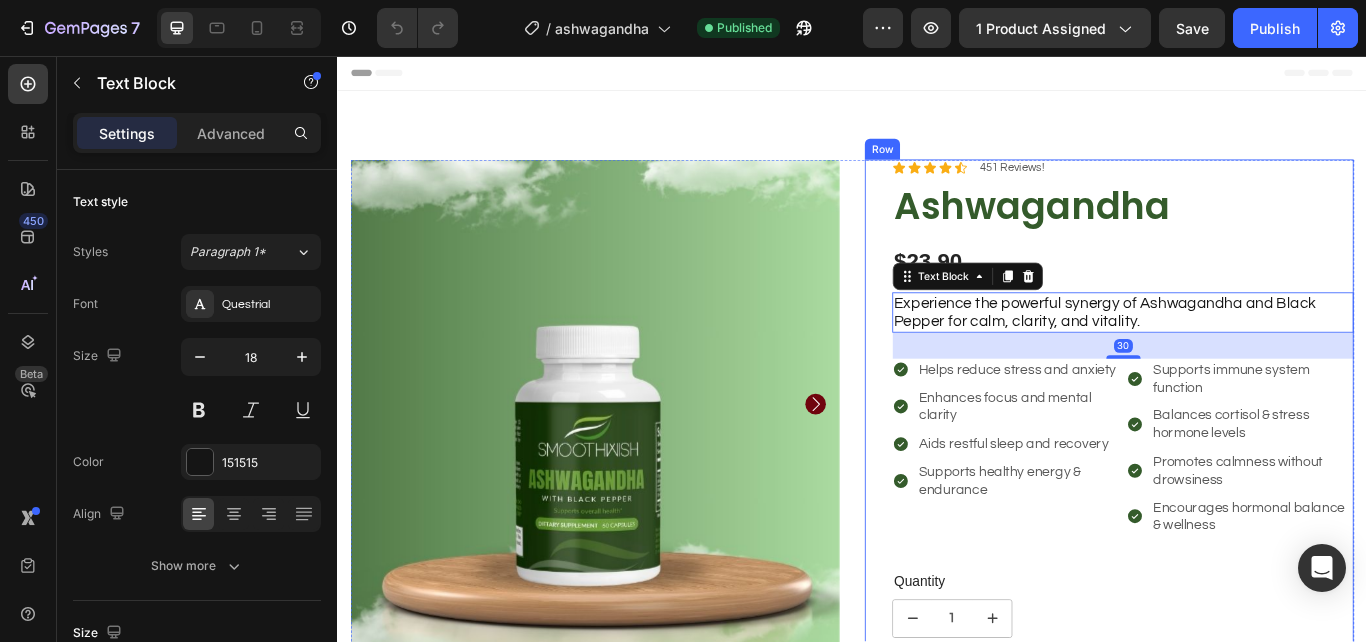 click on "Icon Icon Icon Icon
Icon Icon List 451 Reviews! Text Block Row Ashwagandha Product Title $23.90 Product Price Product Price Experience the powerful synergy of Ashwagandha and Black Pepper for calm, clarity, and vitality. Text Block   30 Helps reduce stress and anxiety Enhances focus and mental clarity Aids restful sleep and recovery Supports healthy energy & endurance Item List Supports immune system function Balances cortisol & stress hormone levels Promotes calmness without drowsiness Encourages hormonal balance & wellness Item List Row Quantity Text Block
1
Product Quantity
Ships within 1-2days.  Free shipping & returns Item List
1
Product Quantity Add to cart Add to Cart Row
100% Money-Back Guarantee Item List
30-Day Easy Returns Item List Row
100% Money-Back Guarantee Item List
60-Day Easy Returns and Exchanges Item List Row" at bounding box center [1237, 642] 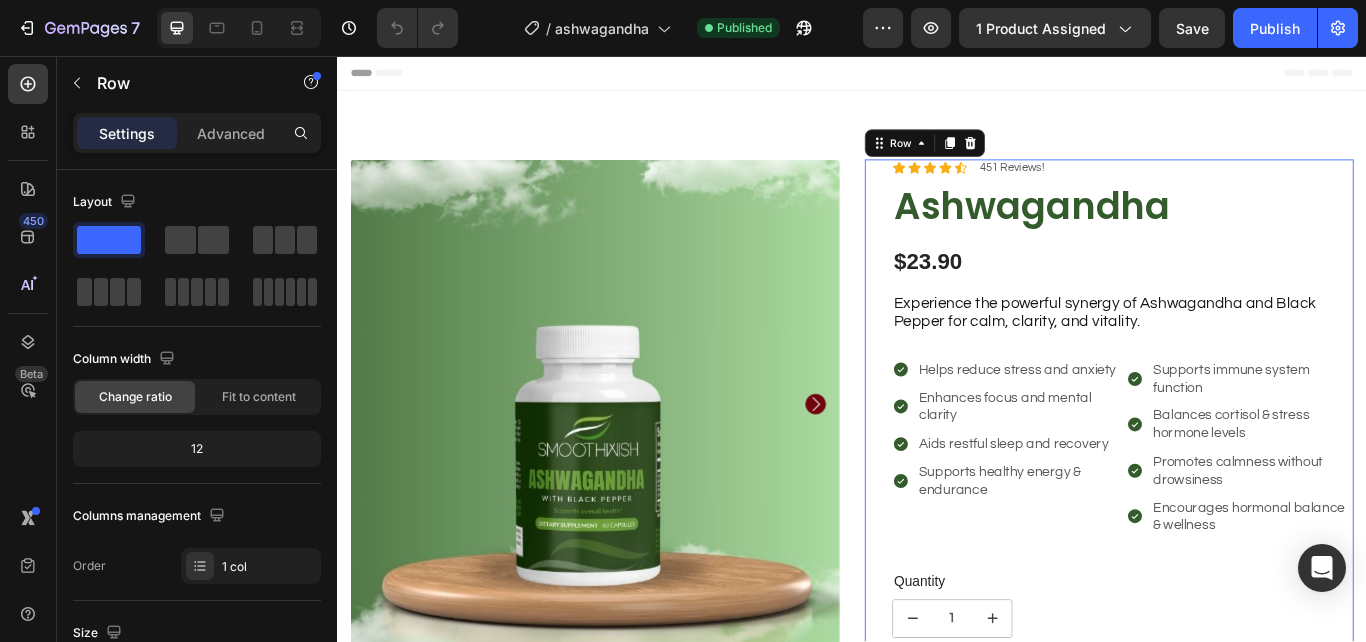 click on "Icon Icon Icon Icon
Icon Icon List 451 Reviews! Text Block Row Ashwagandha Product Title $23.90 Product Price Product Price Experience the powerful synergy of Ashwagandha and Black Pepper for calm, clarity, and vitality. Text Block Helps reduce stress and anxiety Enhances focus and mental clarity Aids restful sleep and recovery Supports healthy energy & endurance Item List Supports immune system function Balances cortisol & stress hormone levels Promotes calmness without drowsiness Encourages hormonal balance & wellness Item List Row Quantity Text Block
1
Product Quantity
Ships within 1-2days.  Free shipping & returns Item List
1
Product Quantity Add to cart Add to Cart Row
100% Money-Back Guarantee Item List
30-Day Easy Returns Item List Row
100% Money-Back Guarantee Item List
60-Day Easy Returns and Exchanges Item List Row
Caution" at bounding box center (1237, 642) 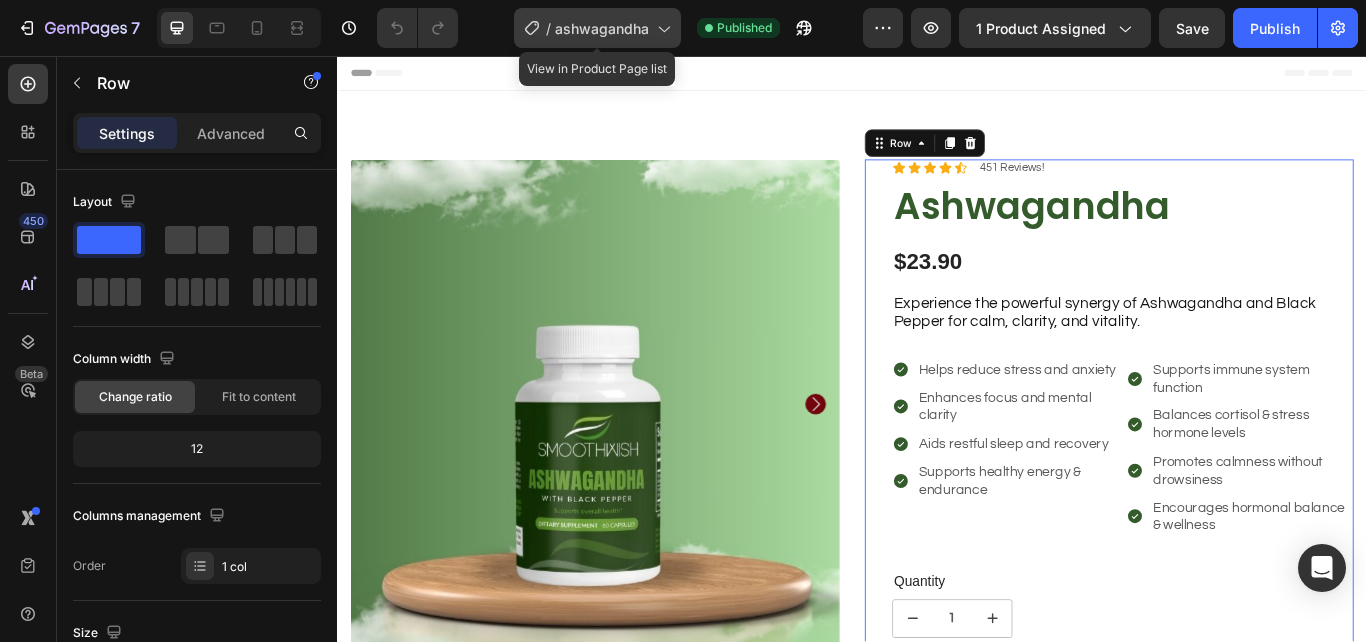 click 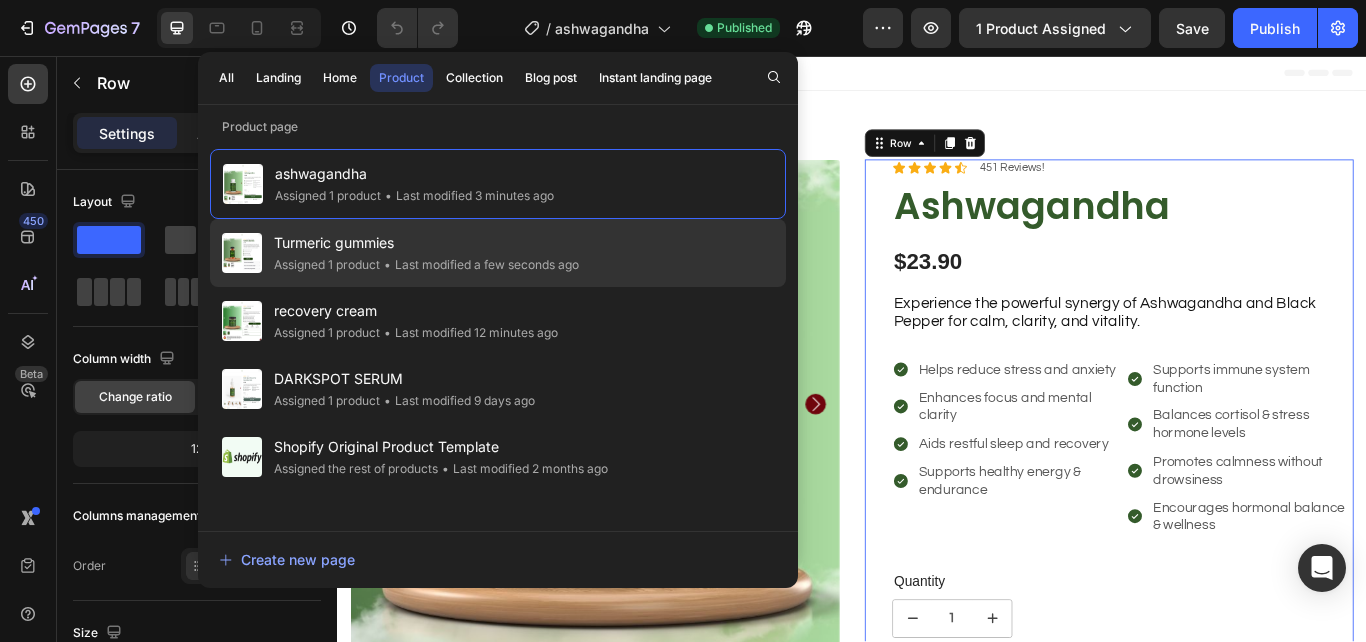 click on "Turmeric gummies" at bounding box center (426, 243) 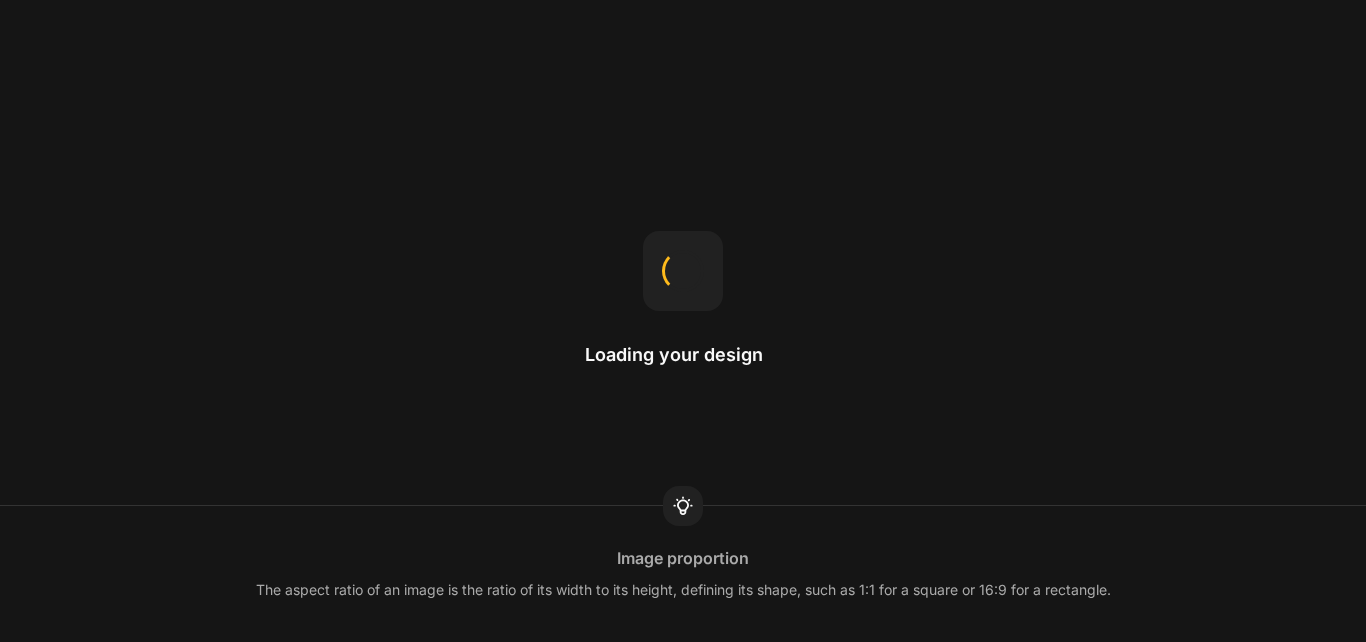 scroll, scrollTop: 0, scrollLeft: 0, axis: both 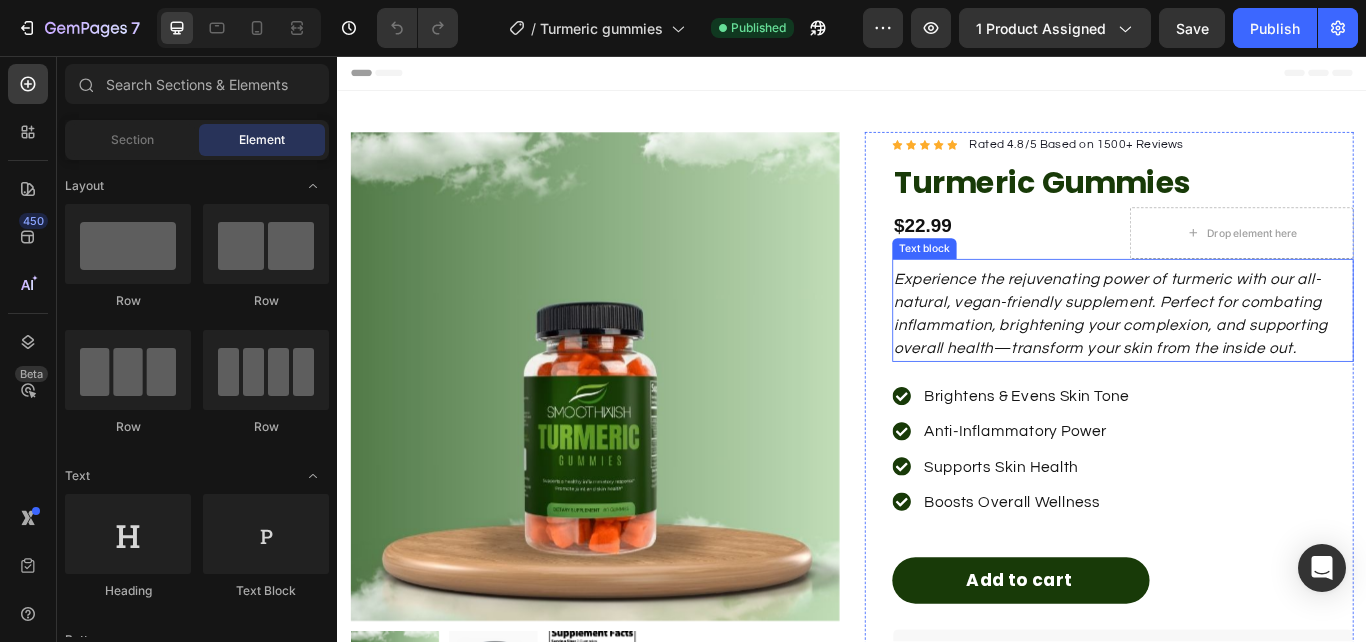 click on "Experience the rejuvenating power of turmeric with our all-natural, vegan-friendly supplement. Perfect for combating inflammation, brightening your complexion, and supporting overall health—transform your skin from the inside out." at bounding box center (1253, 357) 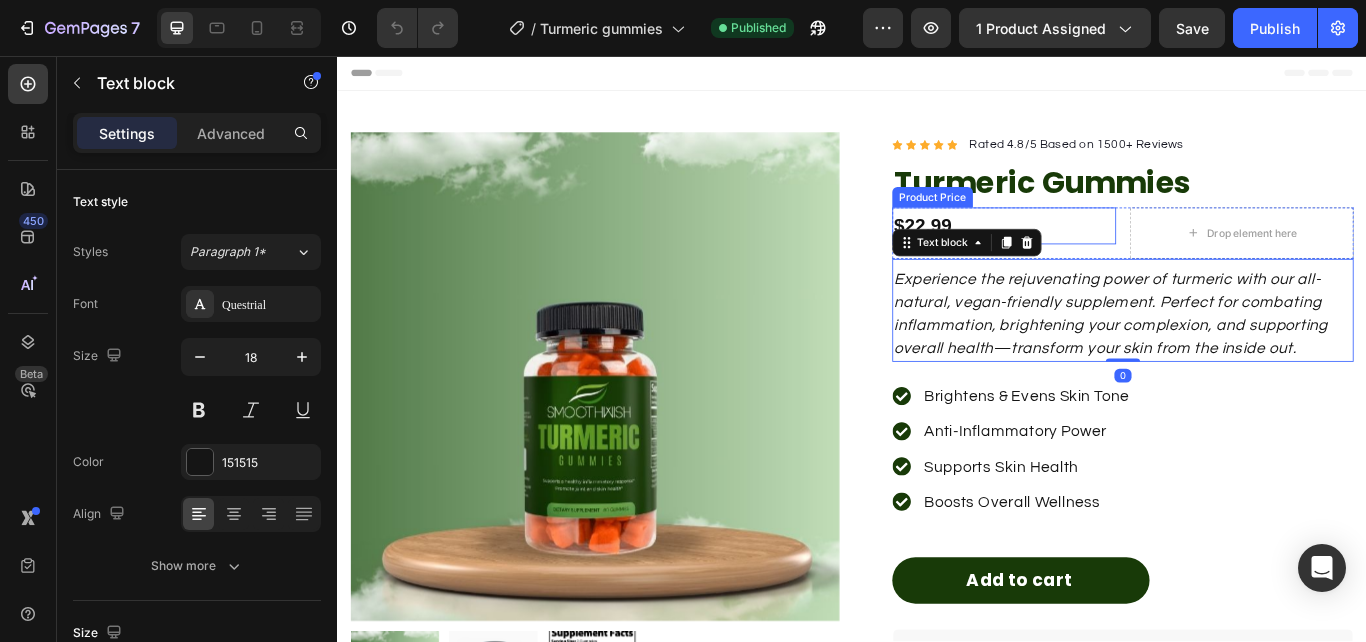 click on "$22.99" at bounding box center [1114, 255] 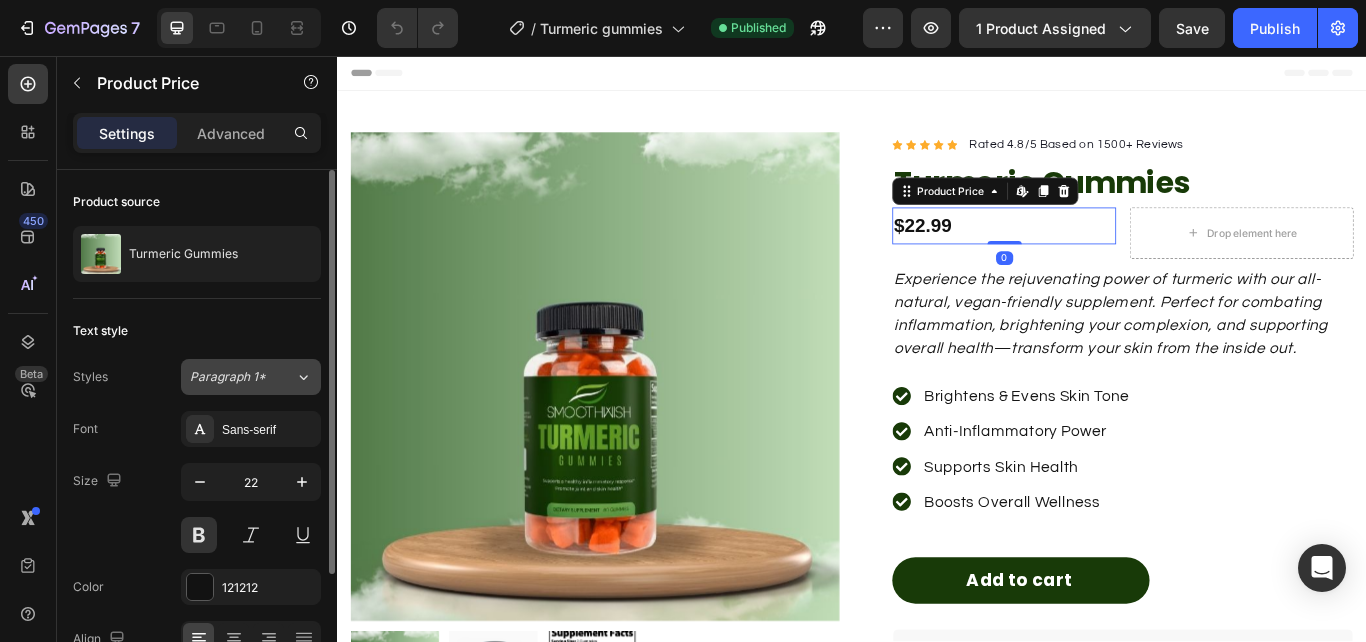 click 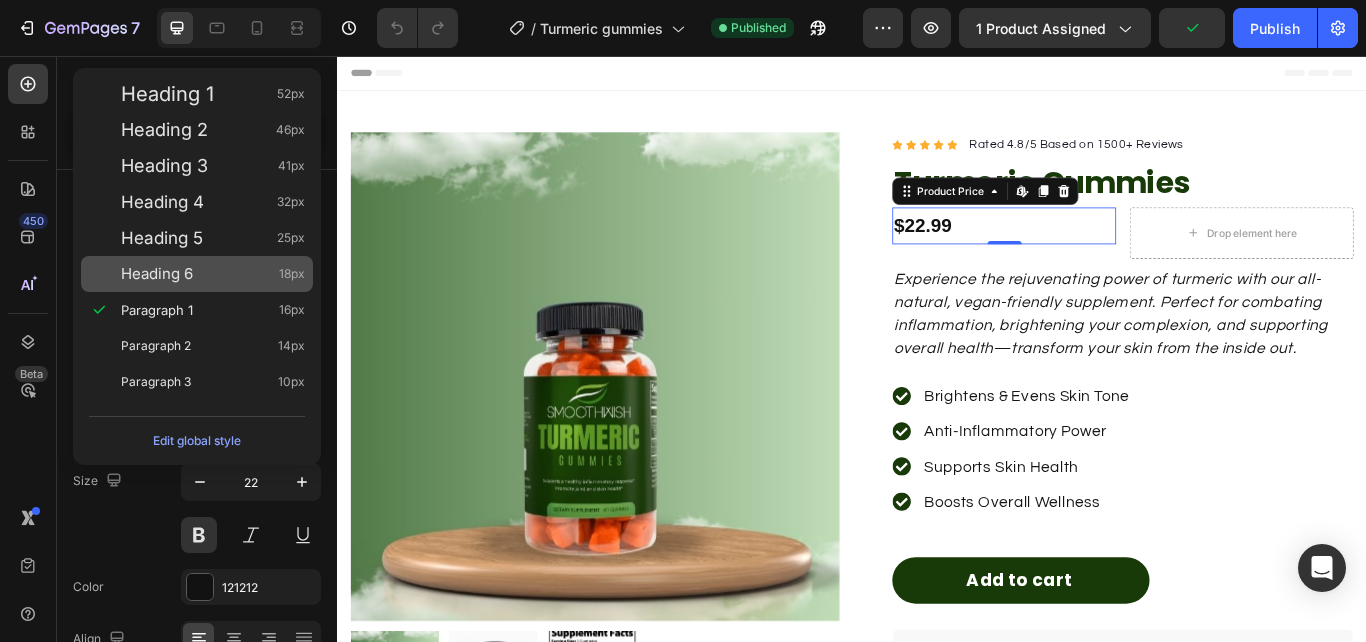 click on "Heading 6" at bounding box center (157, 274) 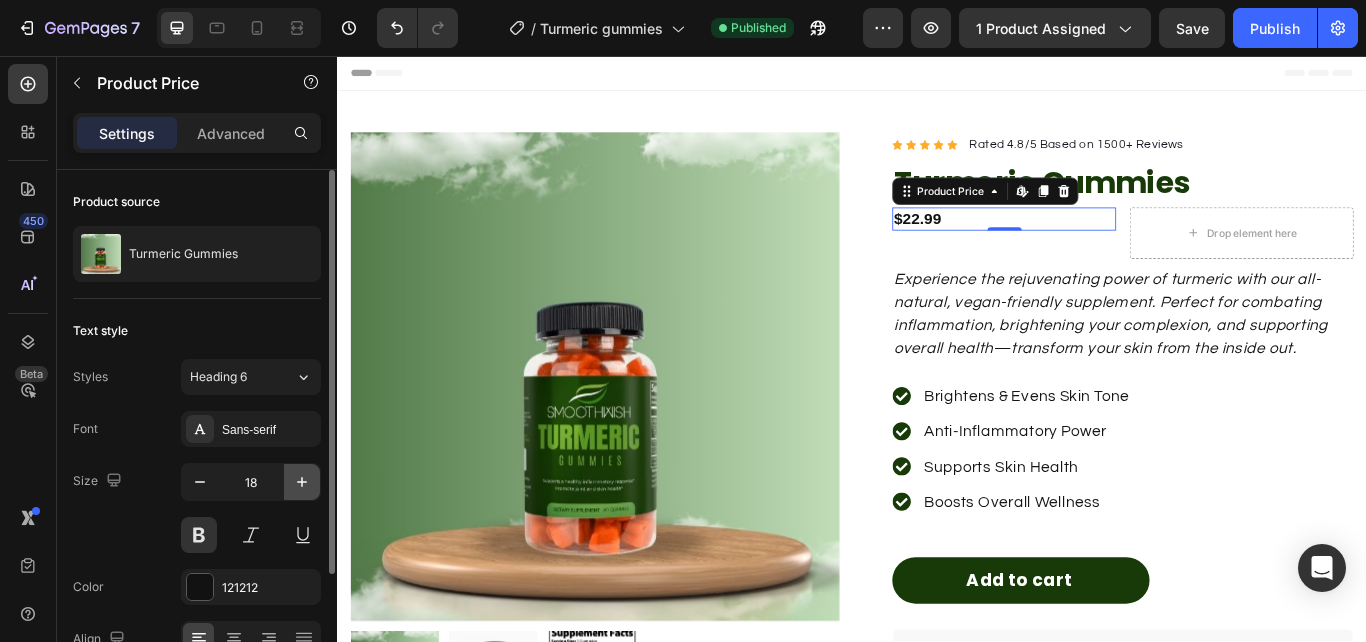 click 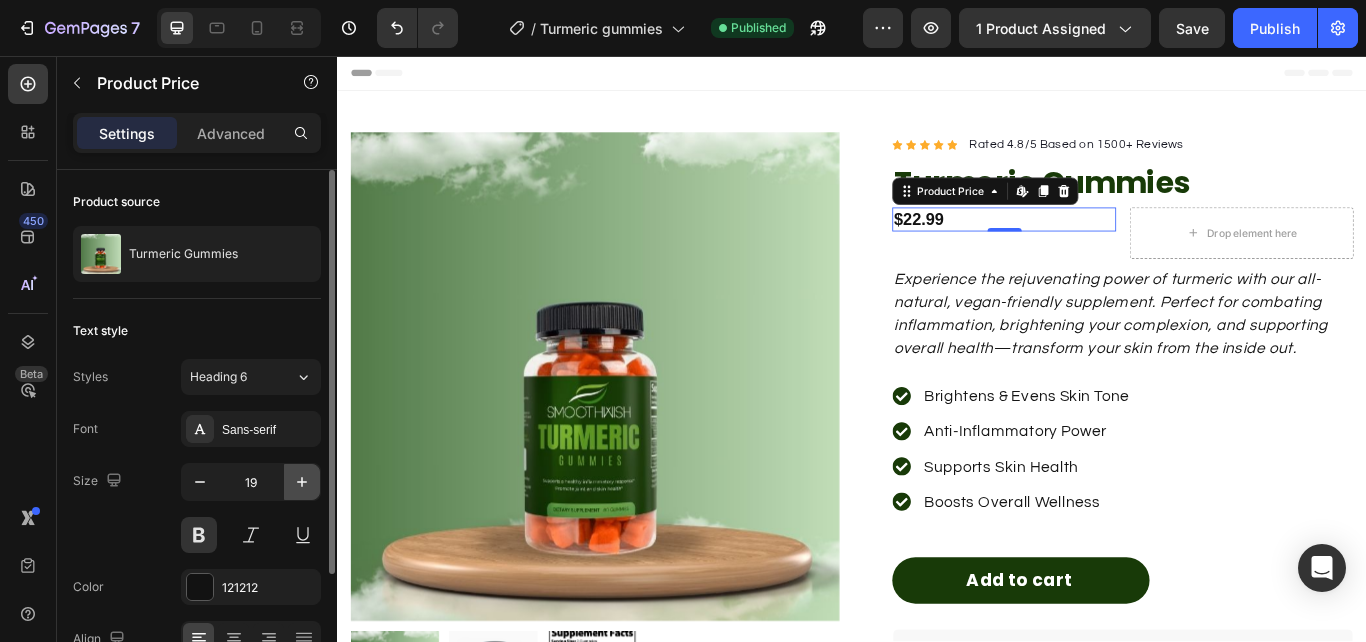 click 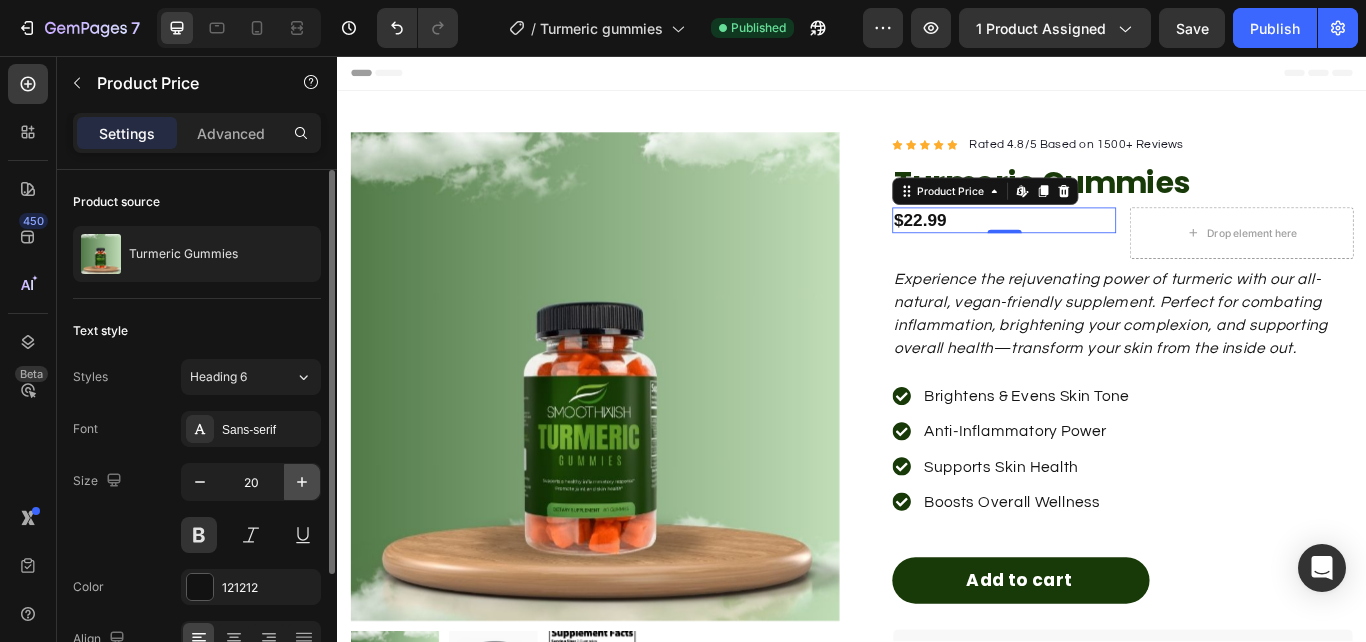 click 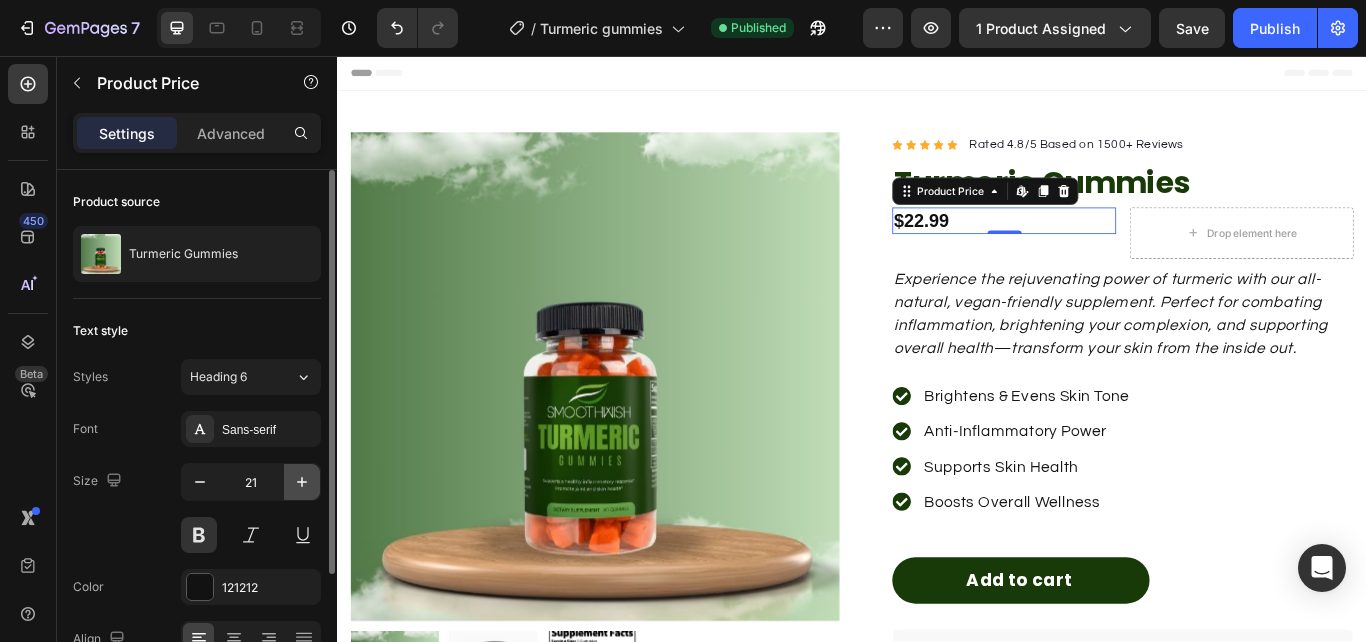 click 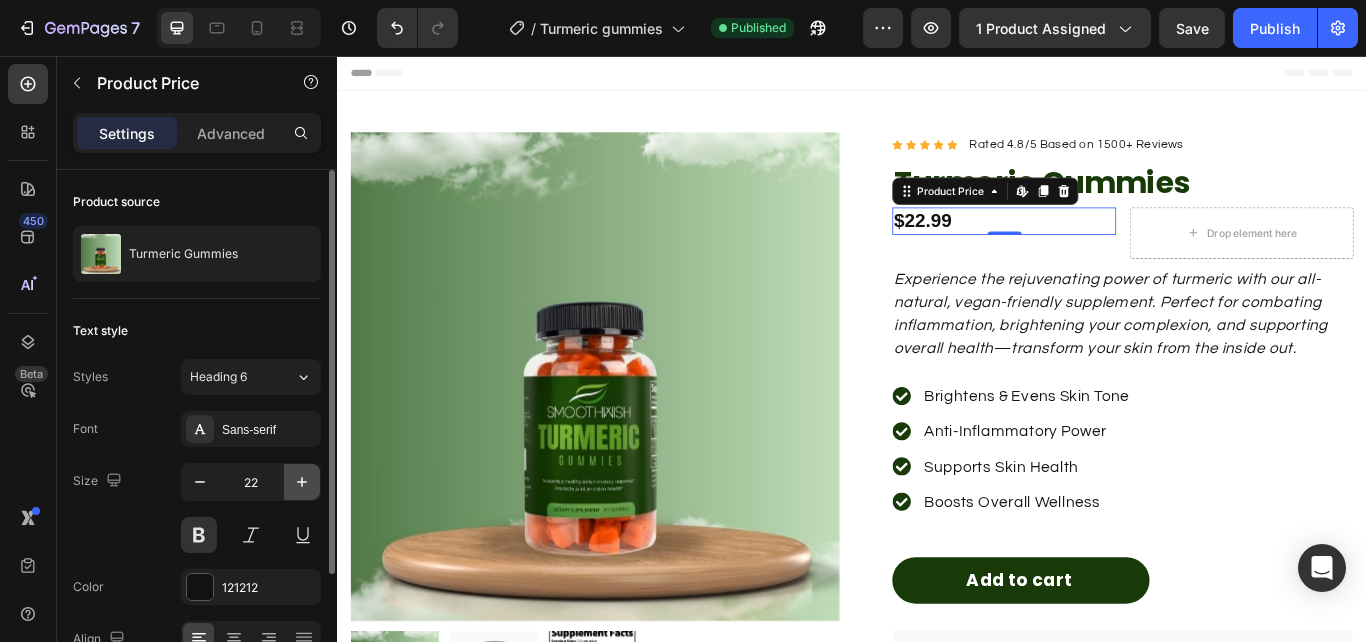 click 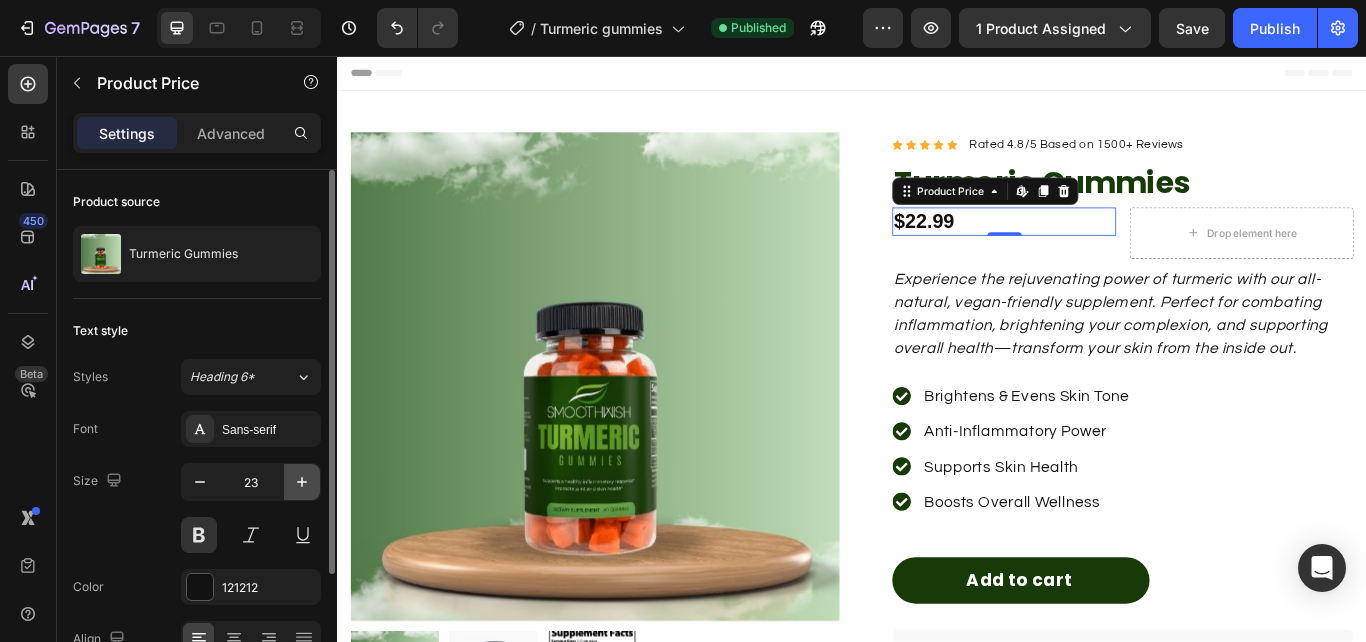 click 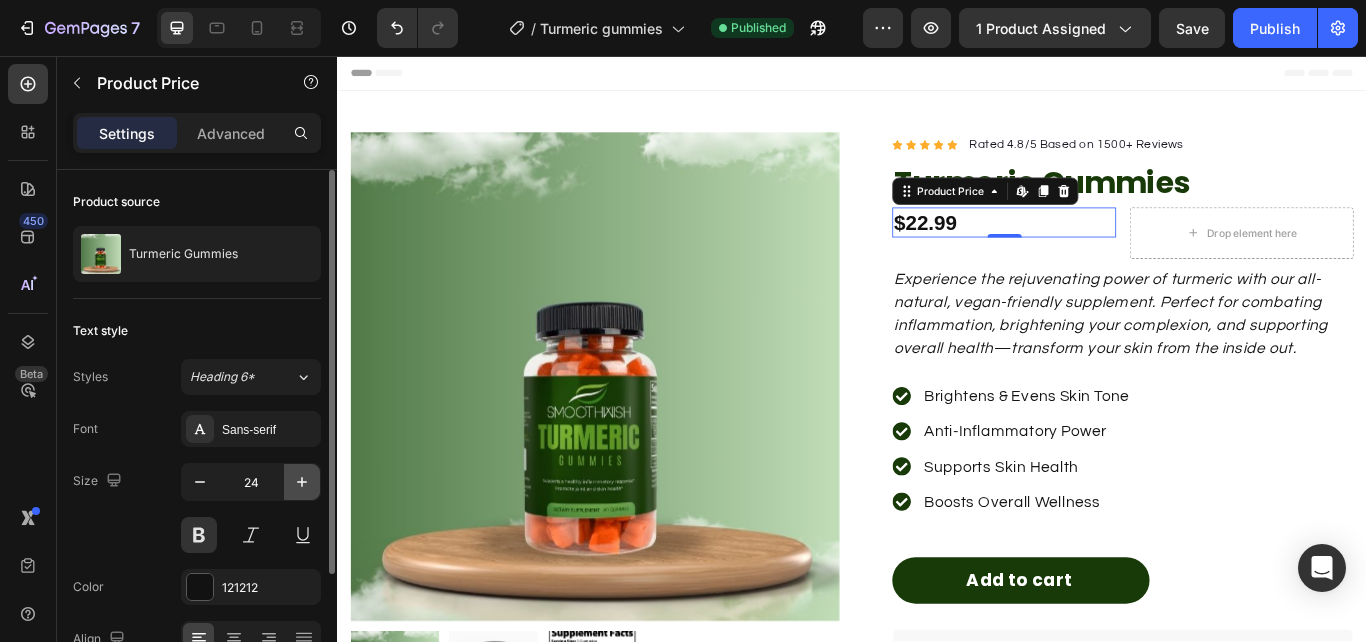 click 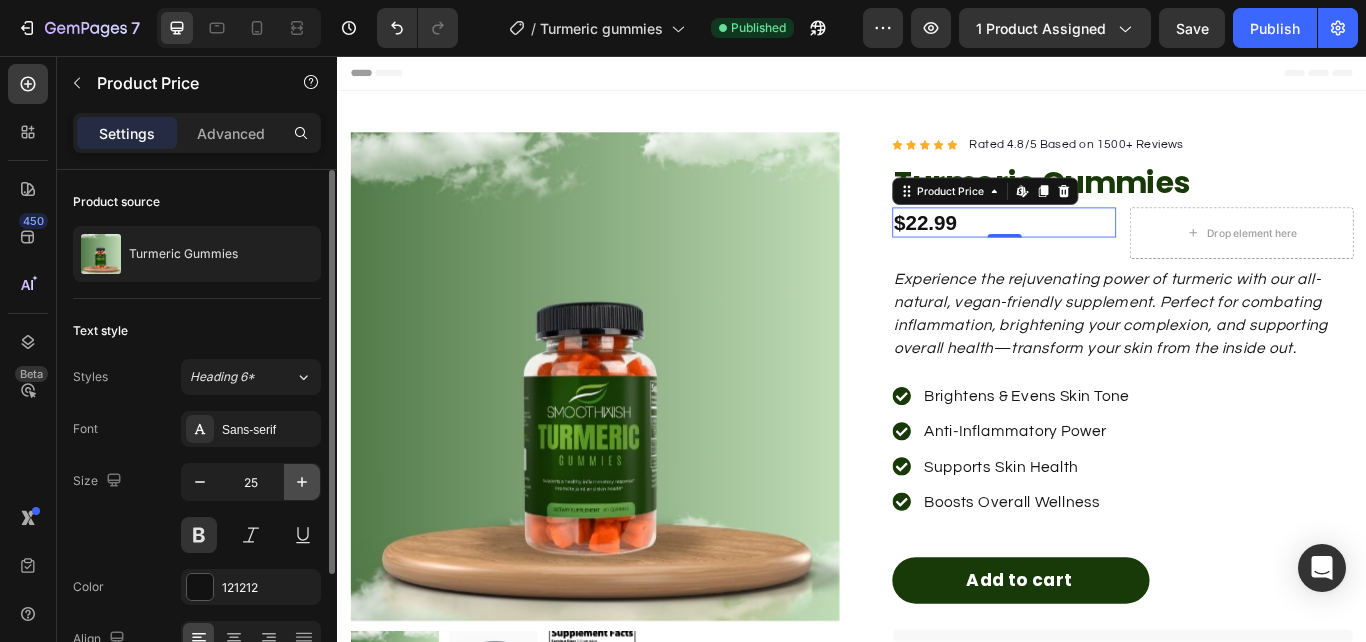 click 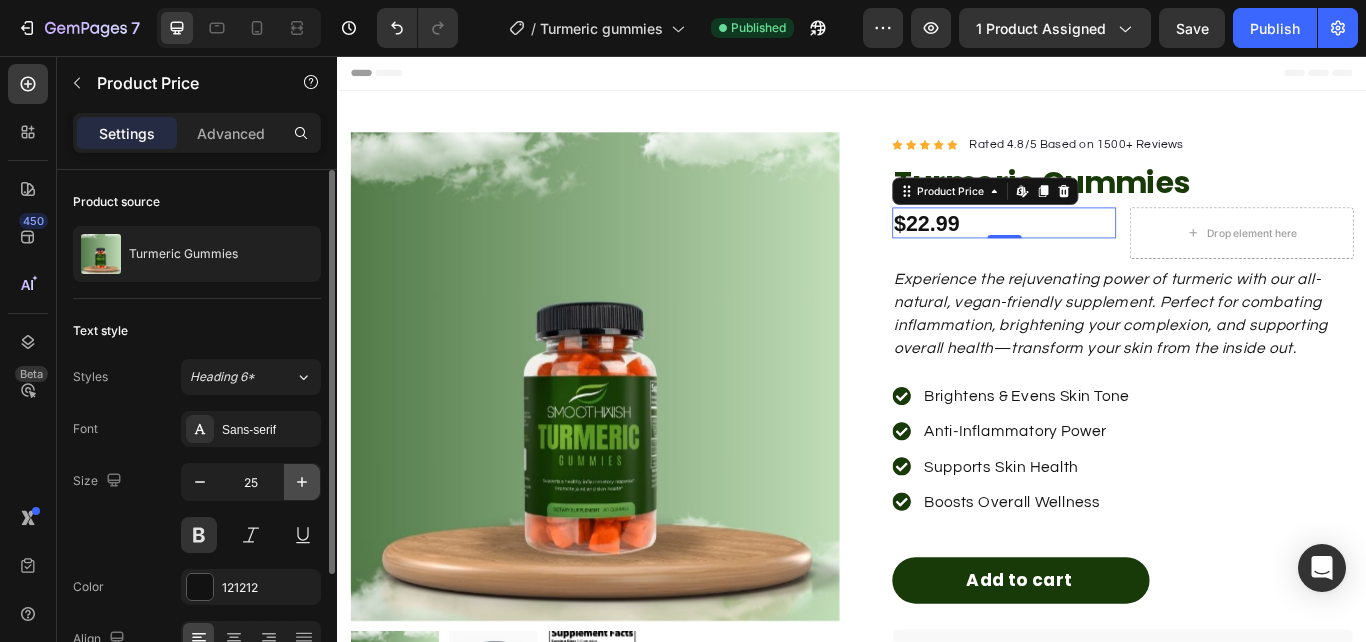 type on "26" 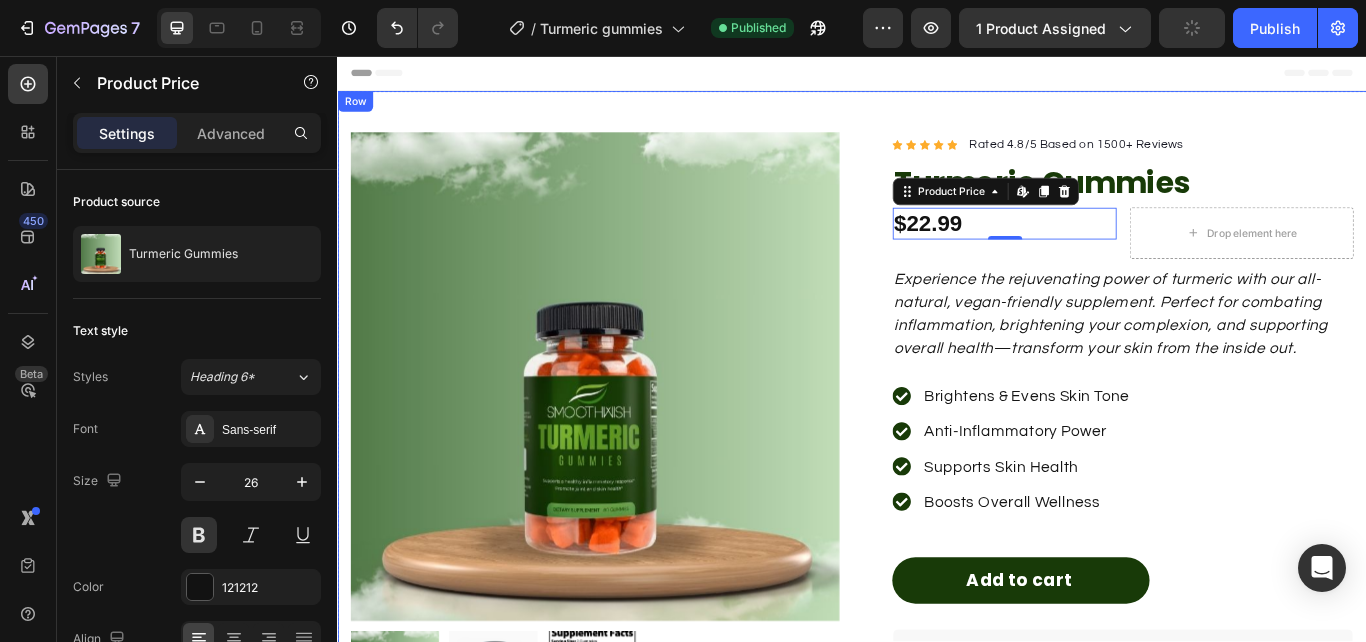 click on "Product Images Row Icon Icon Icon Icon Icon Icon List Hoz Rated 4.8/5 Based on 1500+ Reviews Text block Row Turmeric Gummies Product Title $22.99 Product Price   Edit content in Shopify 0 Product Price   Edit content in Shopify 0
Drop element here Row Experience the rejuvenating power of turmeric with our all-natural, vegan-friendly supplement. Perfect for combating inflammation, brightening your complexion, and supporting overall health—transform your skin from the inside out. Text block Brightens & Evens Skin Tone Anti-Inflammatory Power Supports Skin Health Boosts Overall Wellness Item list Add to cart Product Cart Button
What are the key ingredients?
What is the recommended dosage?
Is there a money-back guarantee? Accordion Row Product Row" at bounding box center [937, 564] 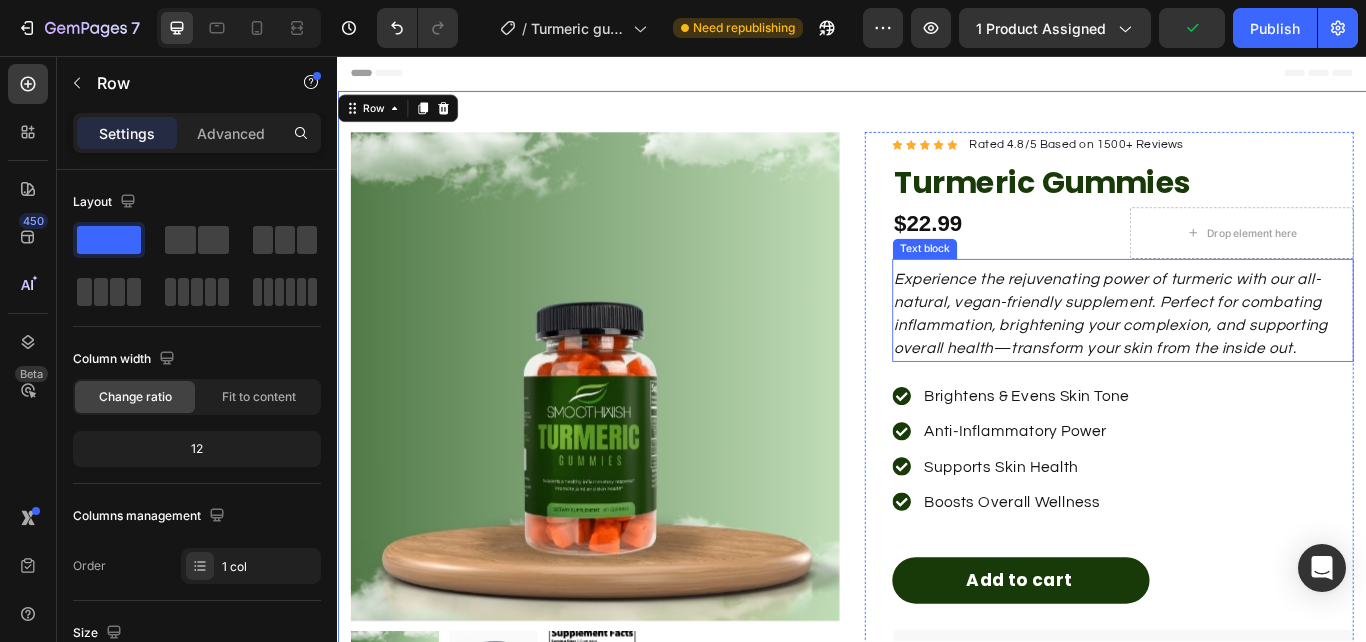 click on "Experience the rejuvenating power of turmeric with our all-natural, vegan-friendly supplement. Perfect for combating inflammation, brightening your complexion, and supporting overall health—transform your skin from the inside out." at bounding box center [1253, 357] 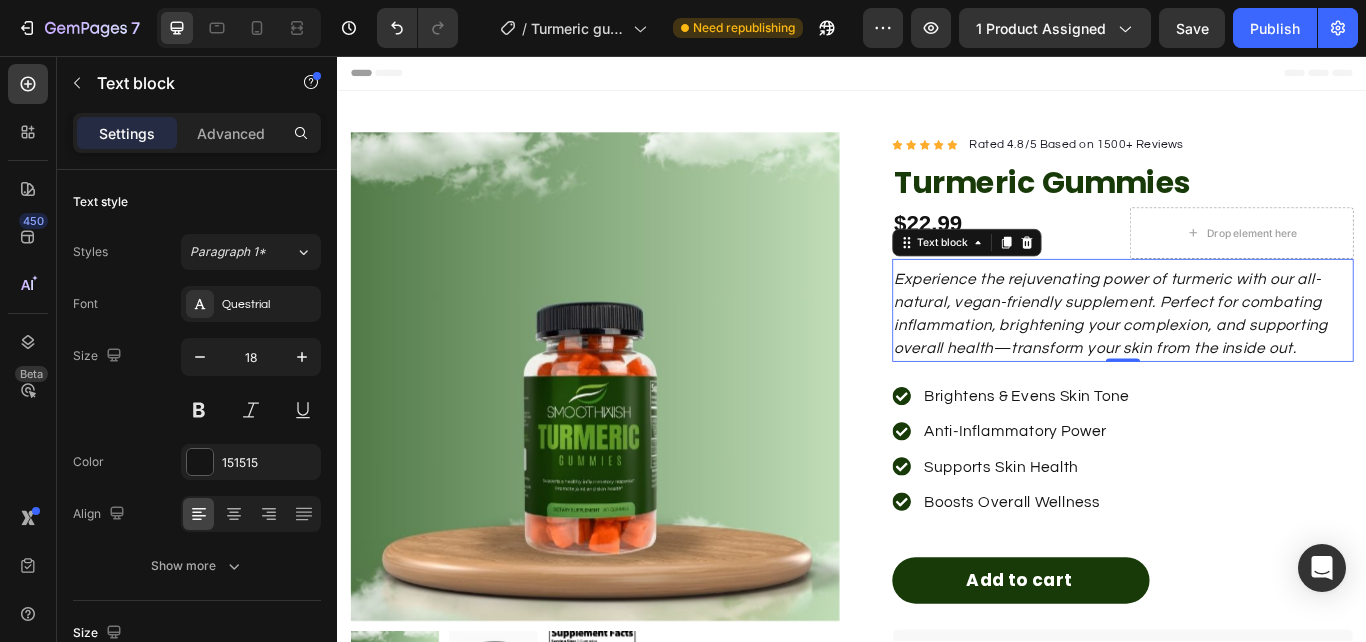 click on "Experience the rejuvenating power of turmeric with our all-natural, vegan-friendly supplement. Perfect for combating inflammation, brightening your complexion, and supporting overall health—transform your skin from the inside out." at bounding box center (1239, 357) 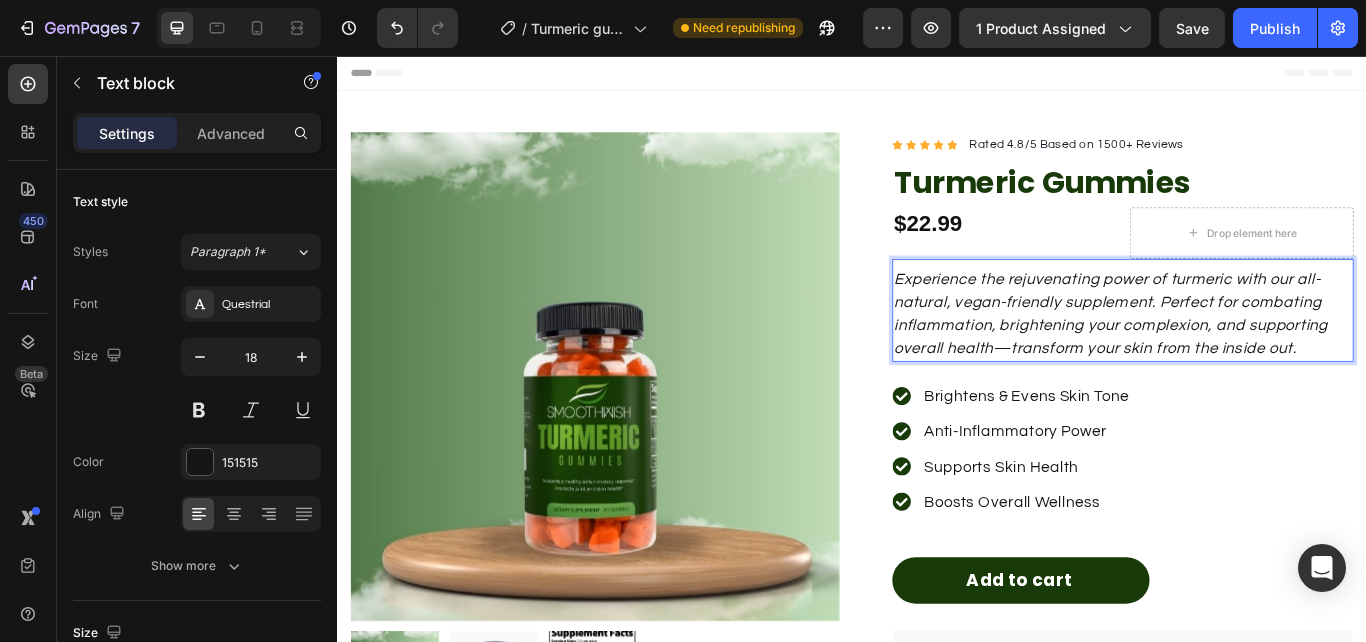 click on "Experience the rejuvenating power of turmeric with our all-natural, vegan-friendly supplement. Perfect for combating inflammation, brightening your complexion, and supporting overall health—transform your skin from the inside out. Text block   0" at bounding box center (1253, 353) 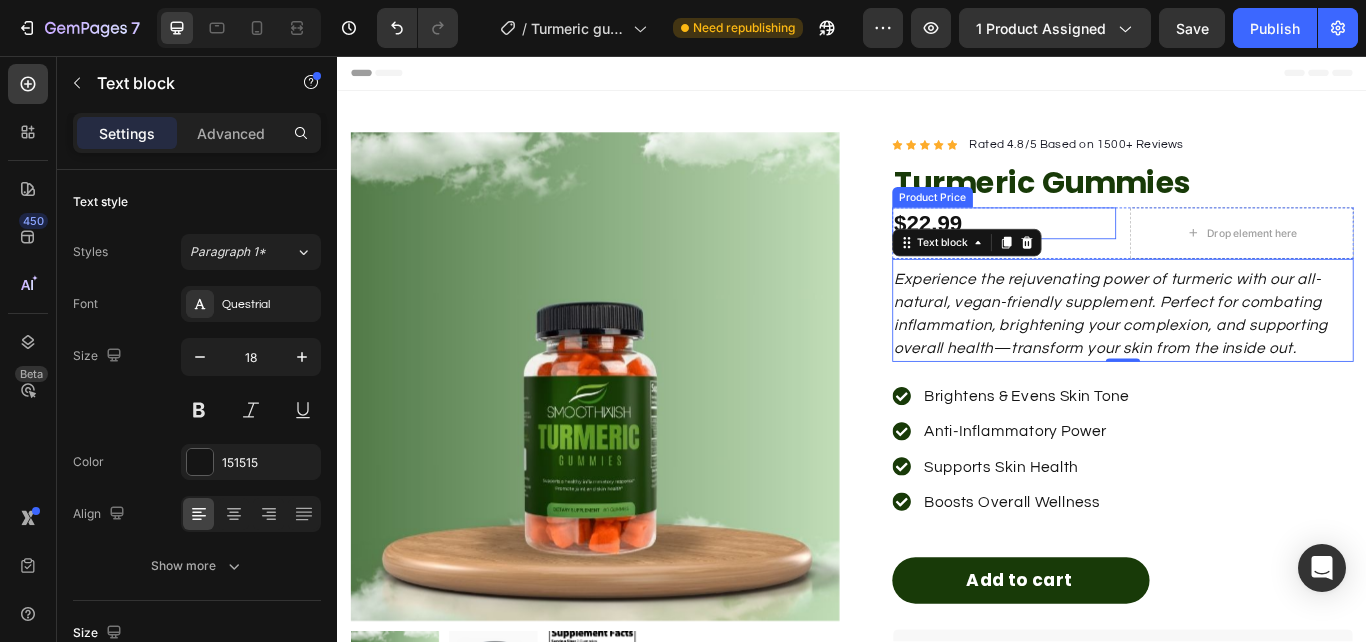 click on "$22.99" at bounding box center [1114, 252] 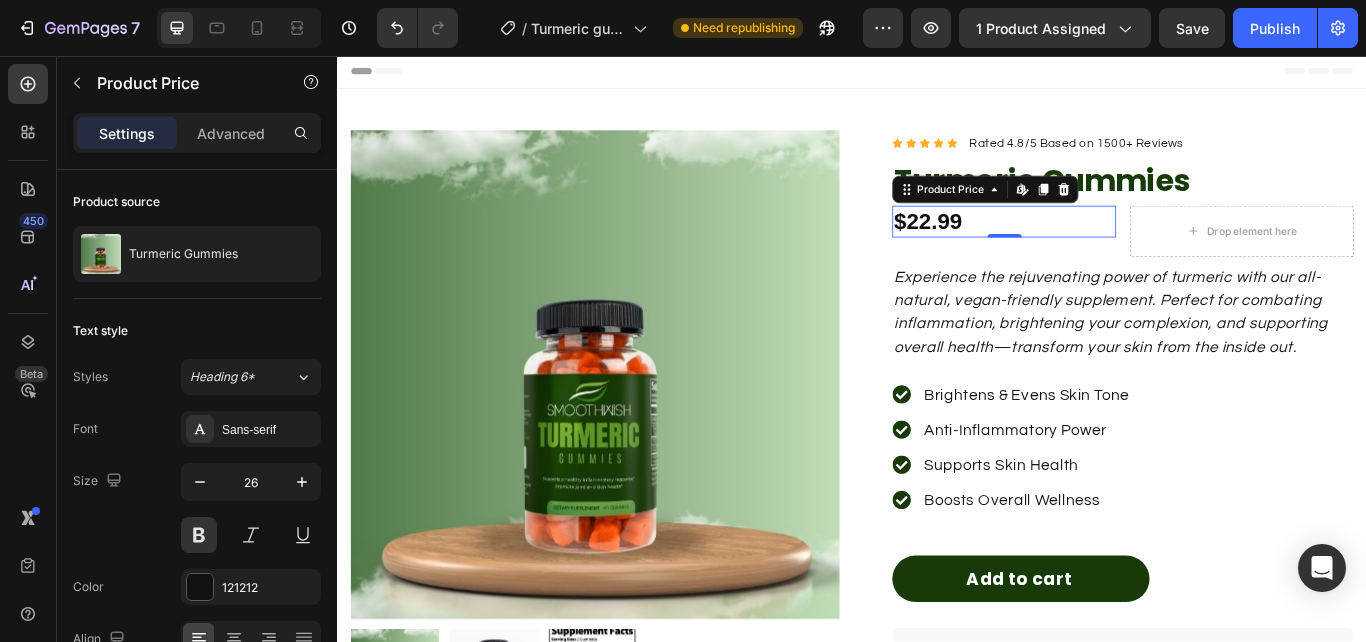 scroll, scrollTop: 0, scrollLeft: 0, axis: both 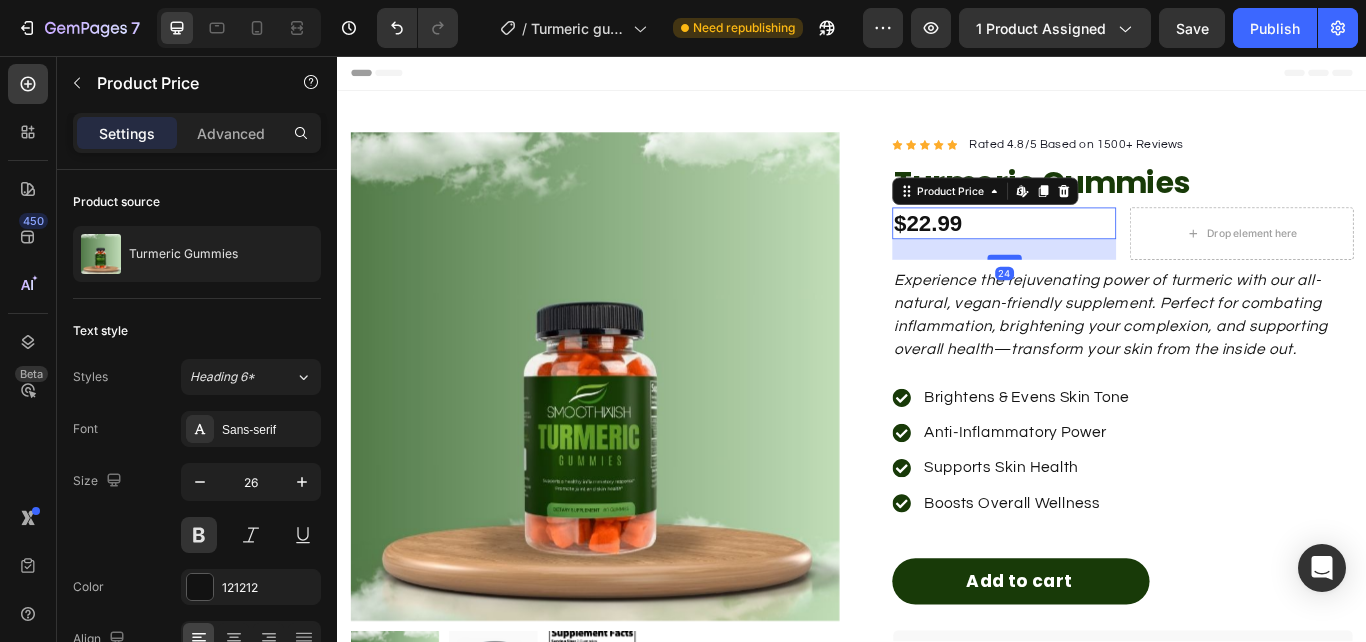 drag, startPoint x: 1103, startPoint y: 265, endPoint x: 1112, endPoint y: 289, distance: 25.632011 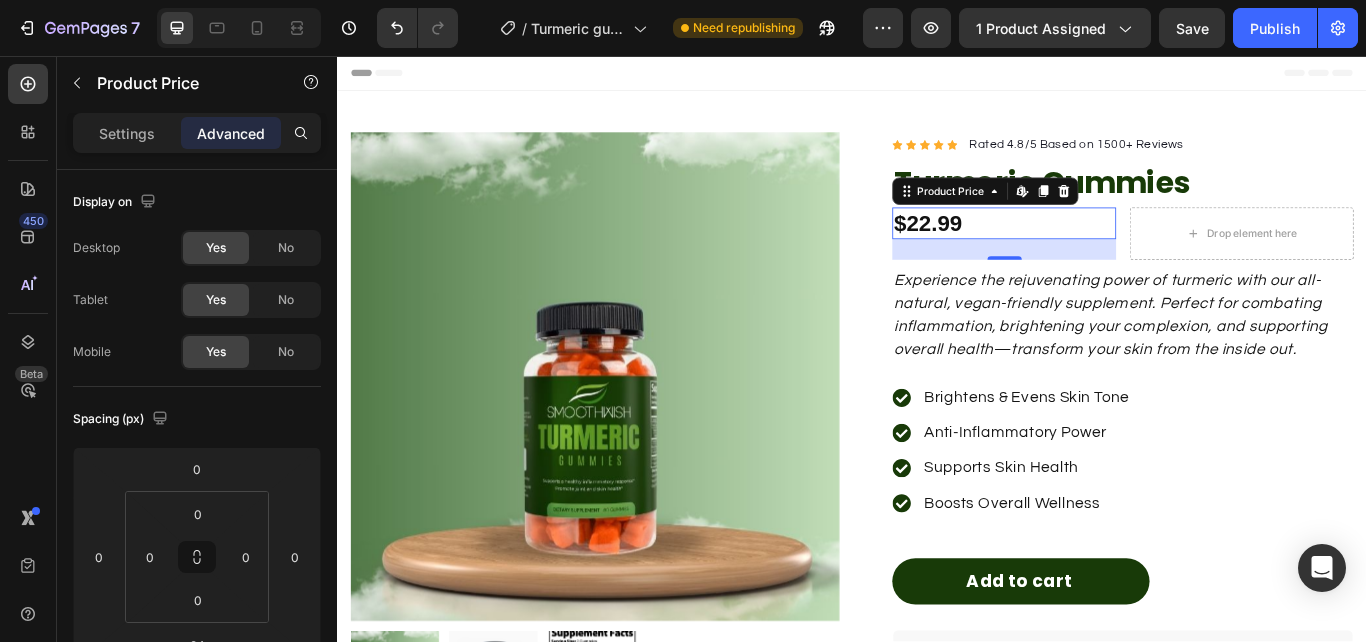 click on "24" at bounding box center [1114, 282] 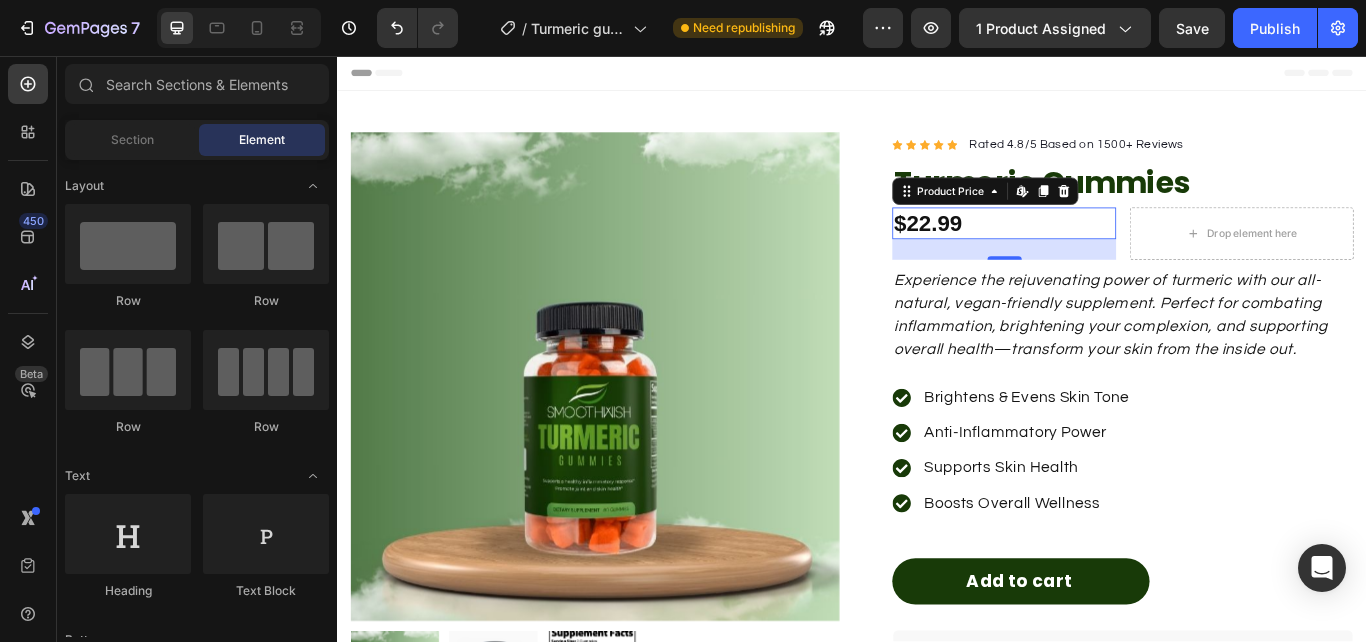 click on "Header" at bounding box center (937, 76) 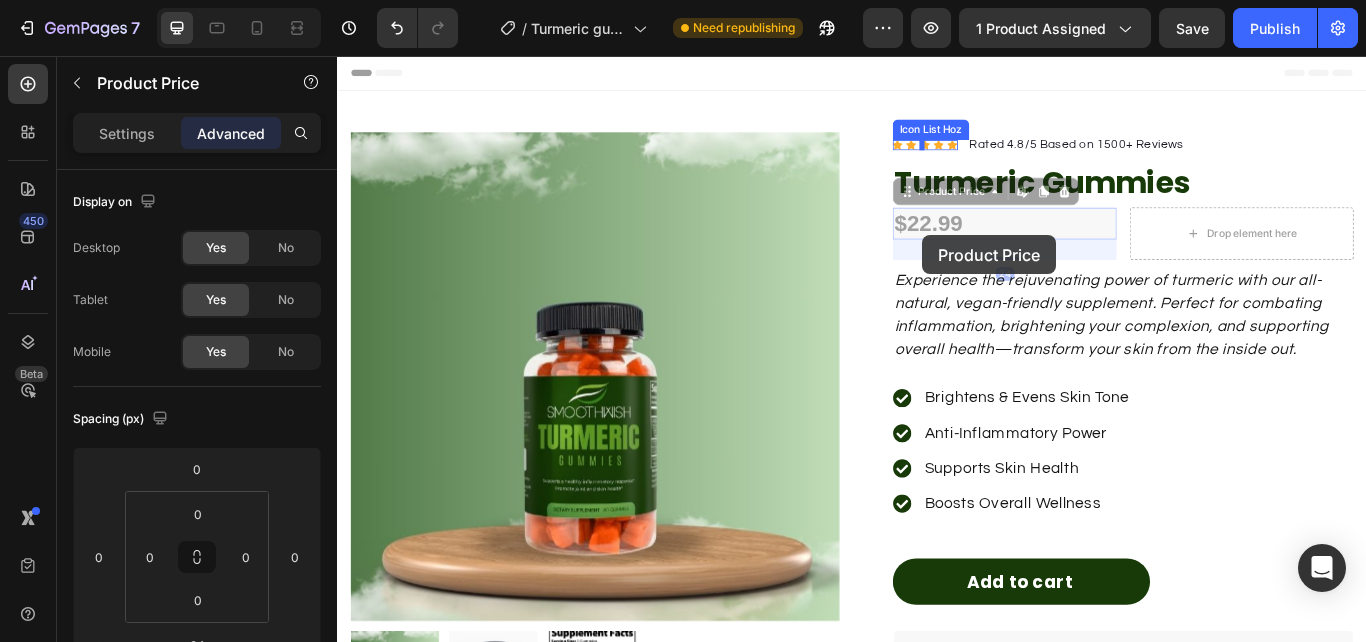 drag, startPoint x: 1032, startPoint y: 253, endPoint x: 1019, endPoint y: 263, distance: 16.40122 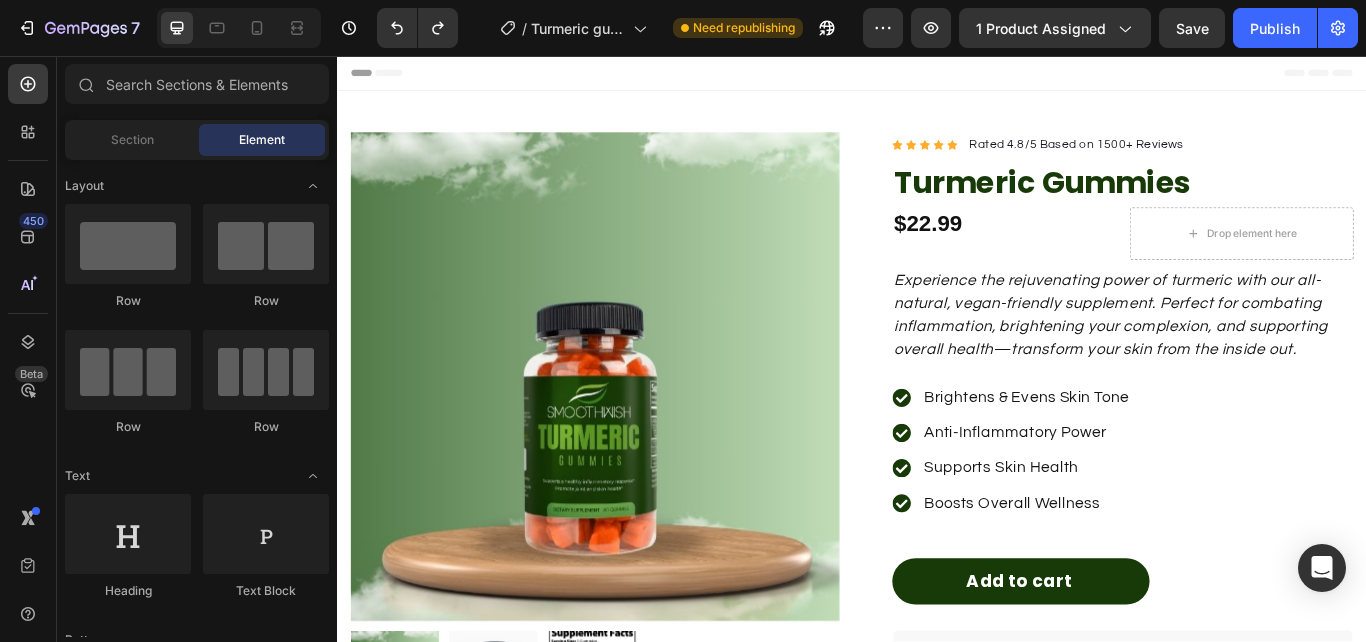 click on "Header" at bounding box center [937, 76] 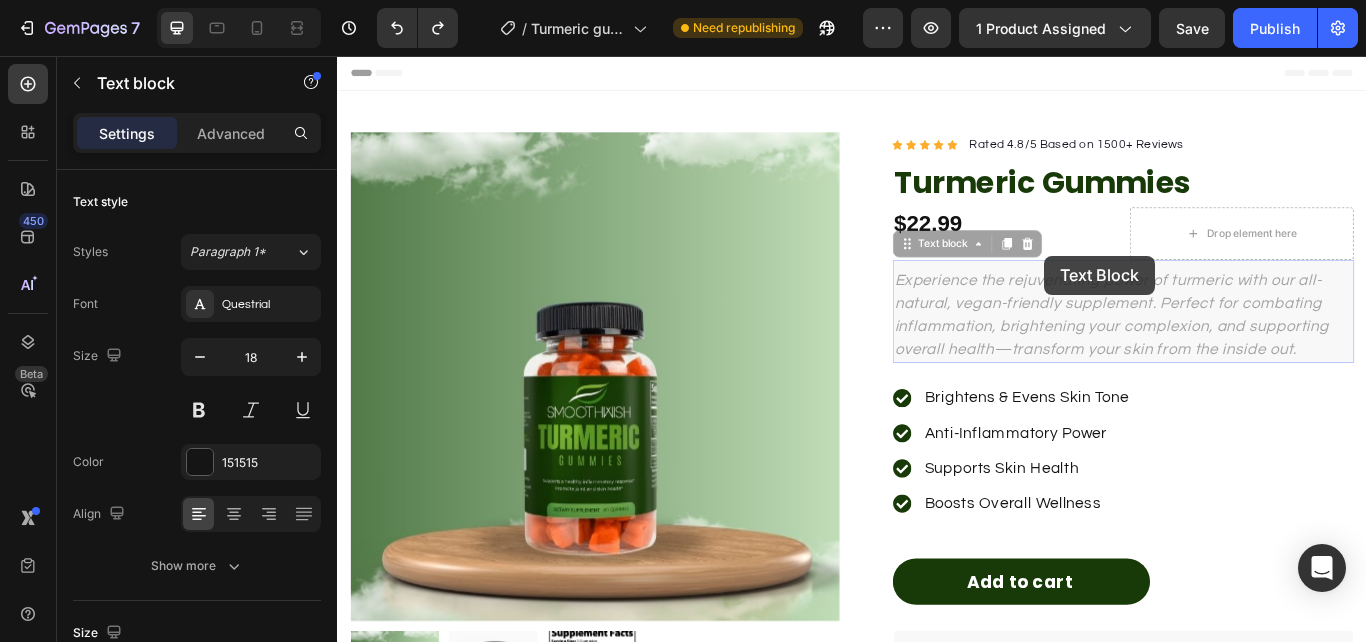 drag, startPoint x: 1174, startPoint y: 320, endPoint x: 1163, endPoint y: 302, distance: 21.095022 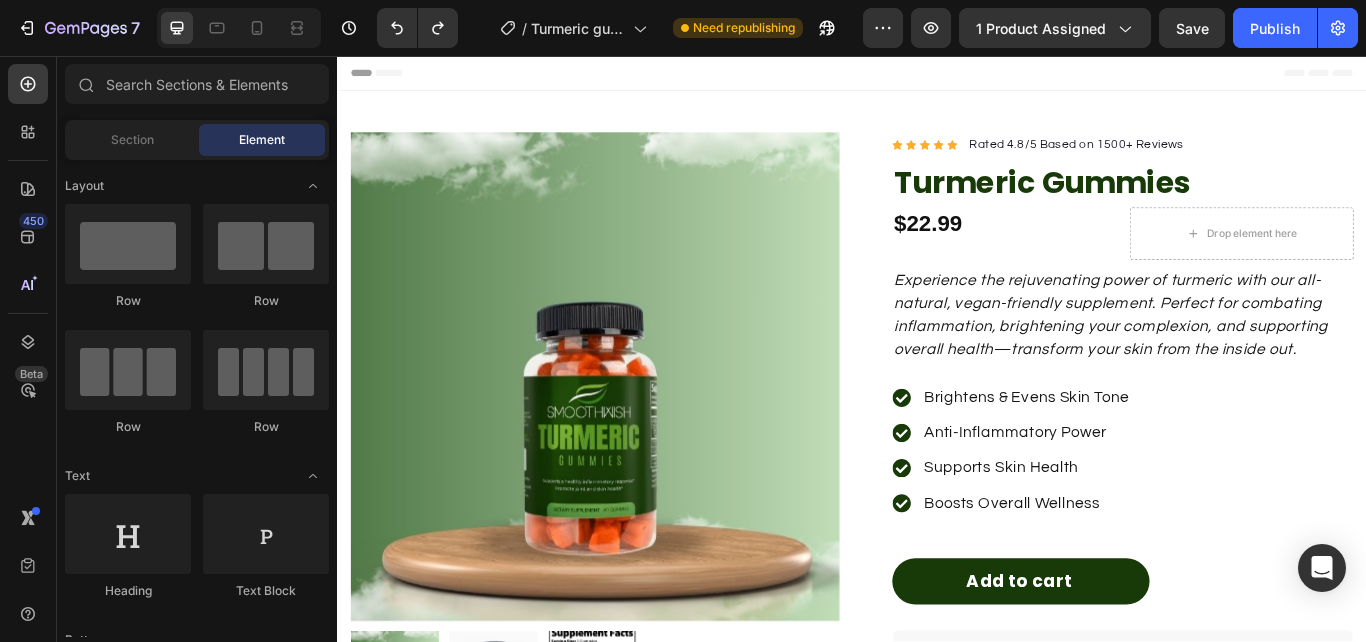 click on "Header" at bounding box center (937, 76) 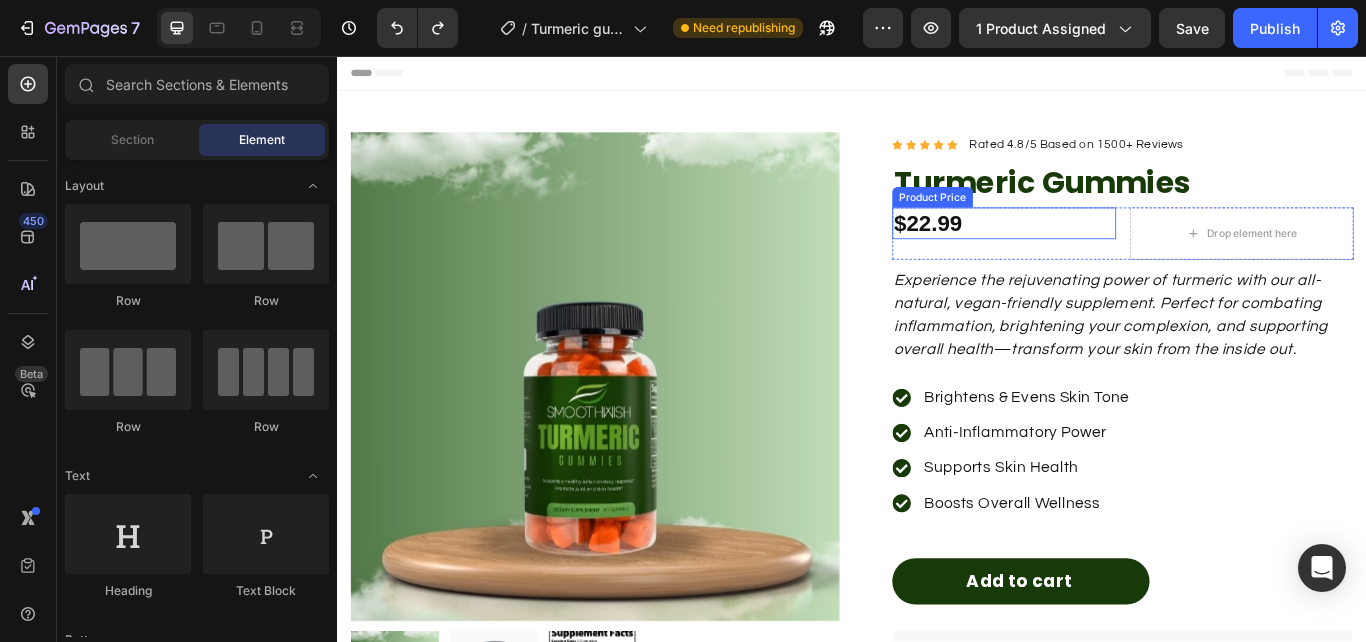 click on "$22.99" at bounding box center (1114, 252) 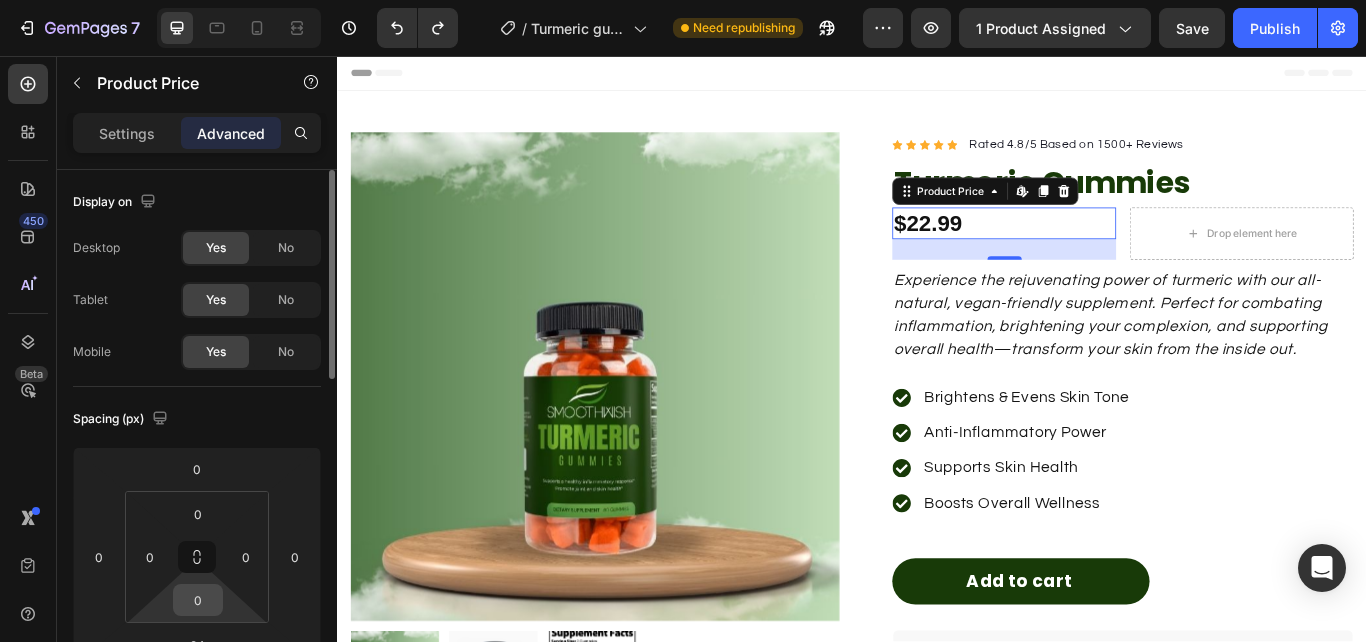 click on "0" at bounding box center [198, 600] 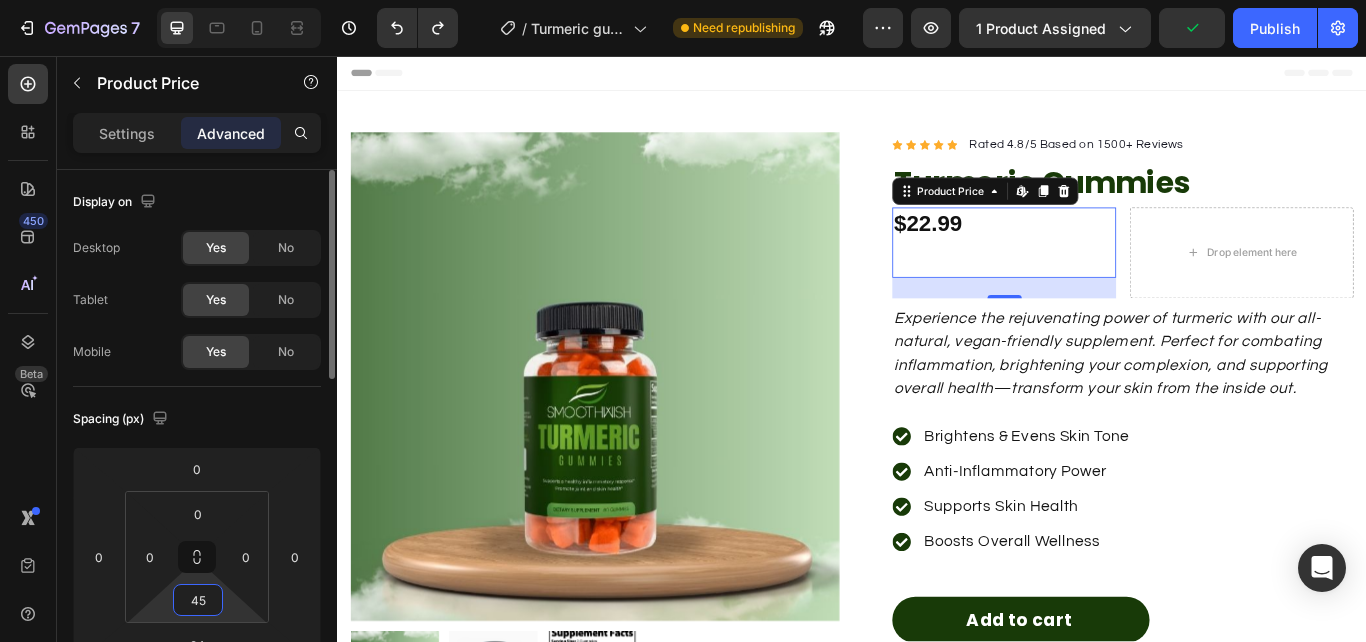 type on "4" 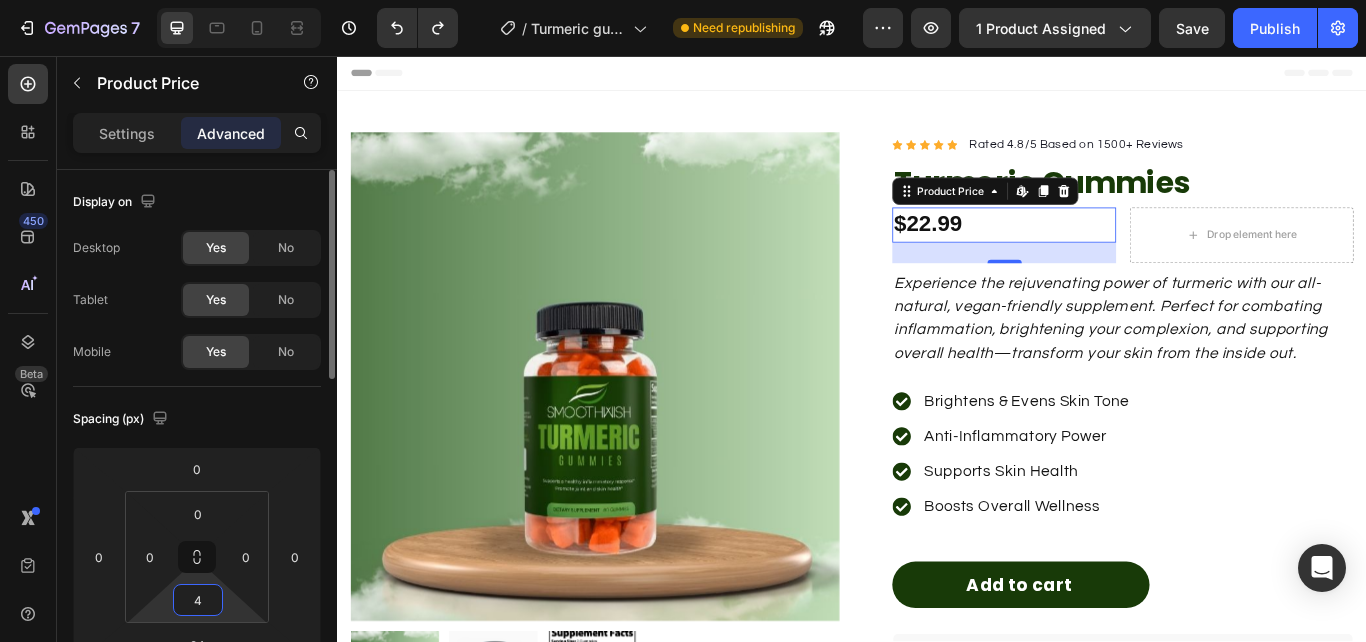 type 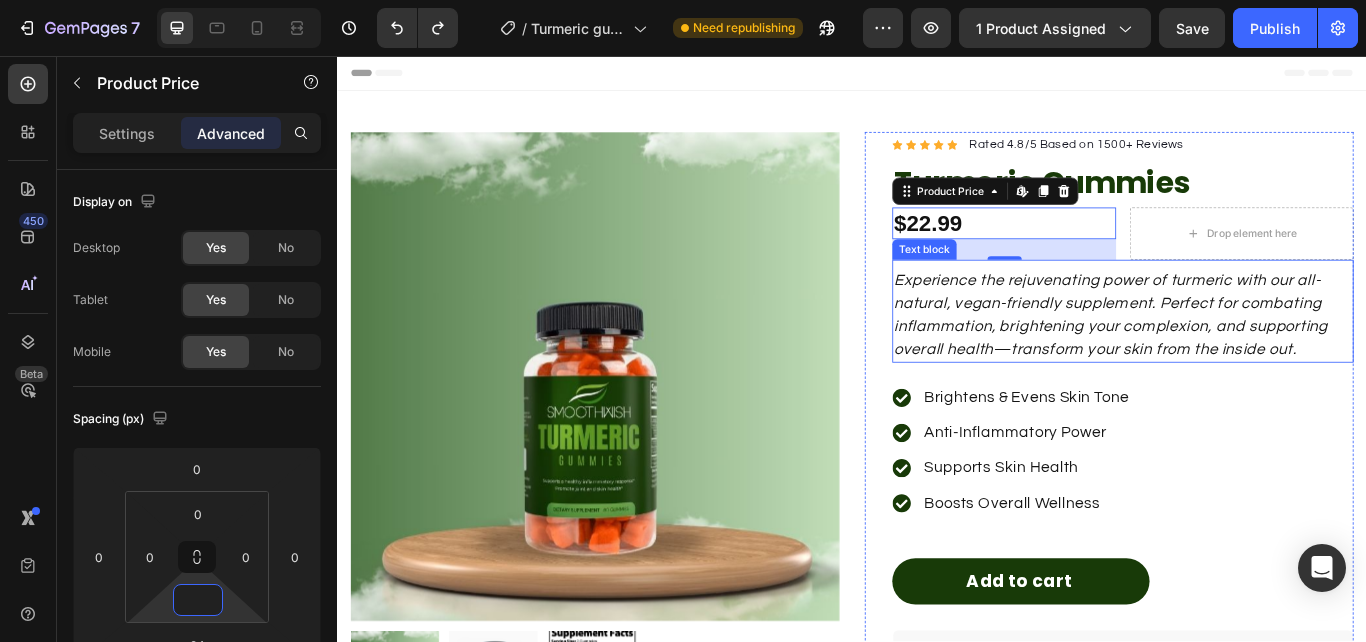 click on "Experience the rejuvenating power of turmeric with our all-natural, vegan-friendly supplement. Perfect for combating inflammation, brightening your complexion, and supporting overall health—transform your skin from the inside out." at bounding box center [1239, 358] 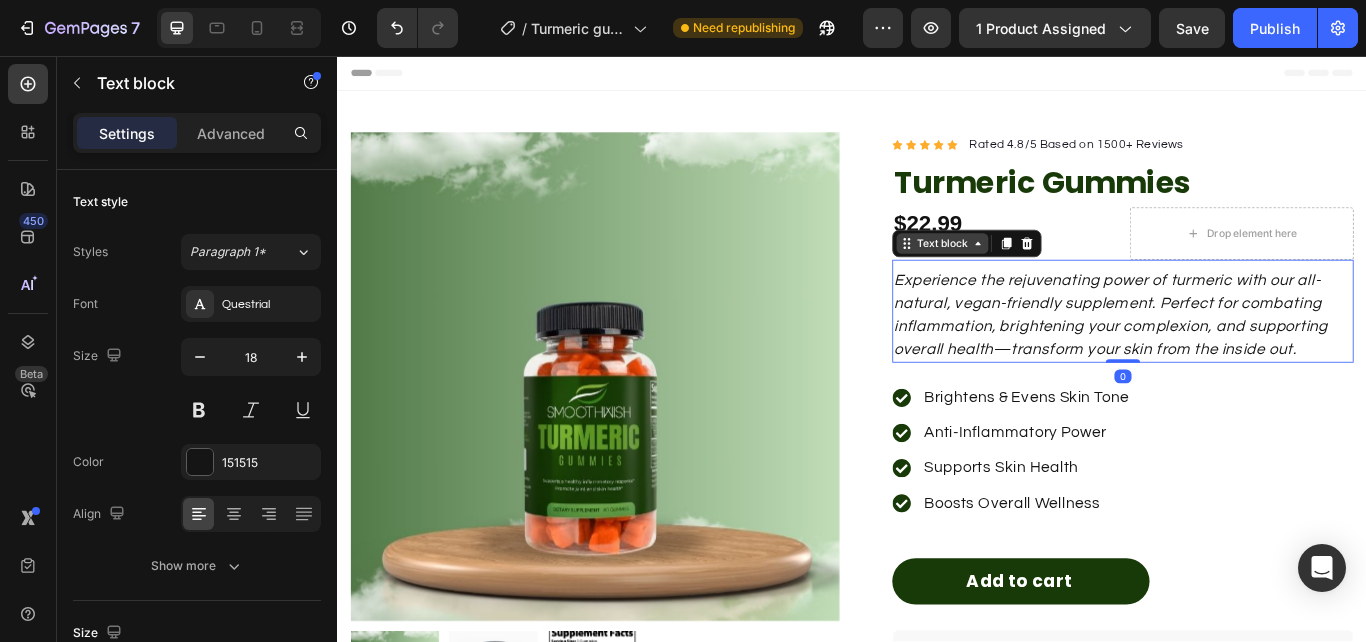 click on "Text block" at bounding box center (1042, 275) 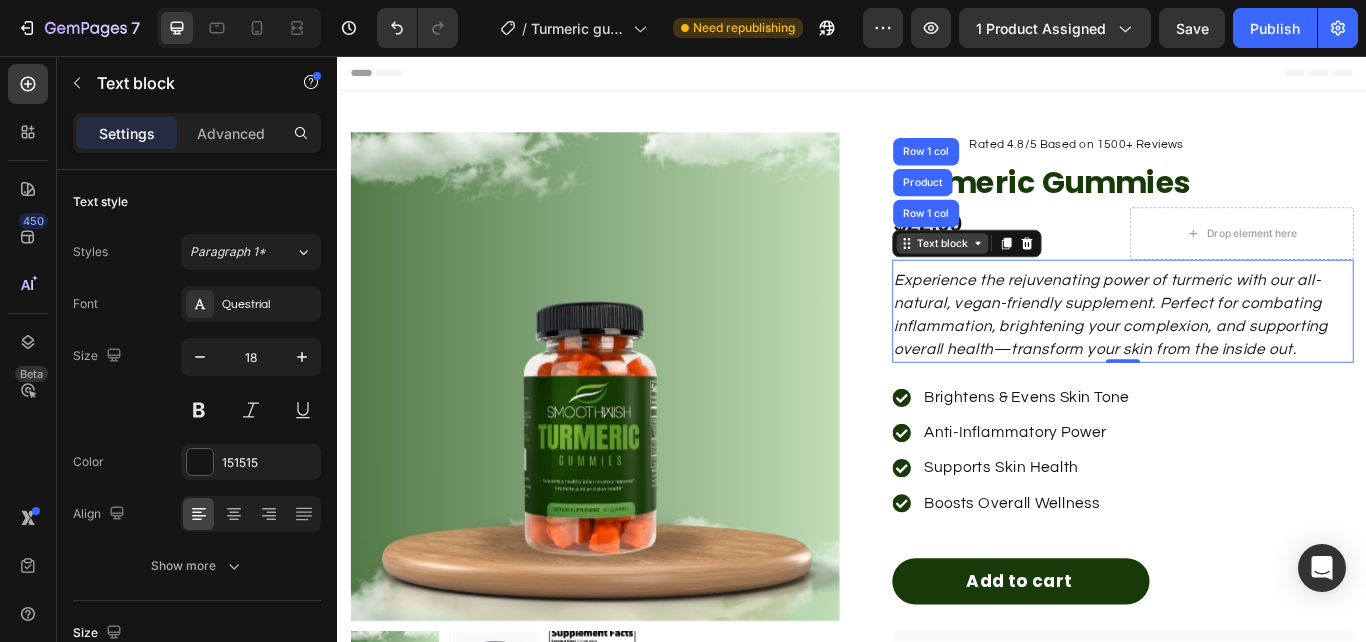 click on "Text block" at bounding box center [1042, 275] 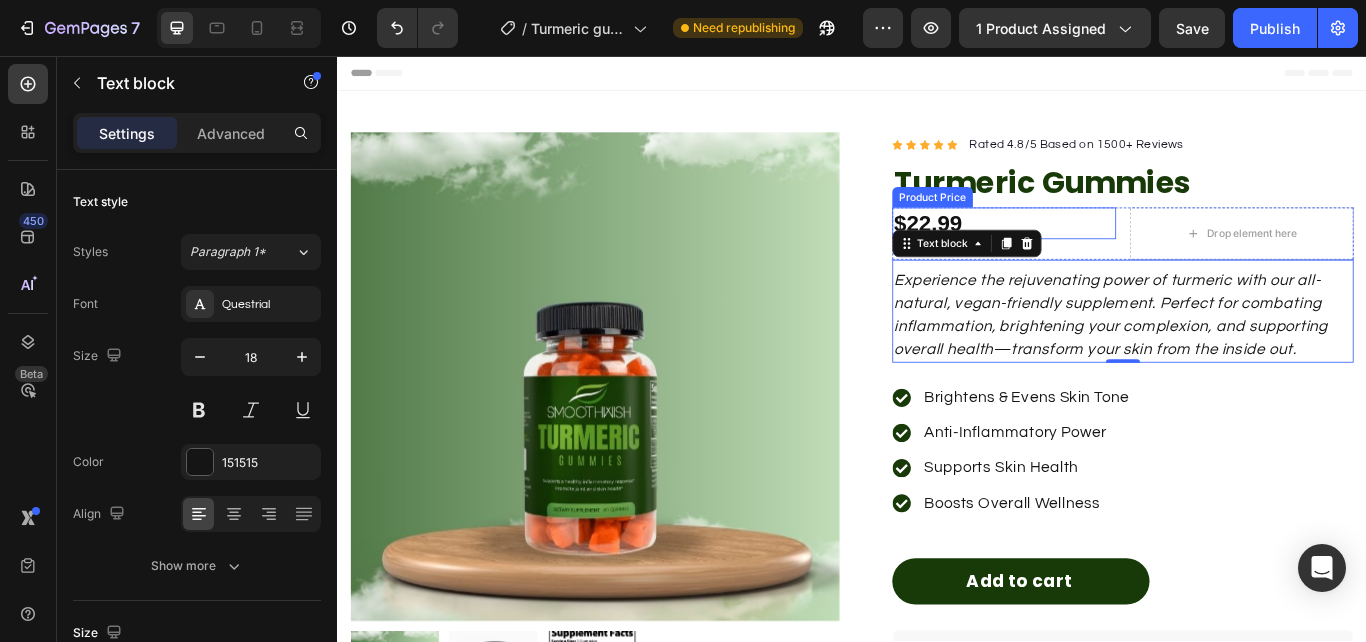 click on "$22.99" at bounding box center [1114, 252] 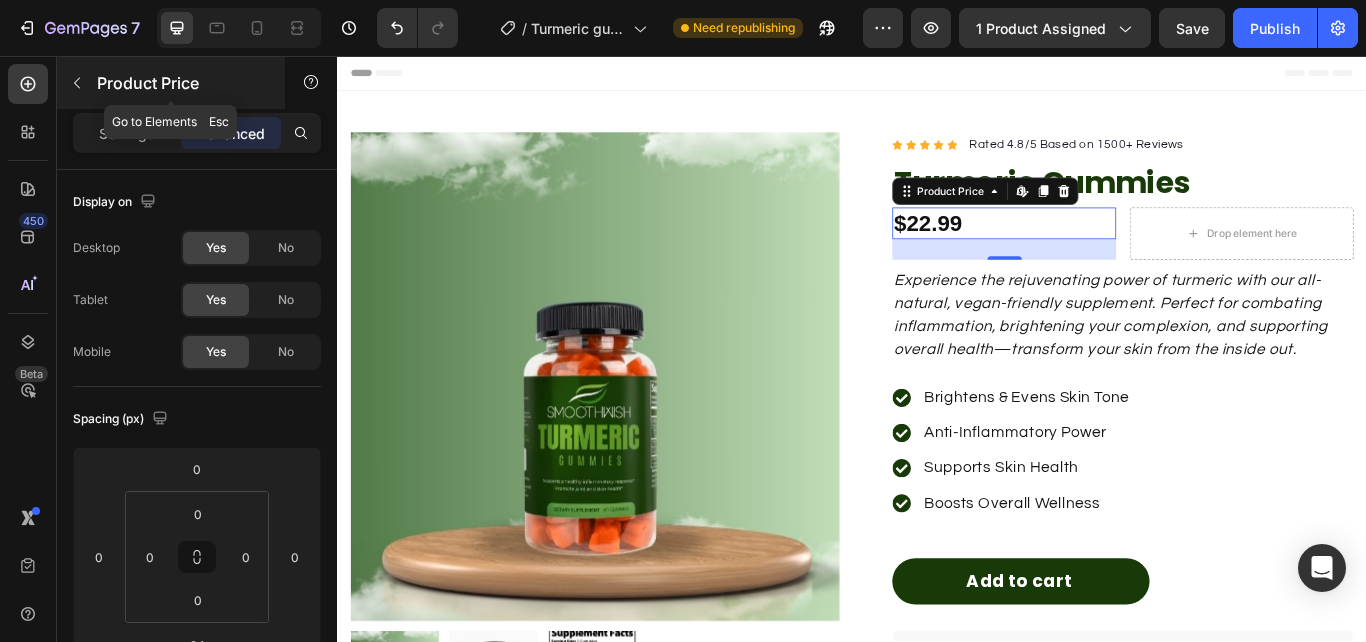 click at bounding box center [77, 83] 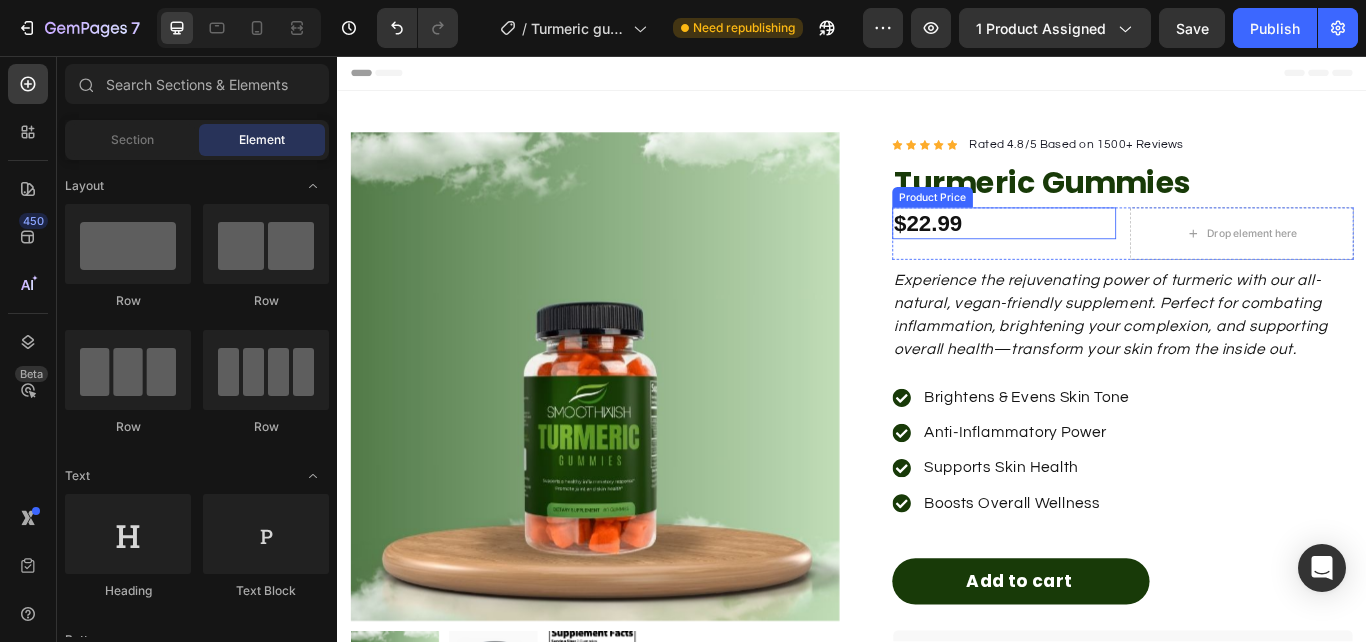 click on "$22.99" at bounding box center [1114, 252] 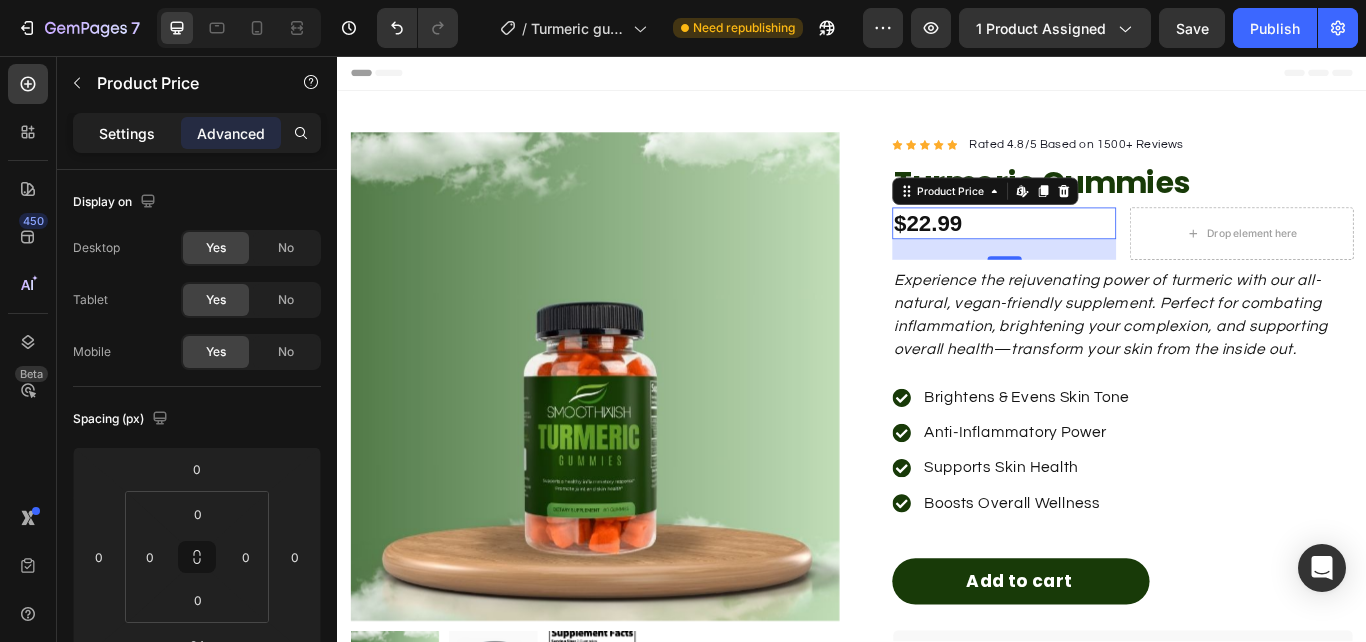 click on "Settings" at bounding box center (127, 133) 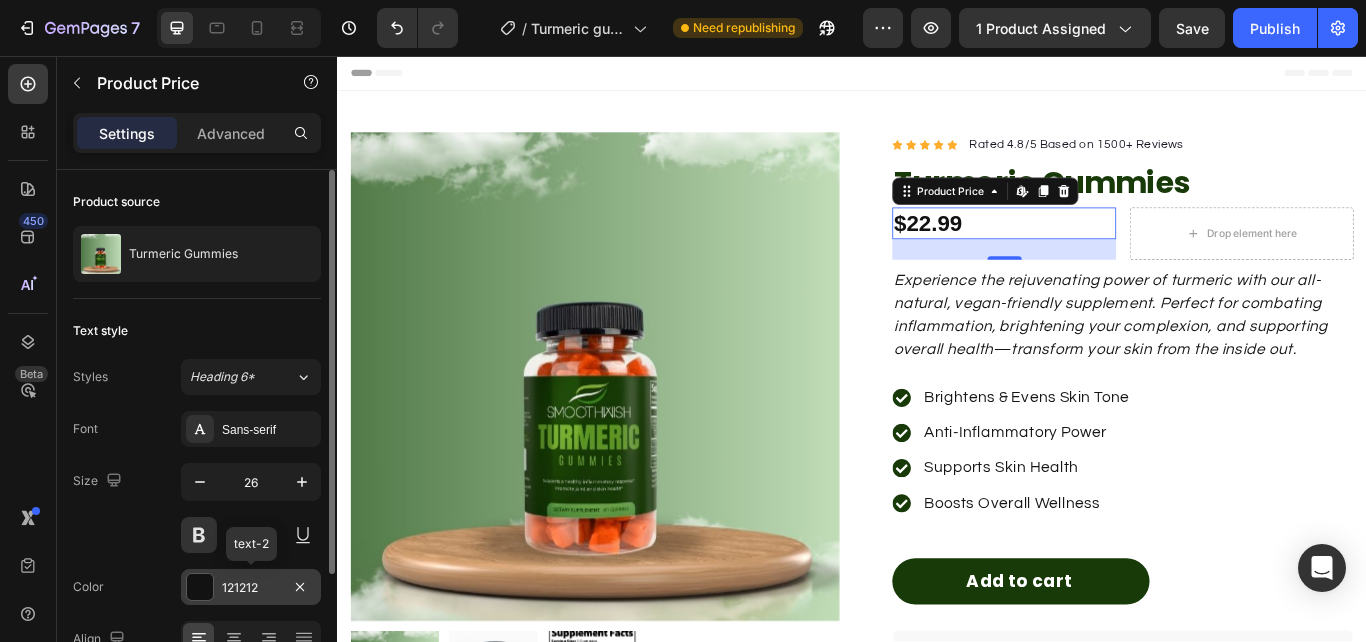click at bounding box center (200, 587) 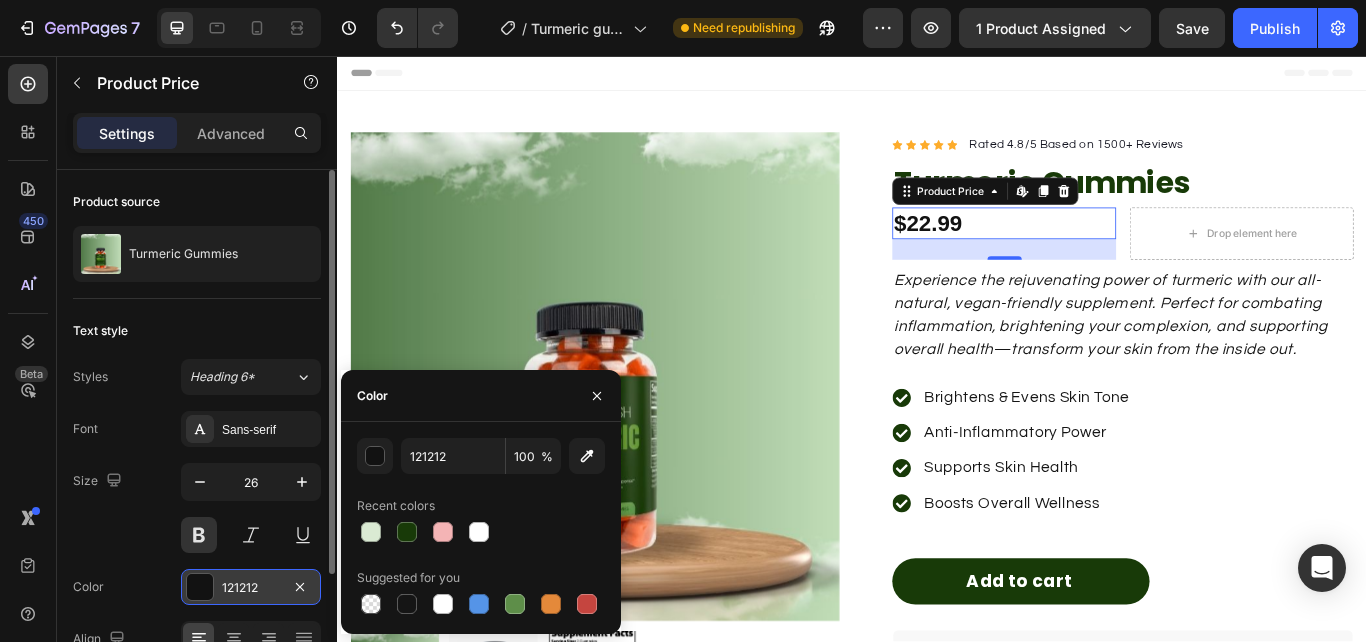 click on "121212" at bounding box center [251, 588] 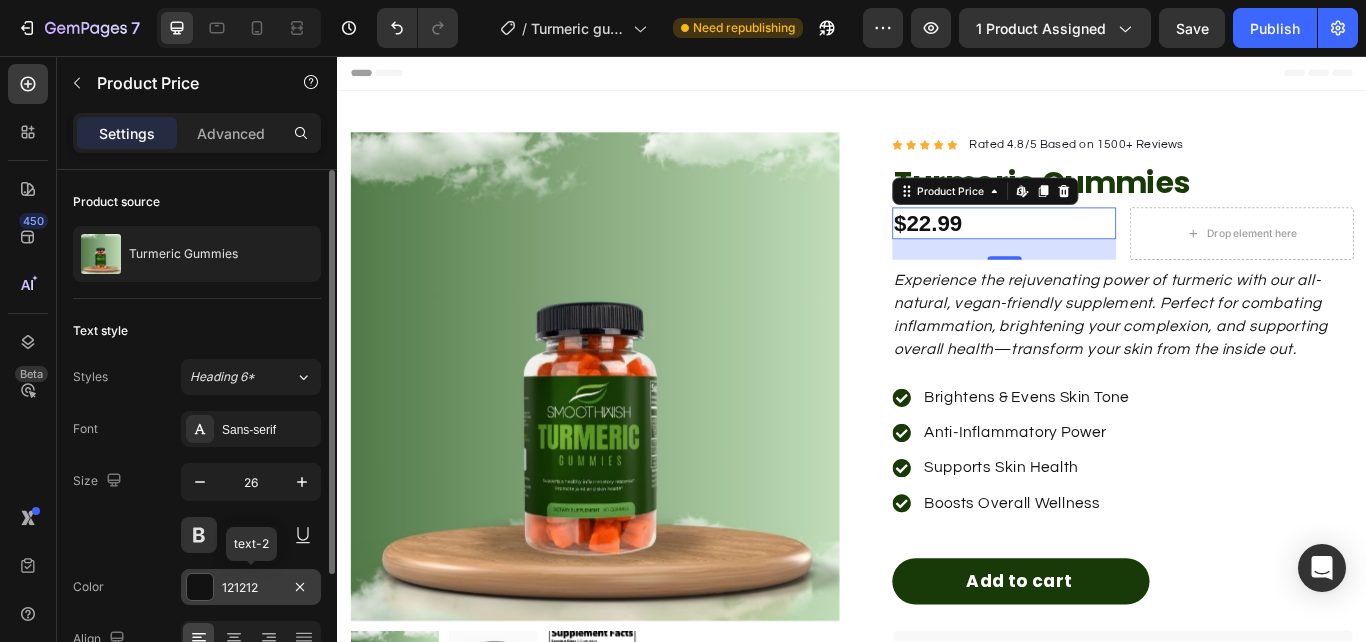 click on "121212" at bounding box center (251, 588) 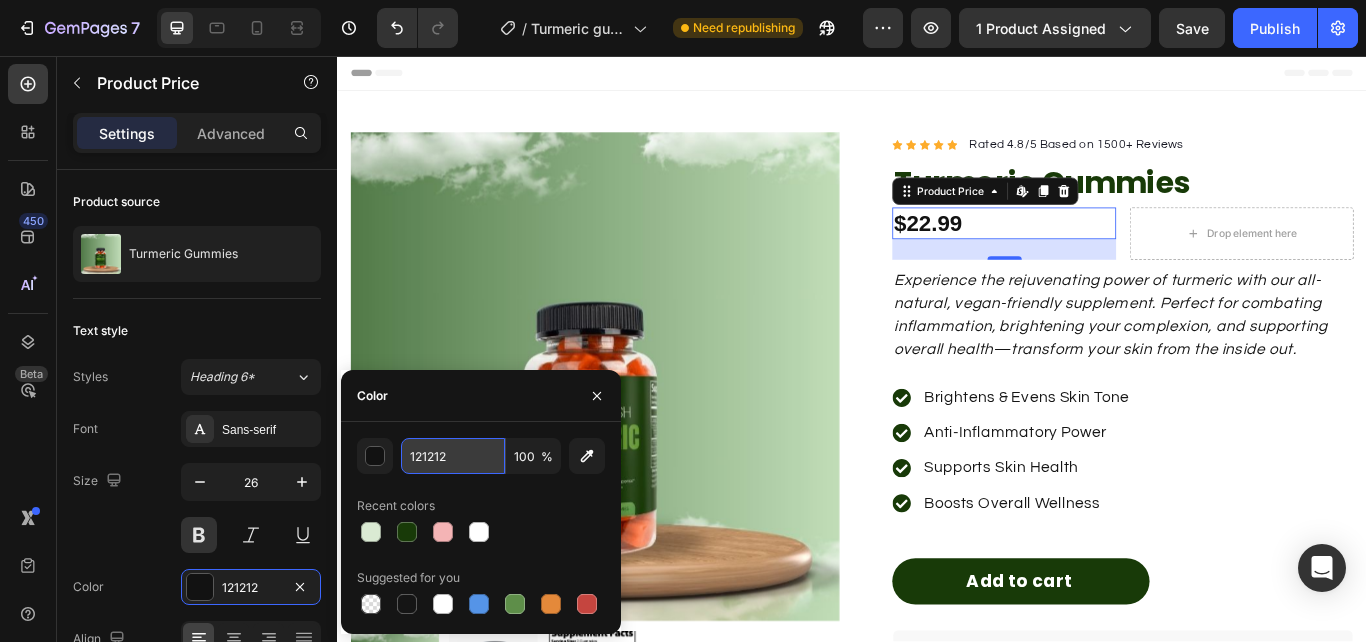 click on "121212" at bounding box center [453, 456] 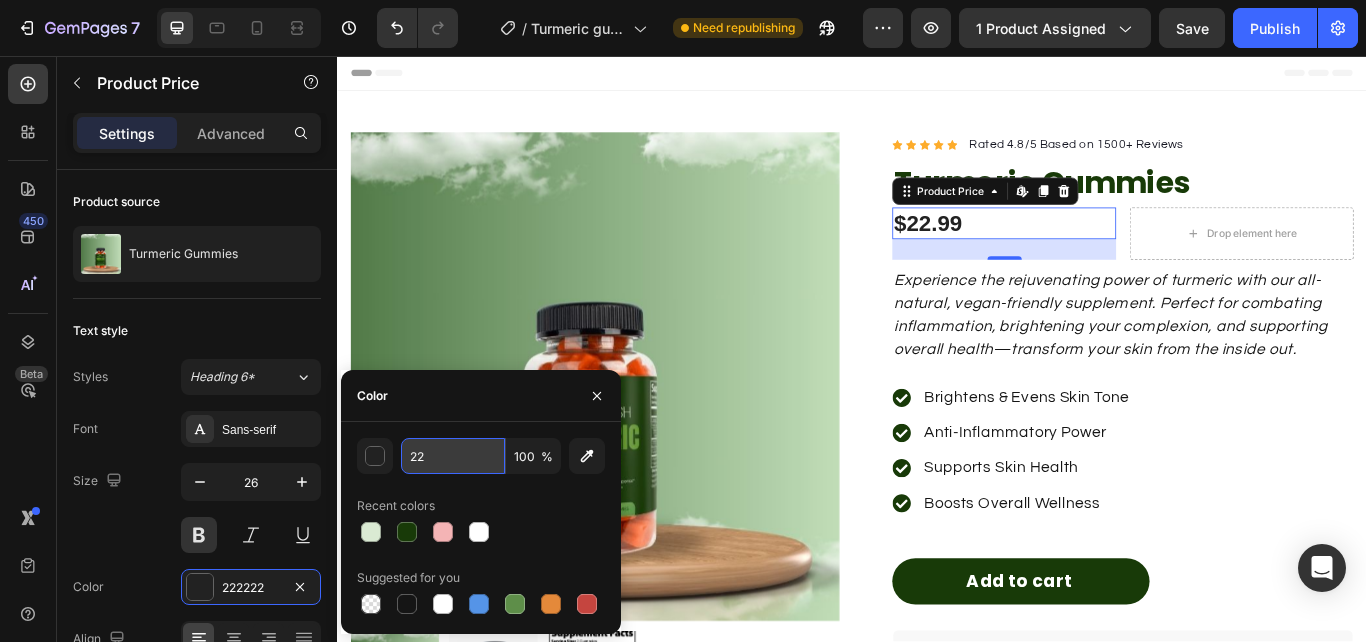 type on "2" 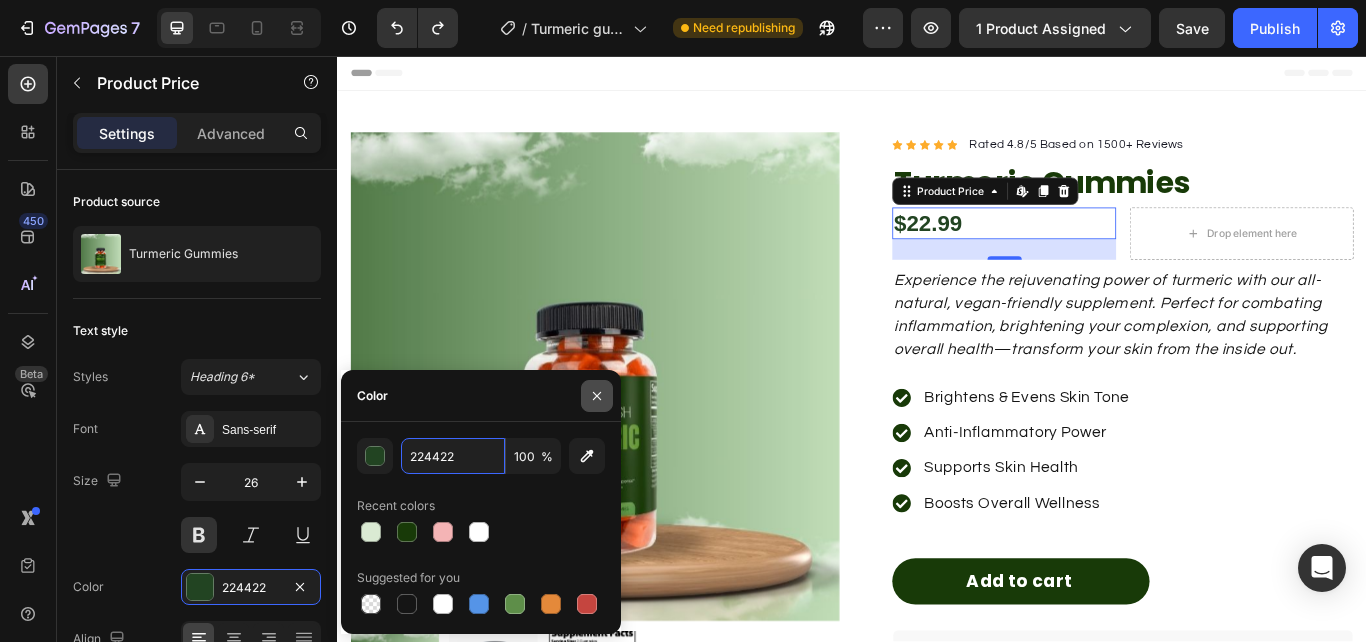 type on "224422" 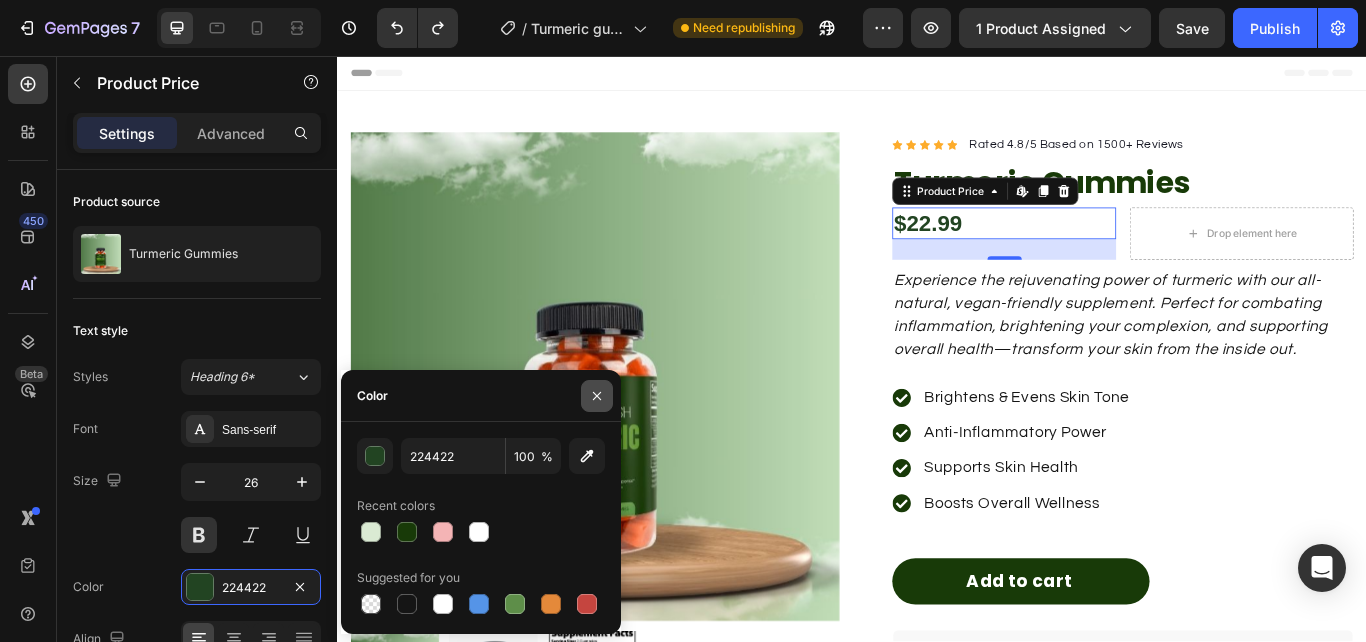 click 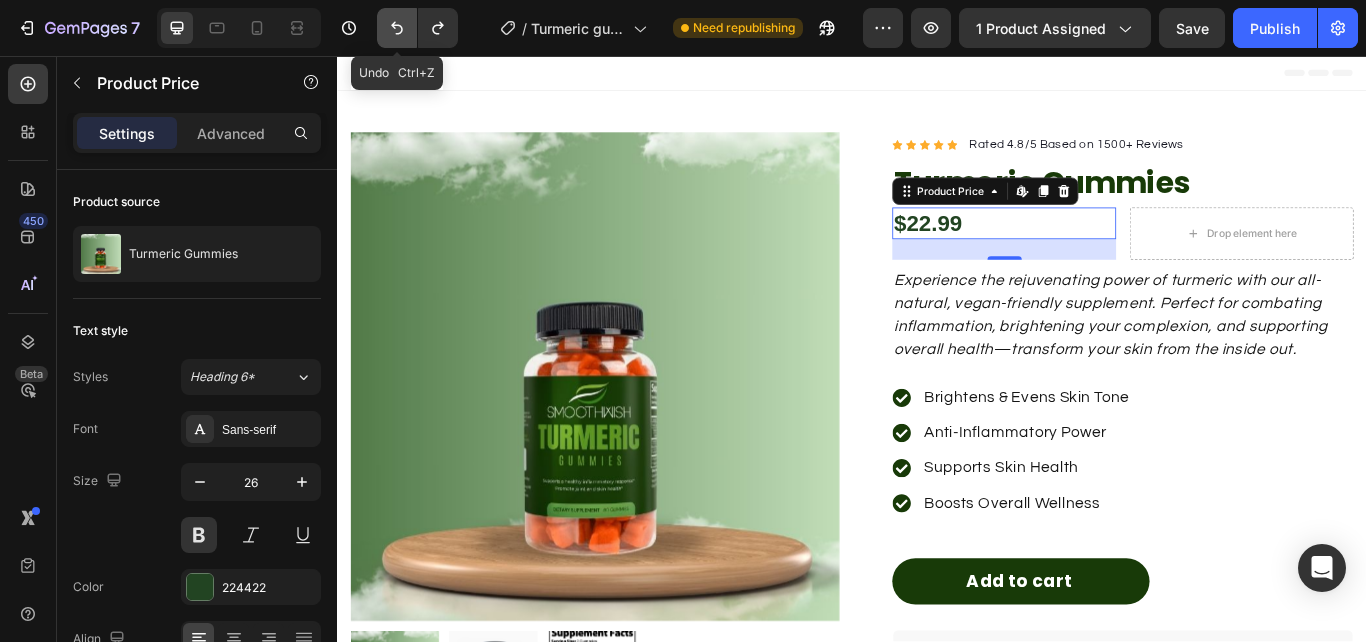 click 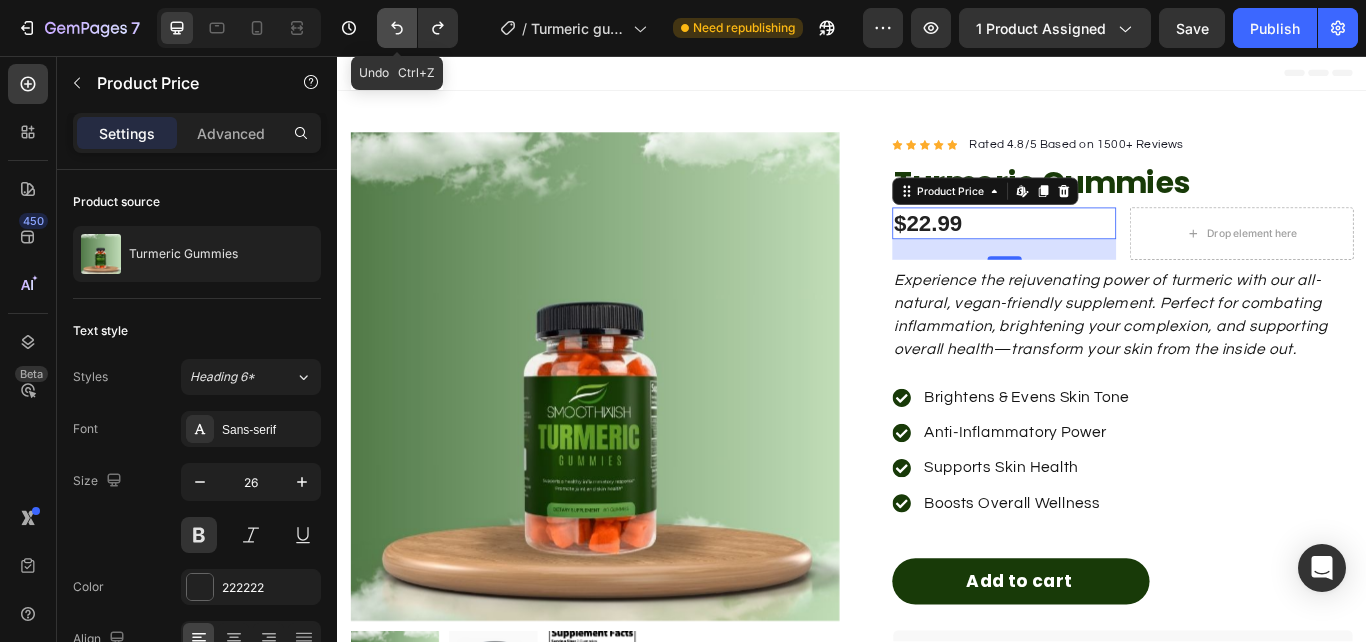 click 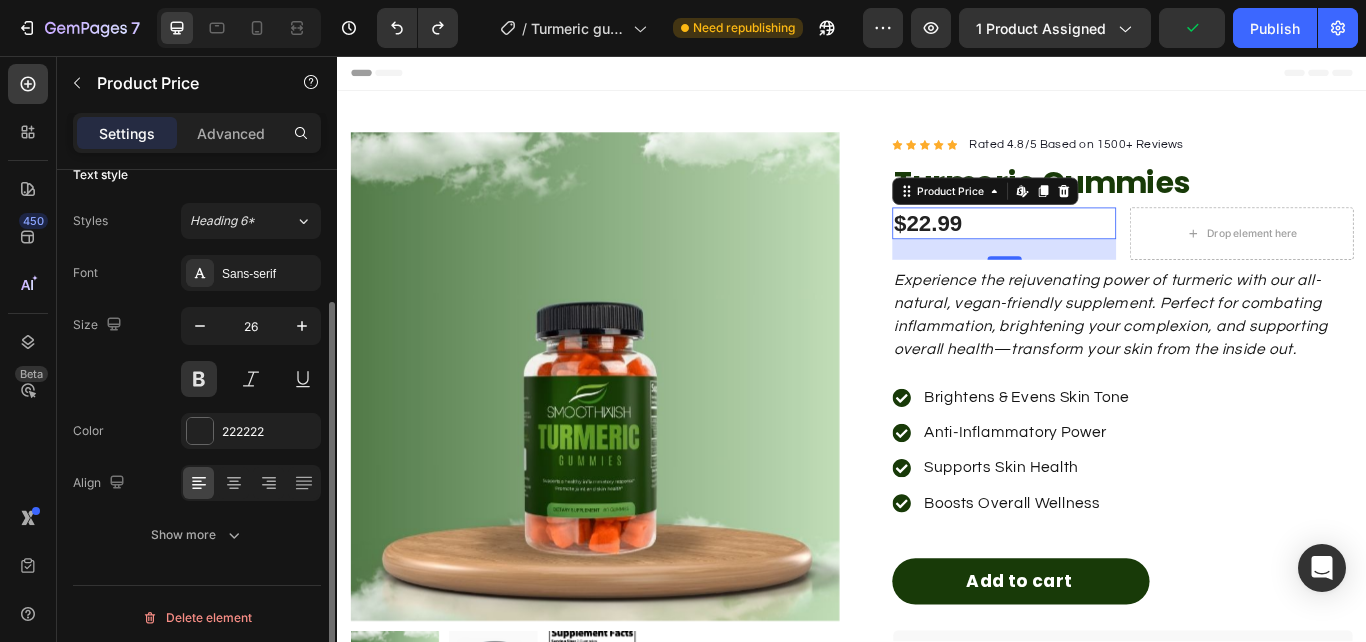 scroll, scrollTop: 163, scrollLeft: 0, axis: vertical 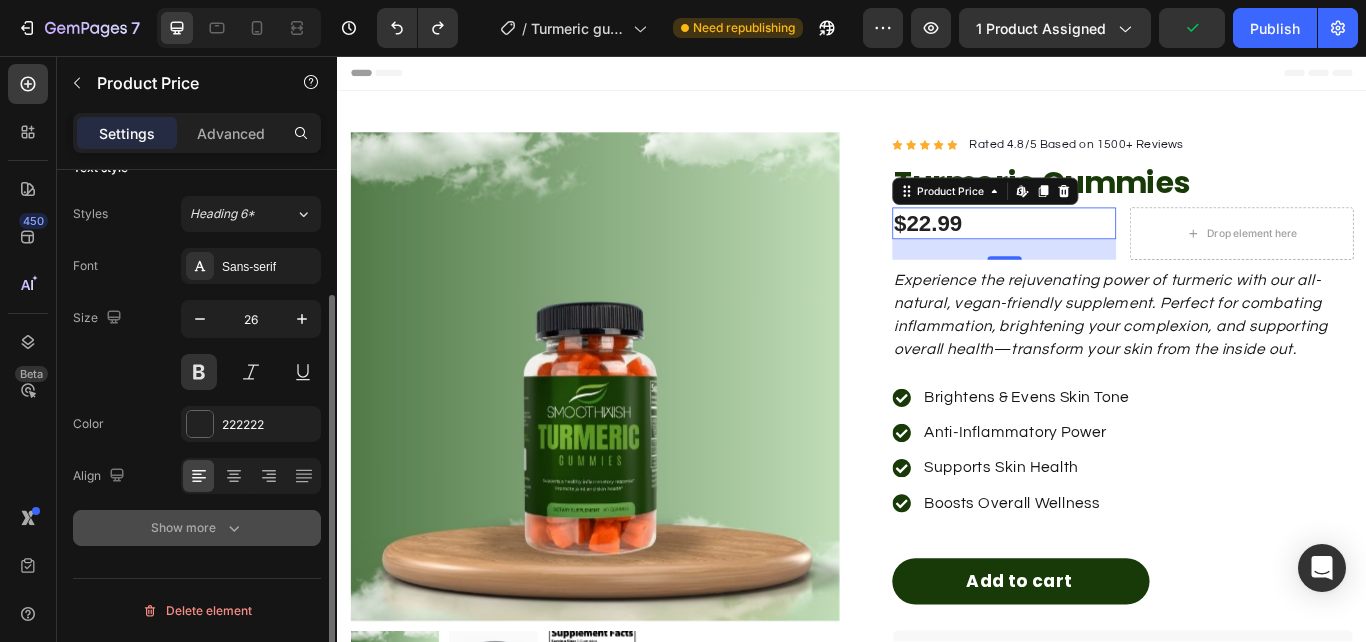 click on "Show more" at bounding box center (197, 528) 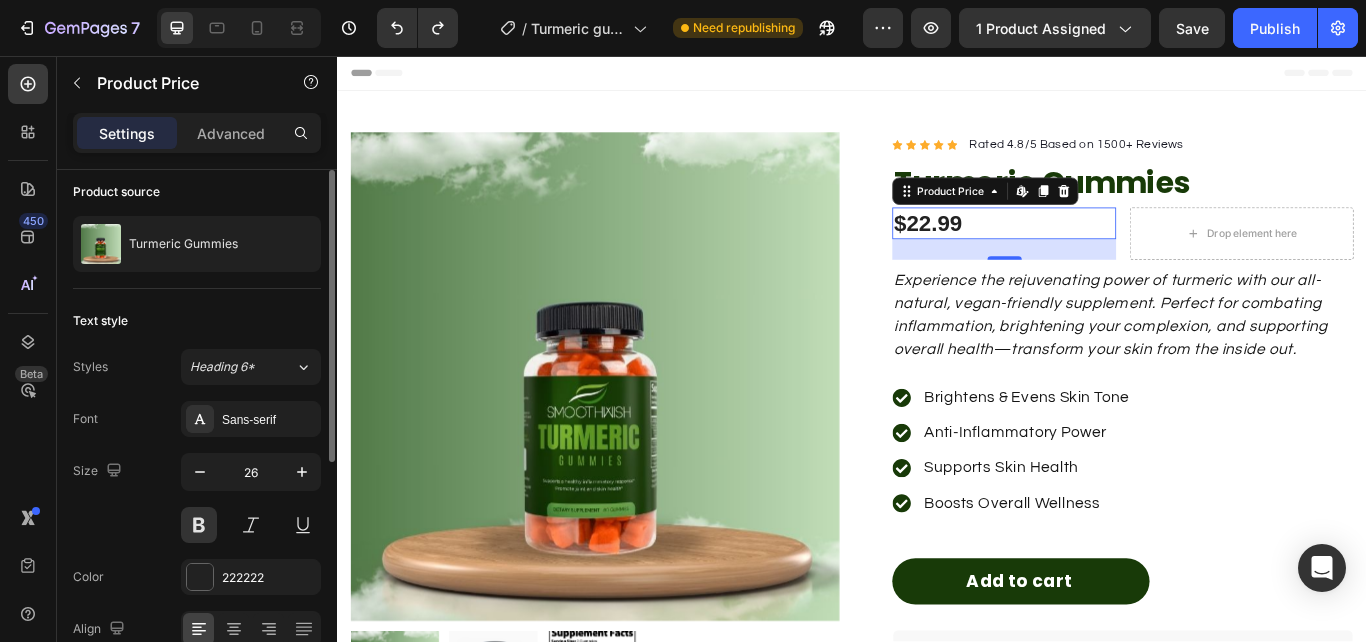 scroll, scrollTop: 0, scrollLeft: 0, axis: both 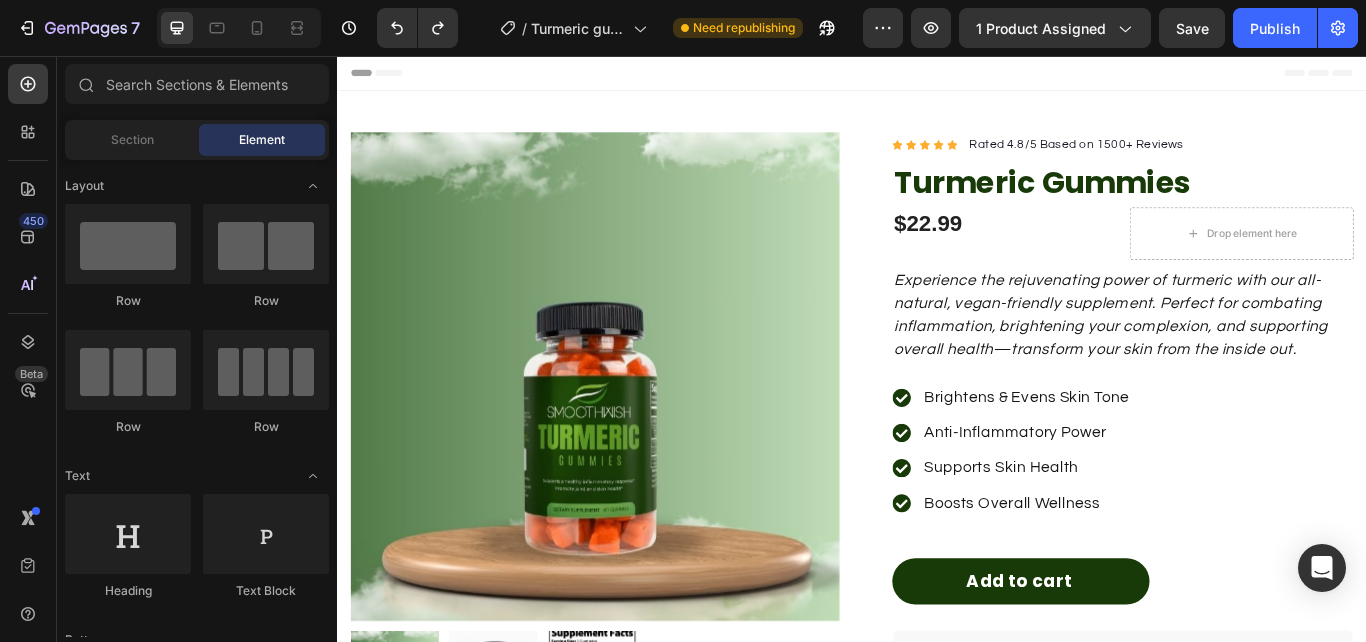 click on "Header" at bounding box center (937, 76) 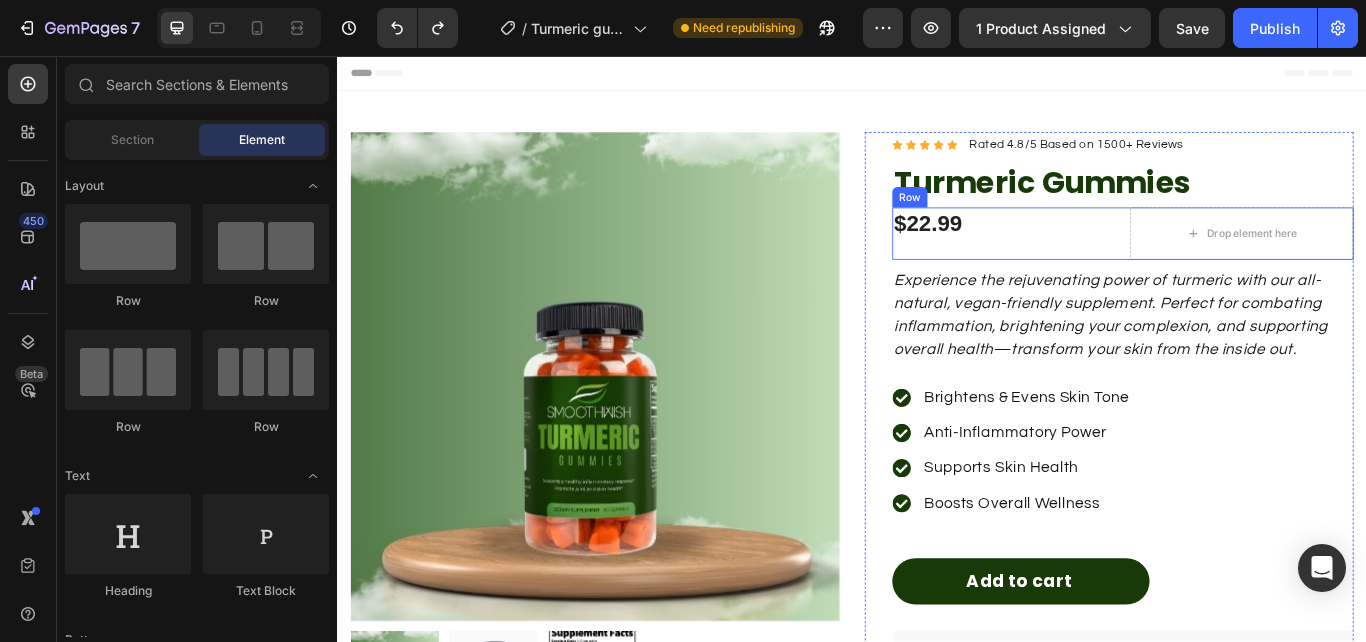 click on "$22.99 Product Price Product Price" at bounding box center (1114, 264) 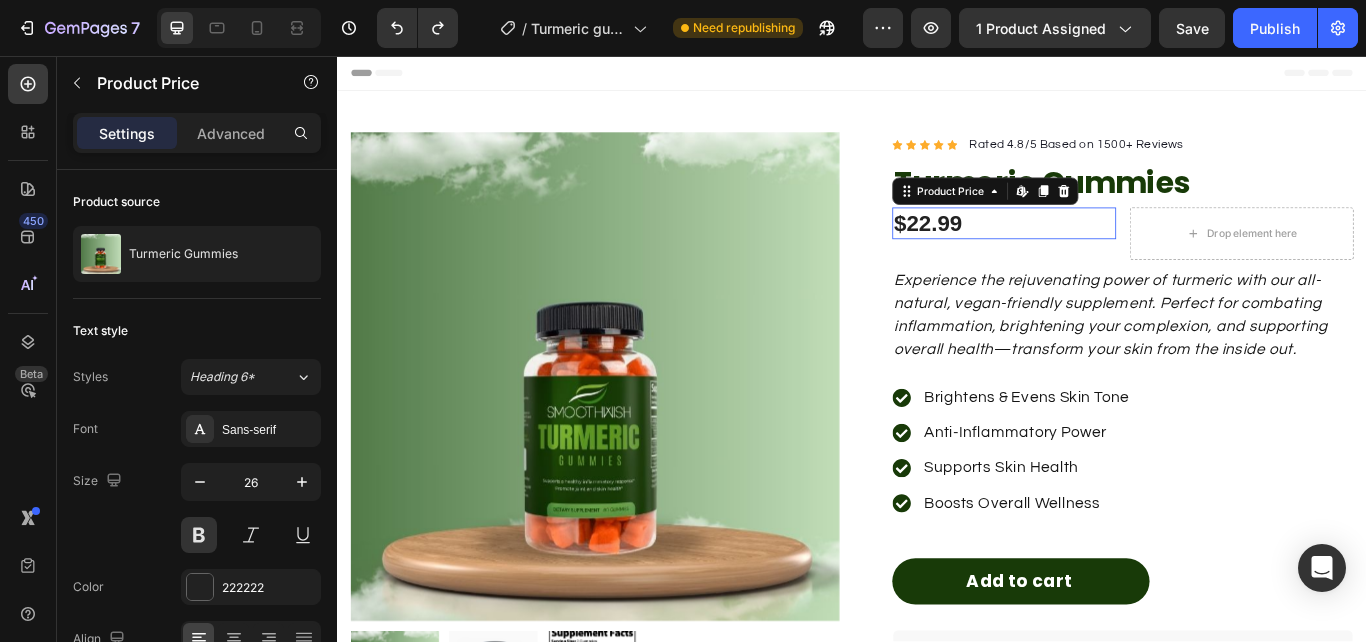 click on "$22.99" at bounding box center [1114, 252] 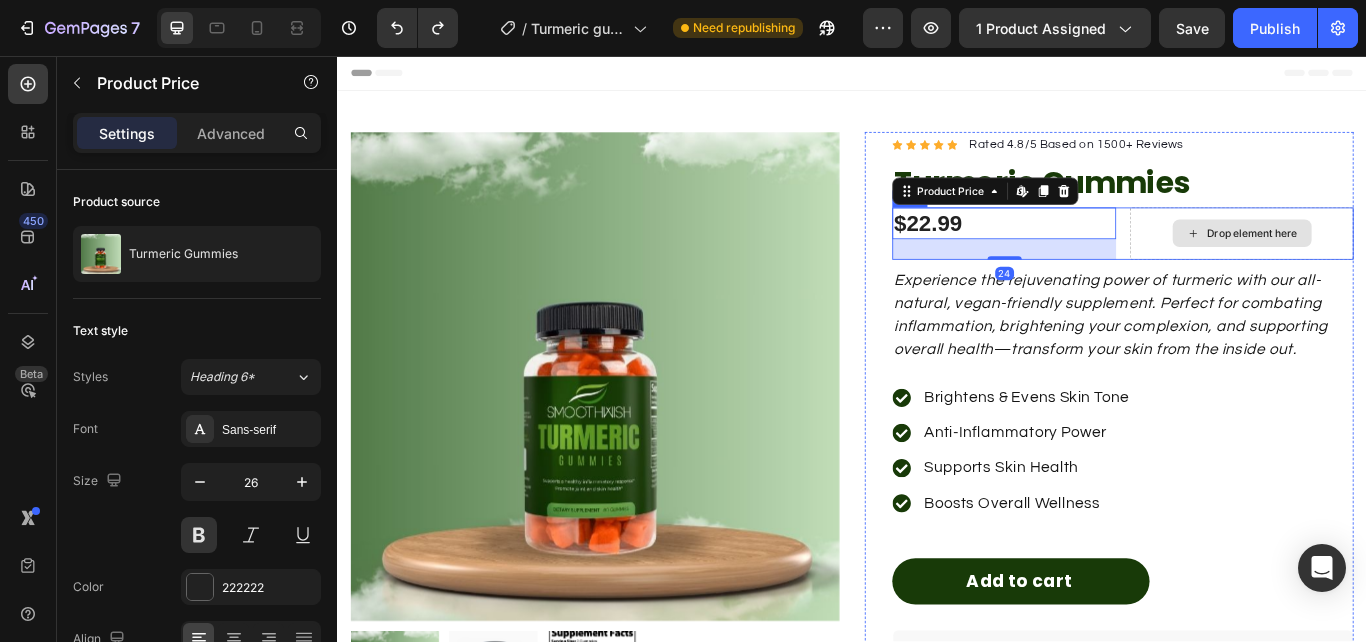 click on "Drop element here" at bounding box center [1391, 264] 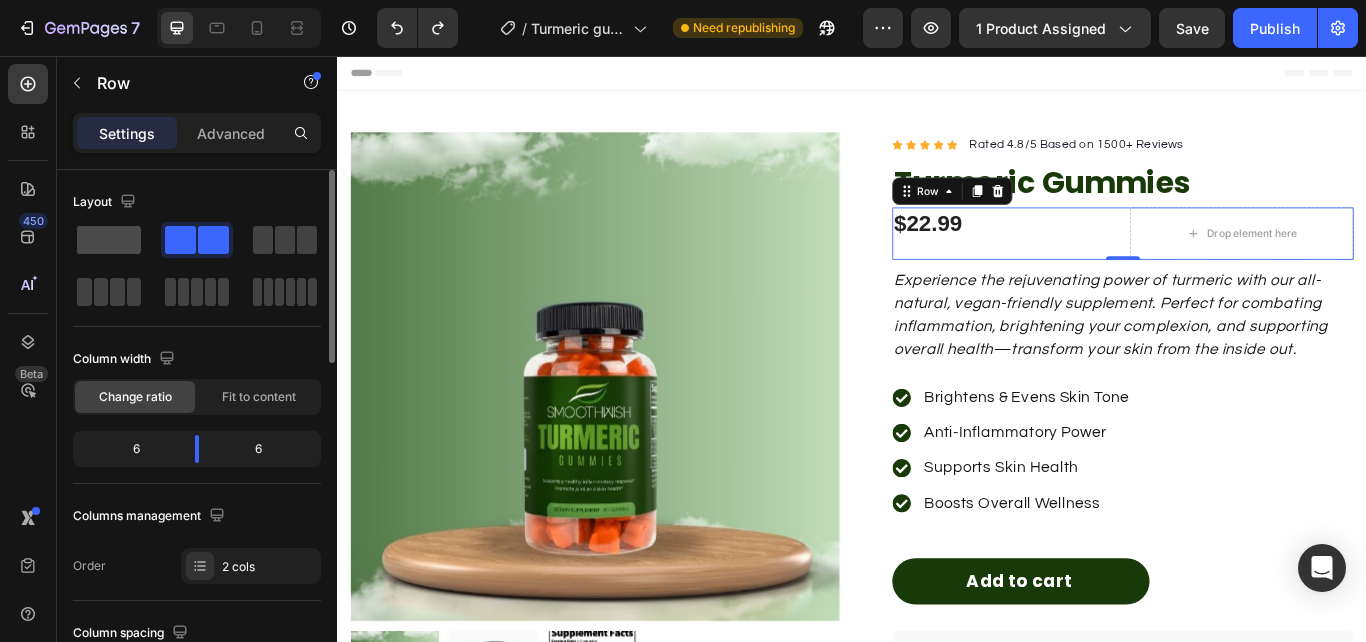 click 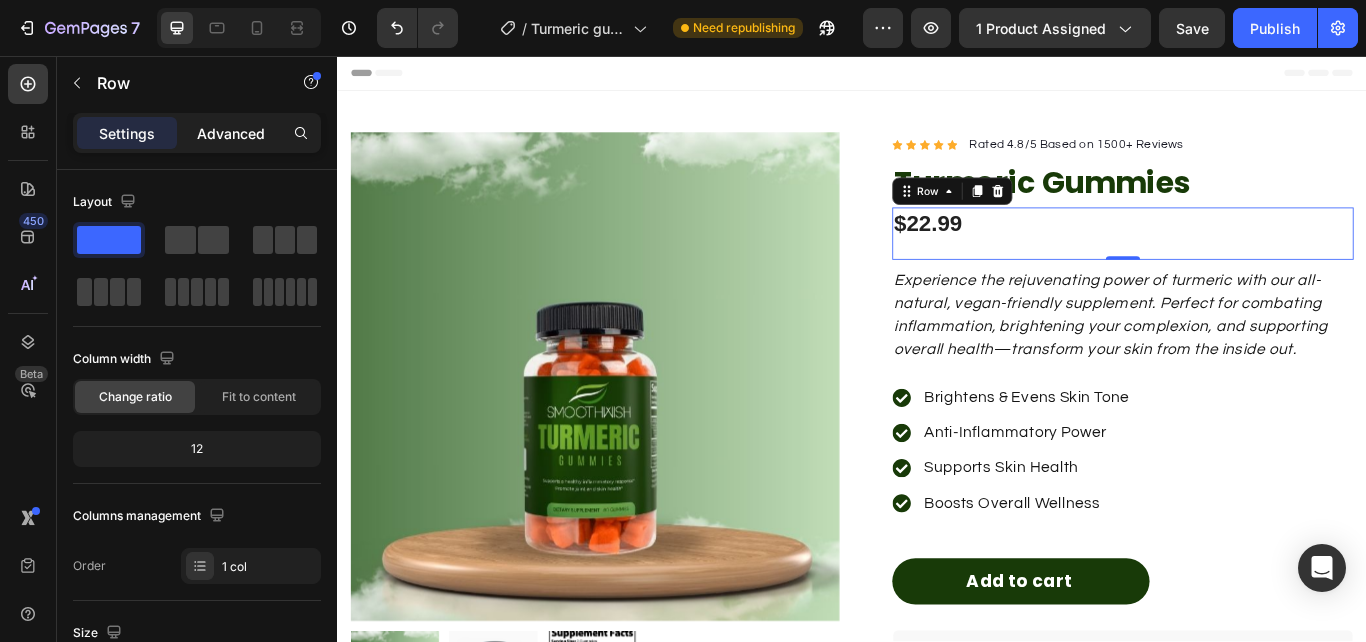 click on "Advanced" at bounding box center (231, 133) 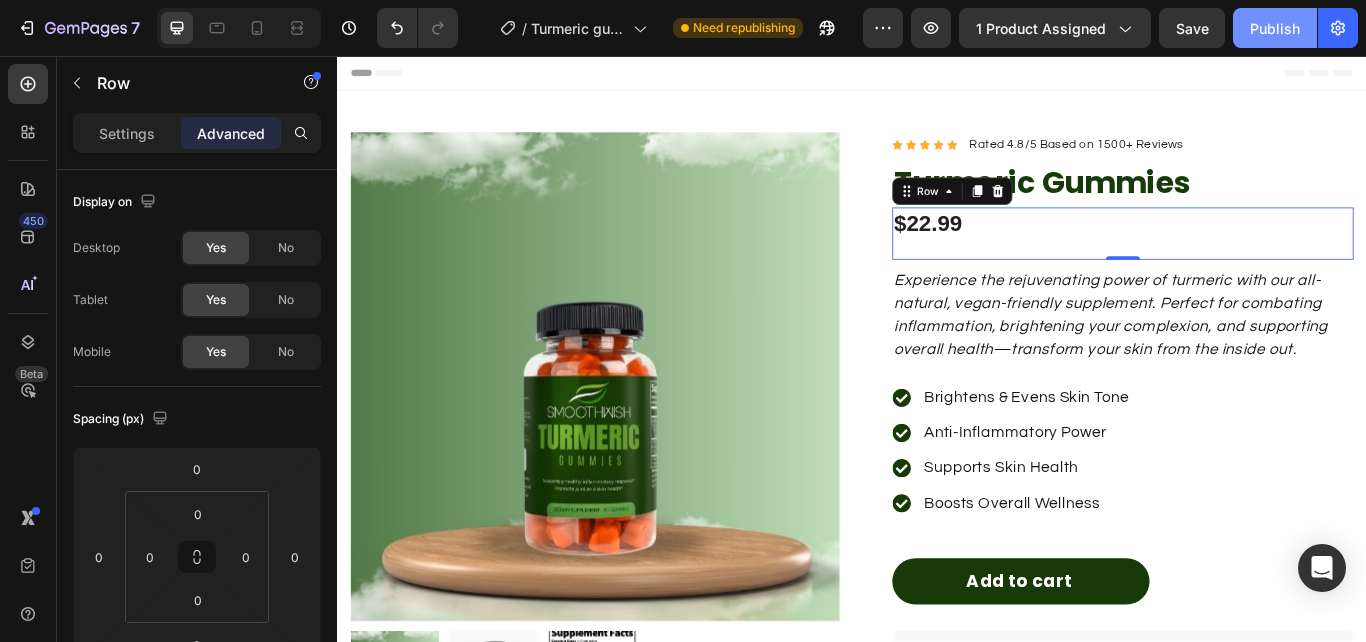 click on "Publish" at bounding box center [1275, 28] 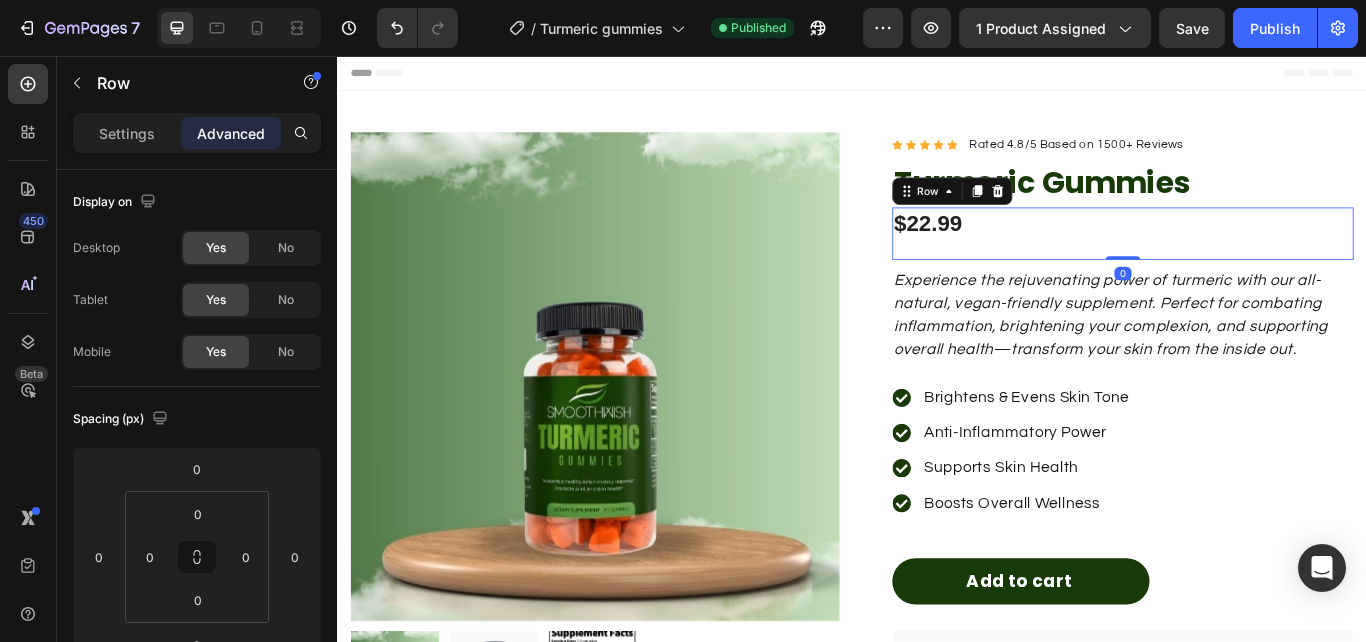 drag, startPoint x: 1231, startPoint y: 291, endPoint x: 1217, endPoint y: 261, distance: 33.105892 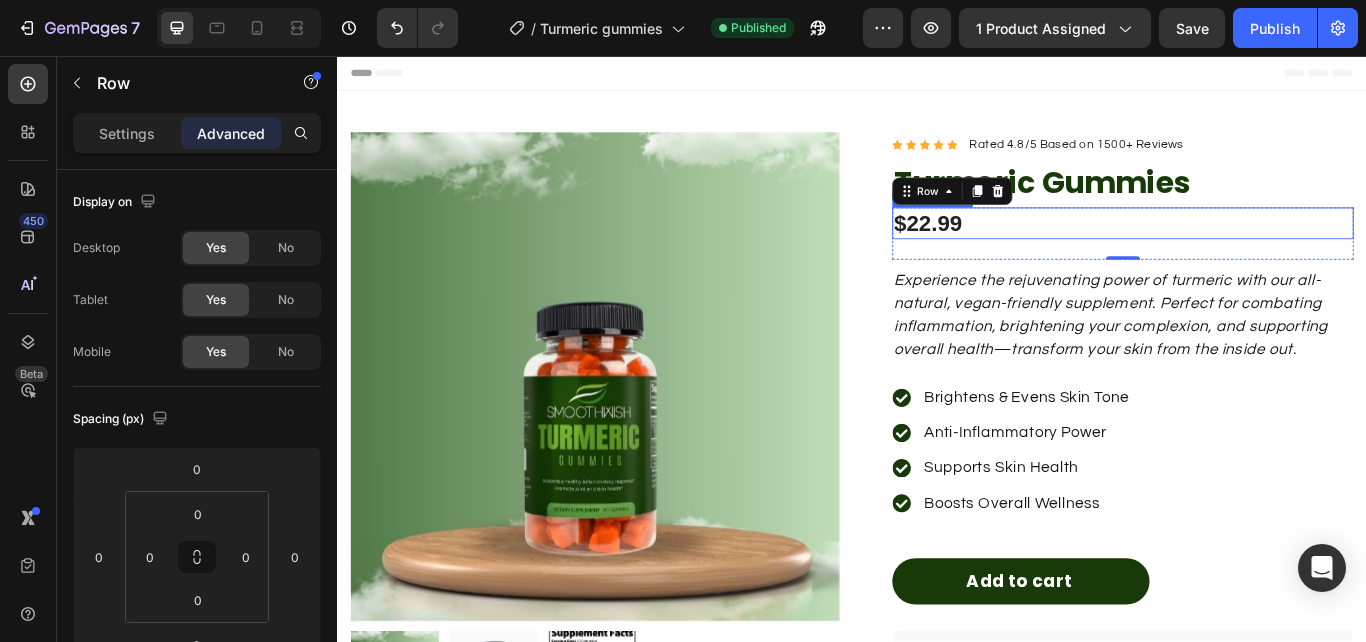 click on "$22.99" at bounding box center [1253, 252] 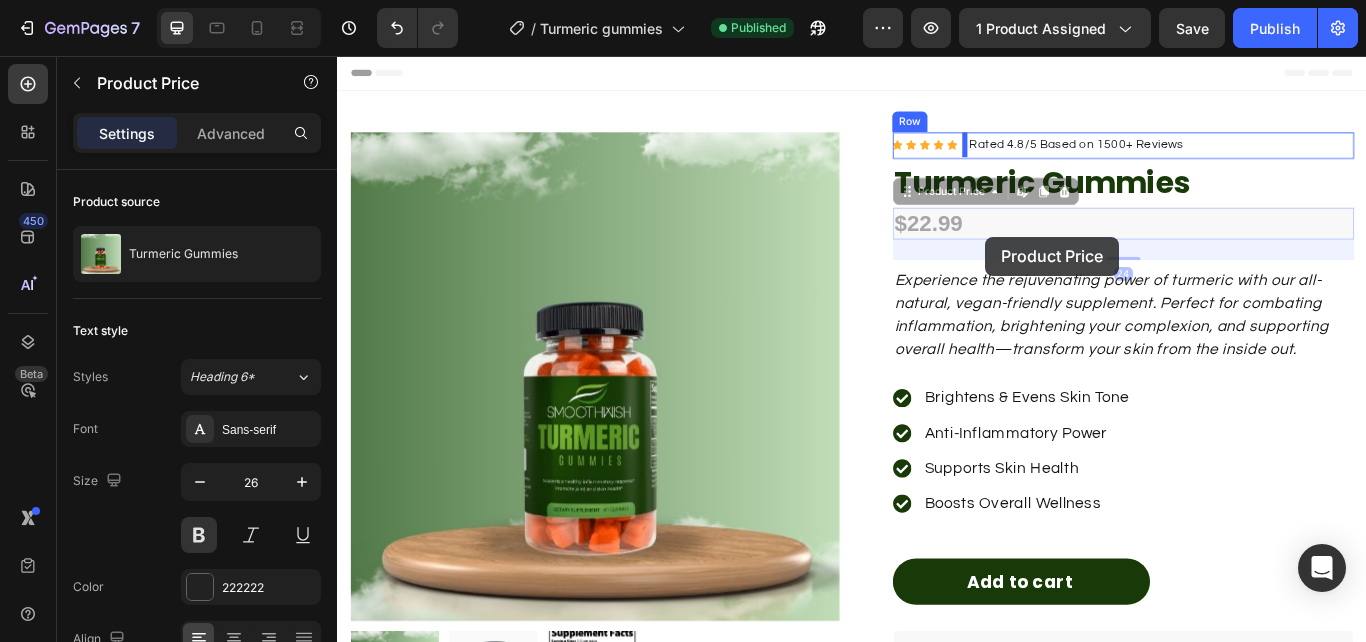 drag, startPoint x: 1096, startPoint y: 248, endPoint x: 1093, endPoint y: 267, distance: 19.235384 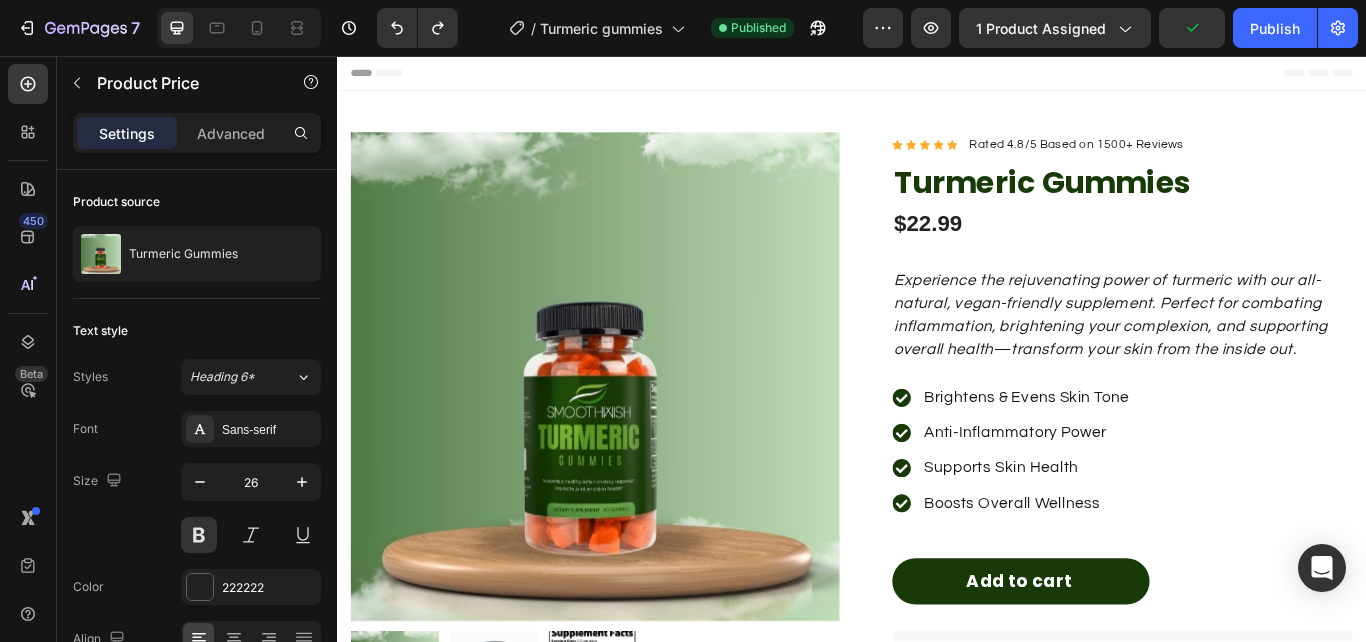 click on "$22.99" at bounding box center [1253, 252] 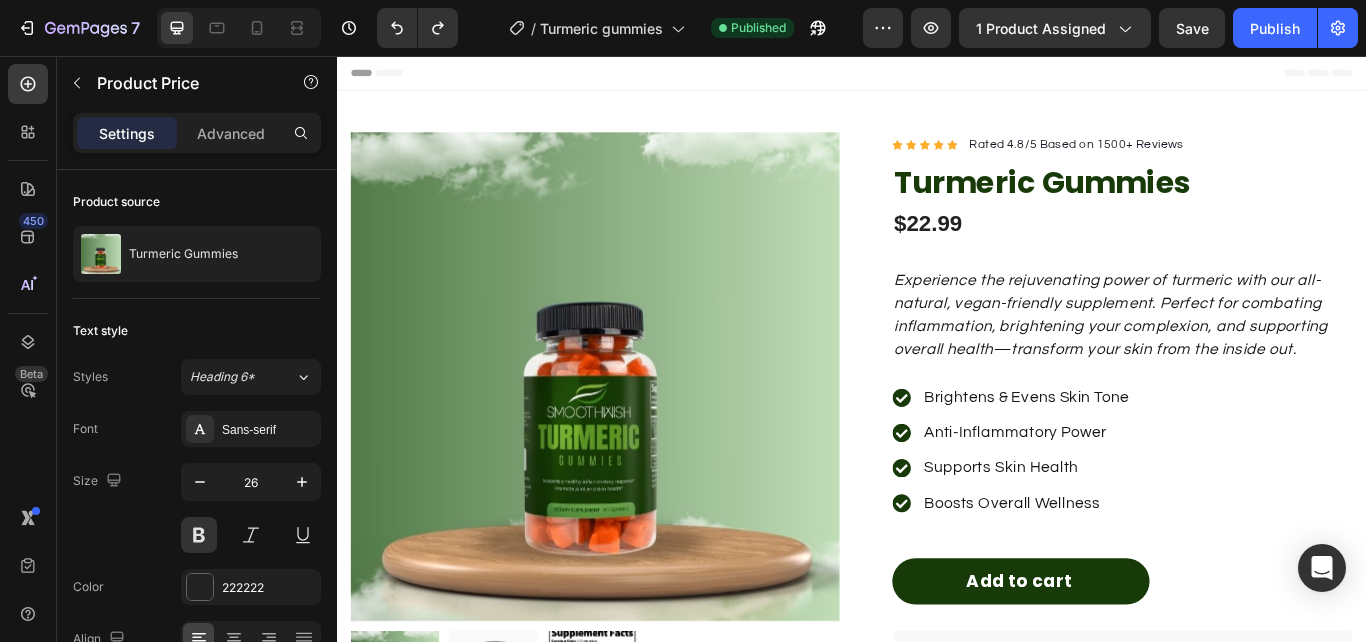 click on "$22.99" at bounding box center (1253, 252) 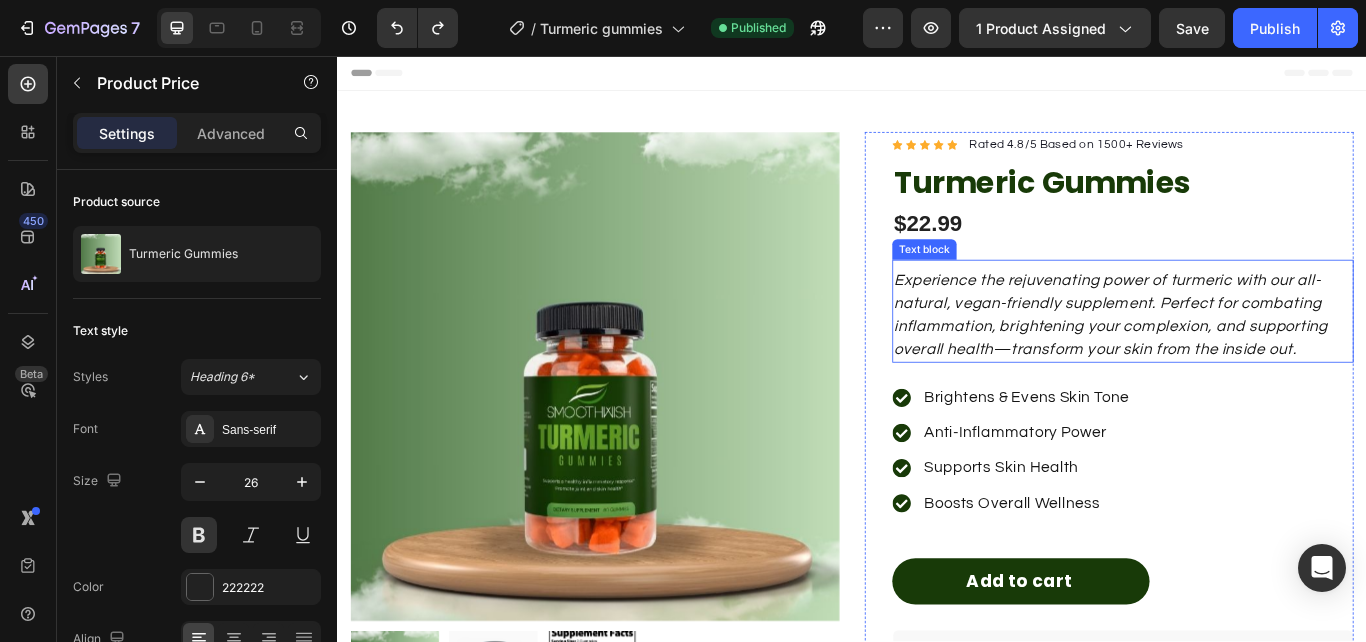 click on "Experience the rejuvenating power of turmeric with our all-natural, vegan-friendly supplement. Perfect for combating inflammation, brightening your complexion, and supporting overall health—transform your skin from the inside out." at bounding box center (1239, 358) 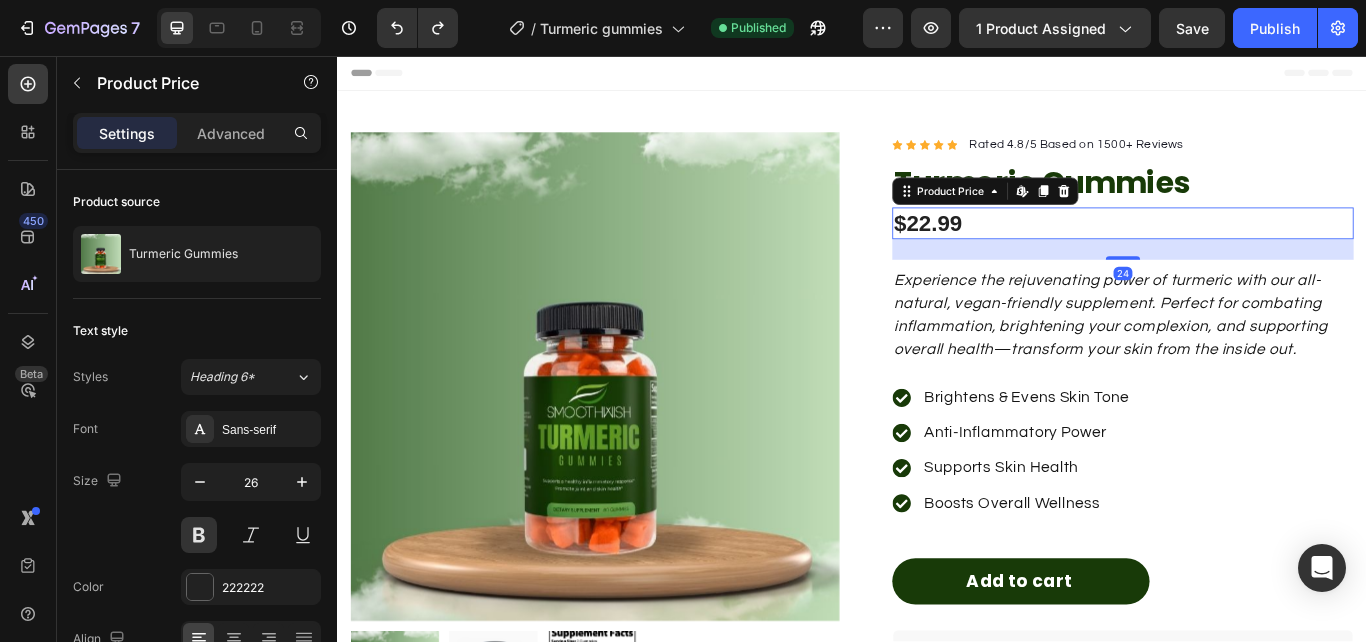 click on "$22.99" at bounding box center (1253, 252) 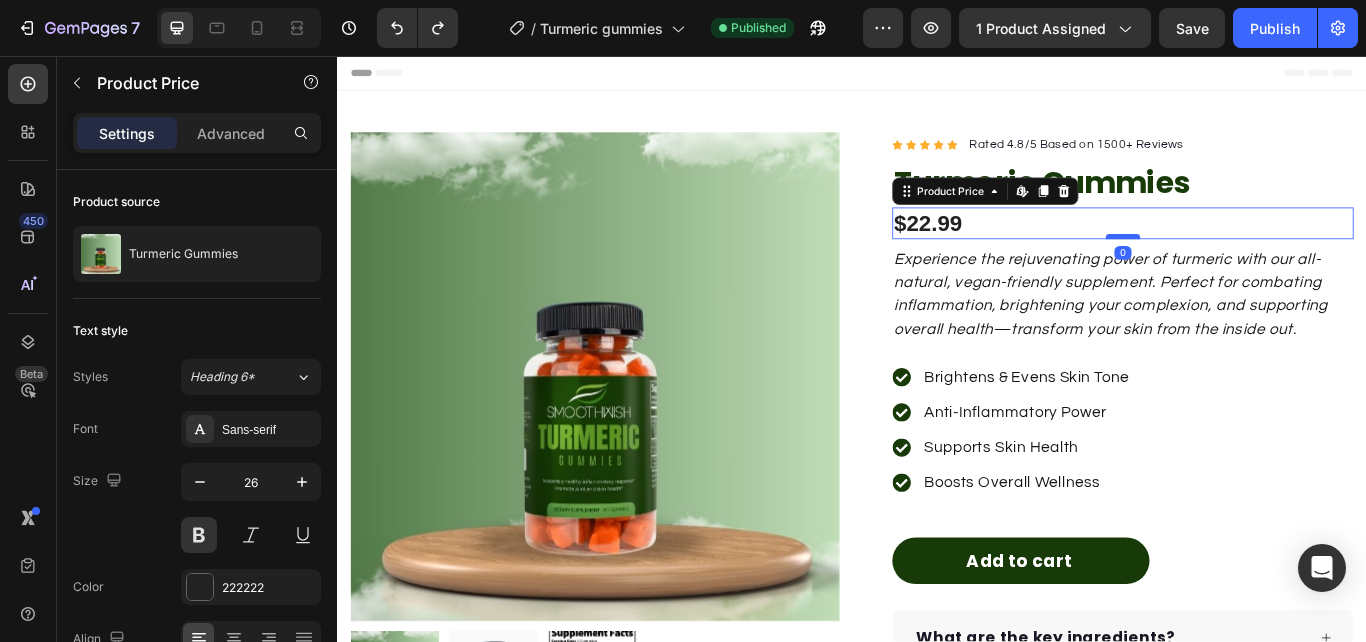 drag, startPoint x: 1234, startPoint y: 291, endPoint x: 1234, endPoint y: 267, distance: 24 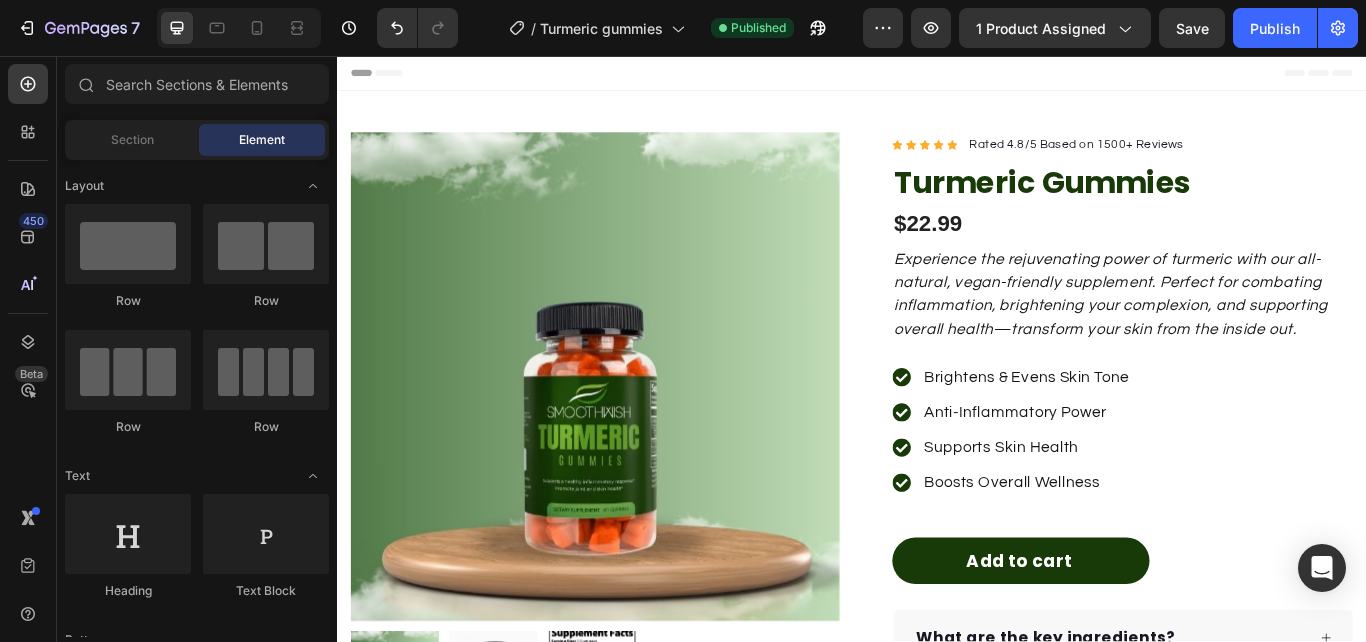click on "Header" at bounding box center [937, 76] 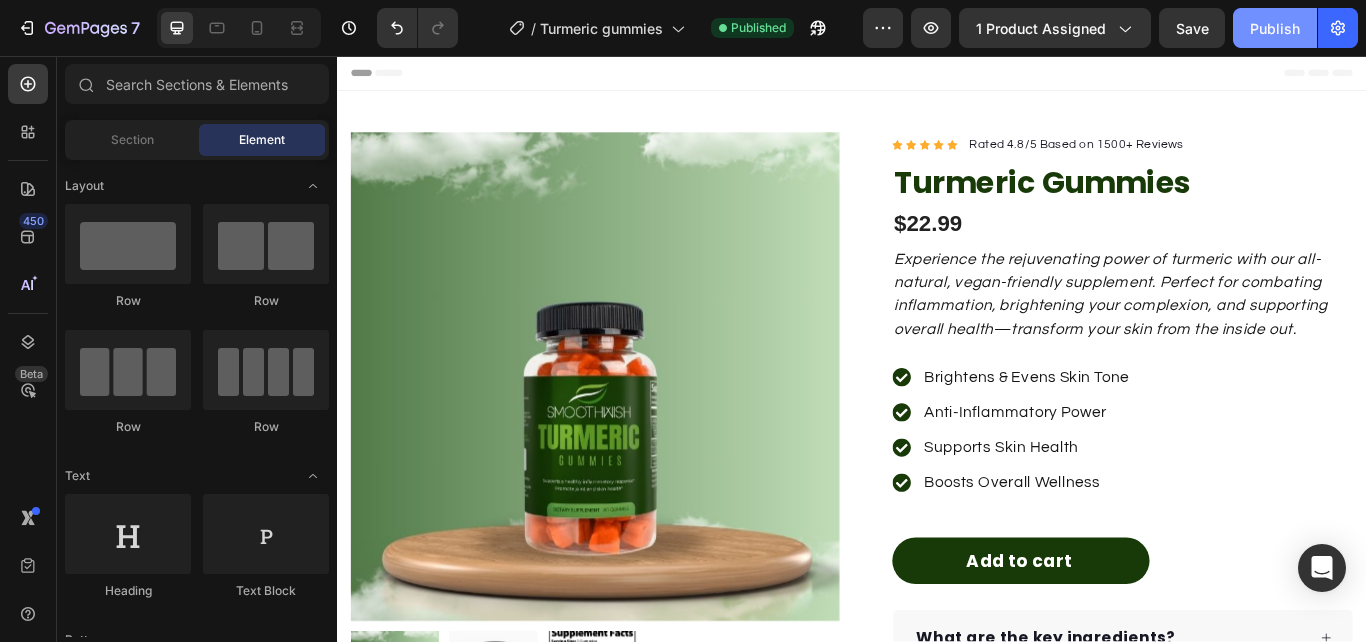 click on "Publish" at bounding box center (1275, 28) 